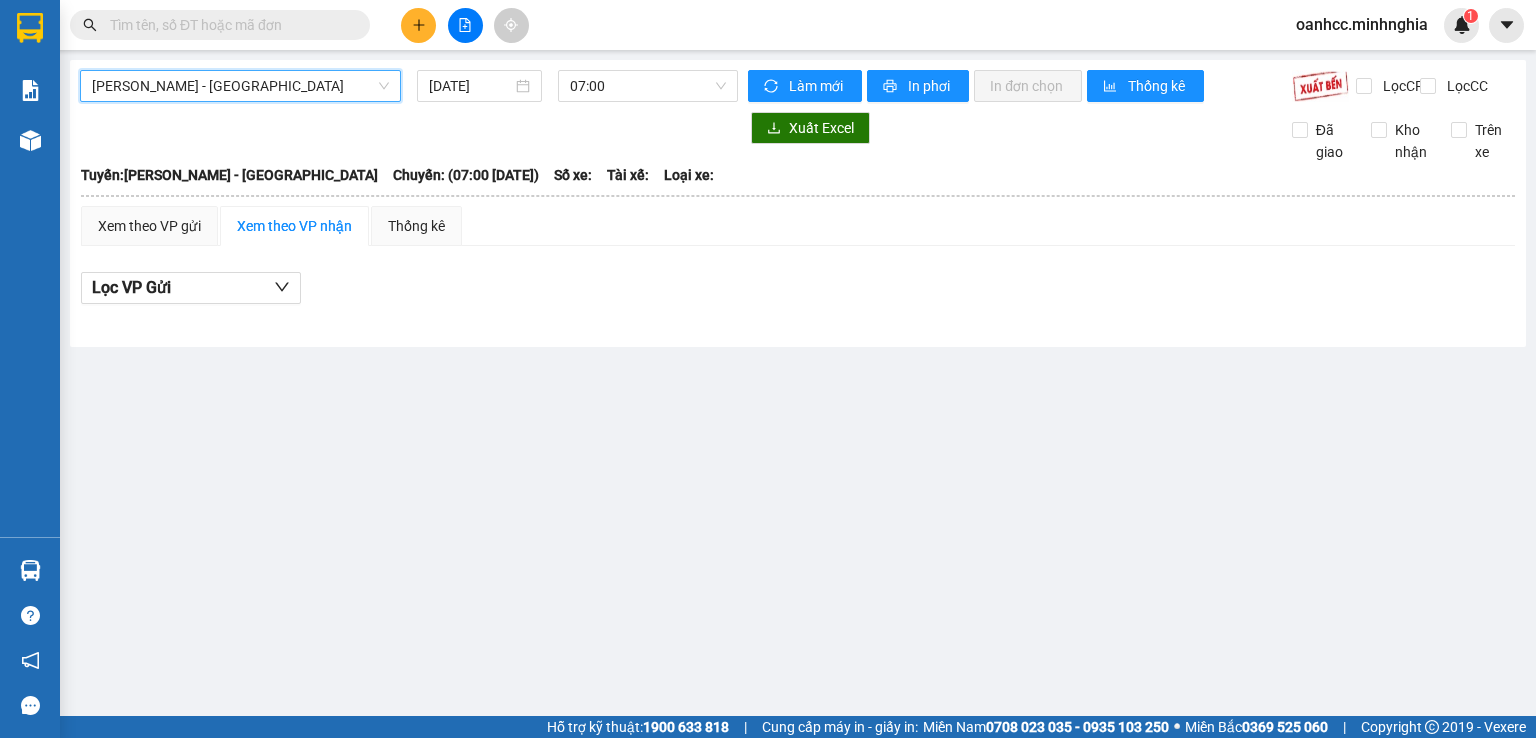 scroll, scrollTop: 0, scrollLeft: 0, axis: both 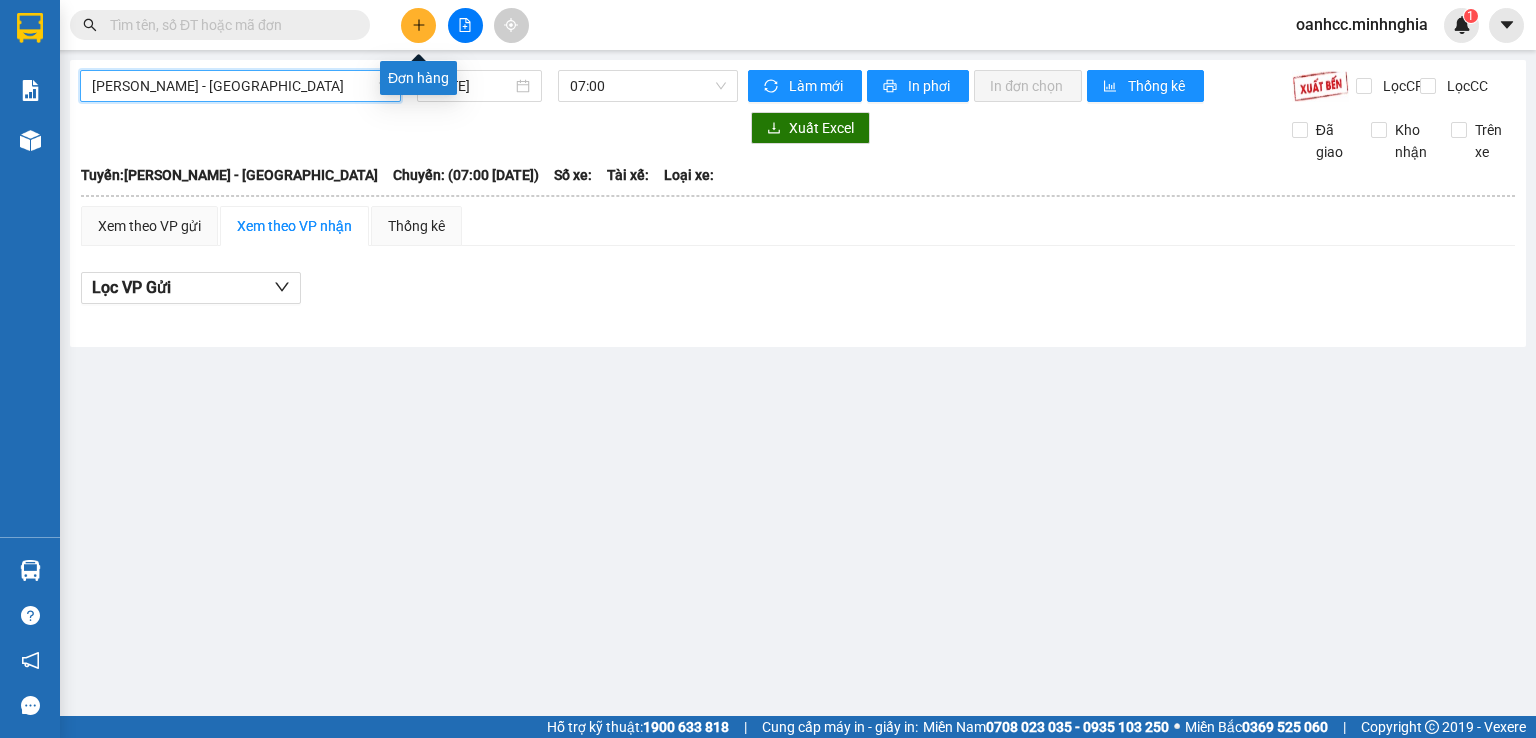 click at bounding box center [418, 25] 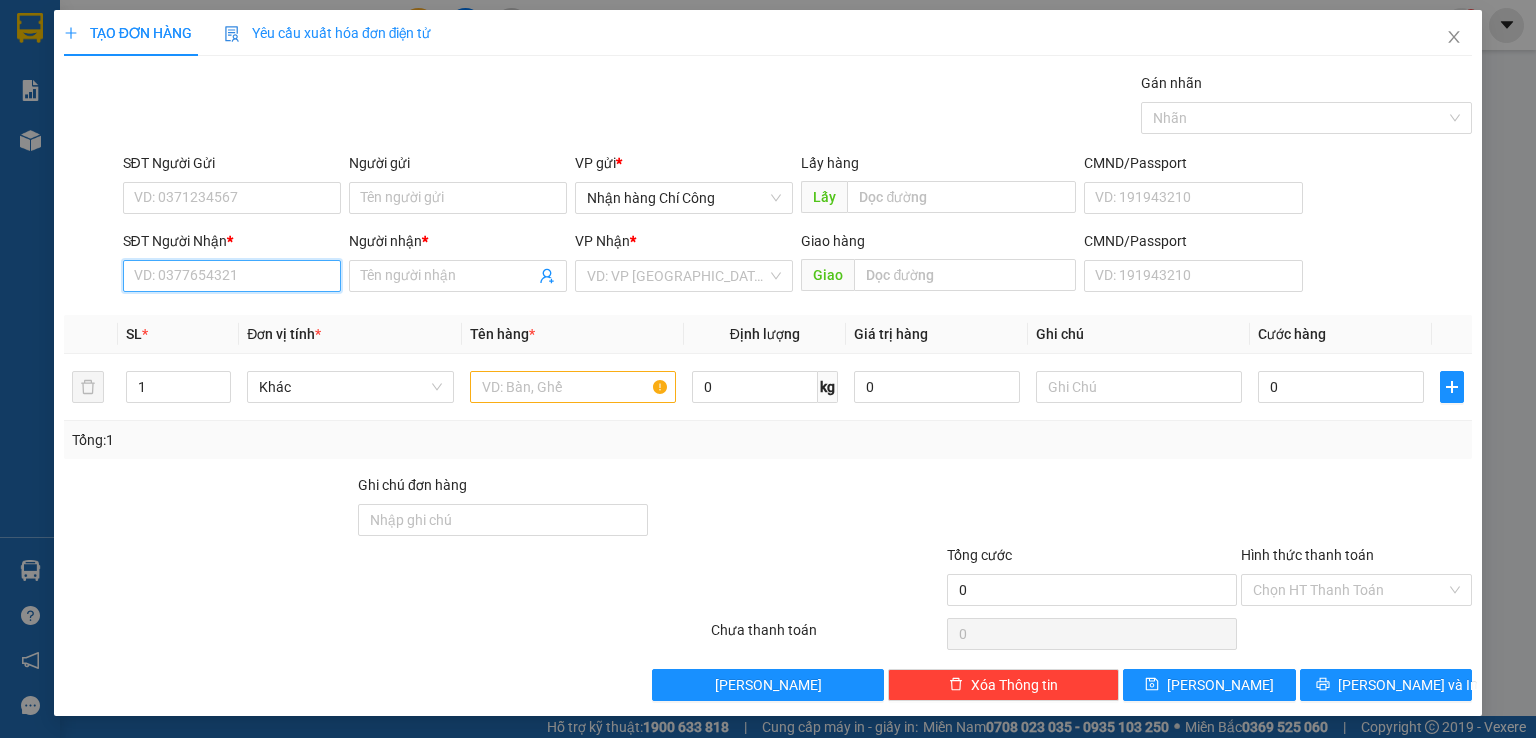 click on "SĐT Người Nhận  *" at bounding box center (232, 276) 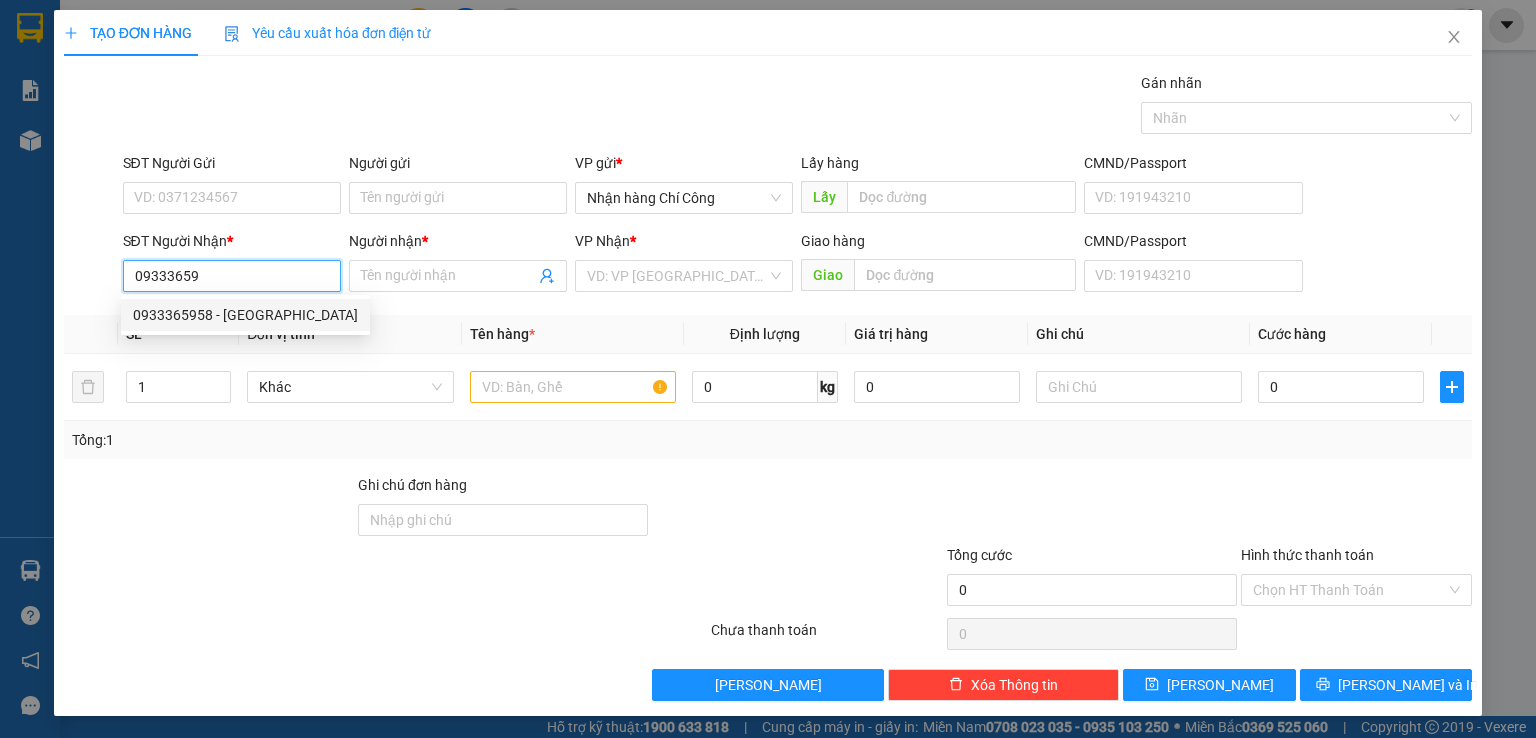 click on "0933365958 - BÉ CAN" at bounding box center (245, 315) 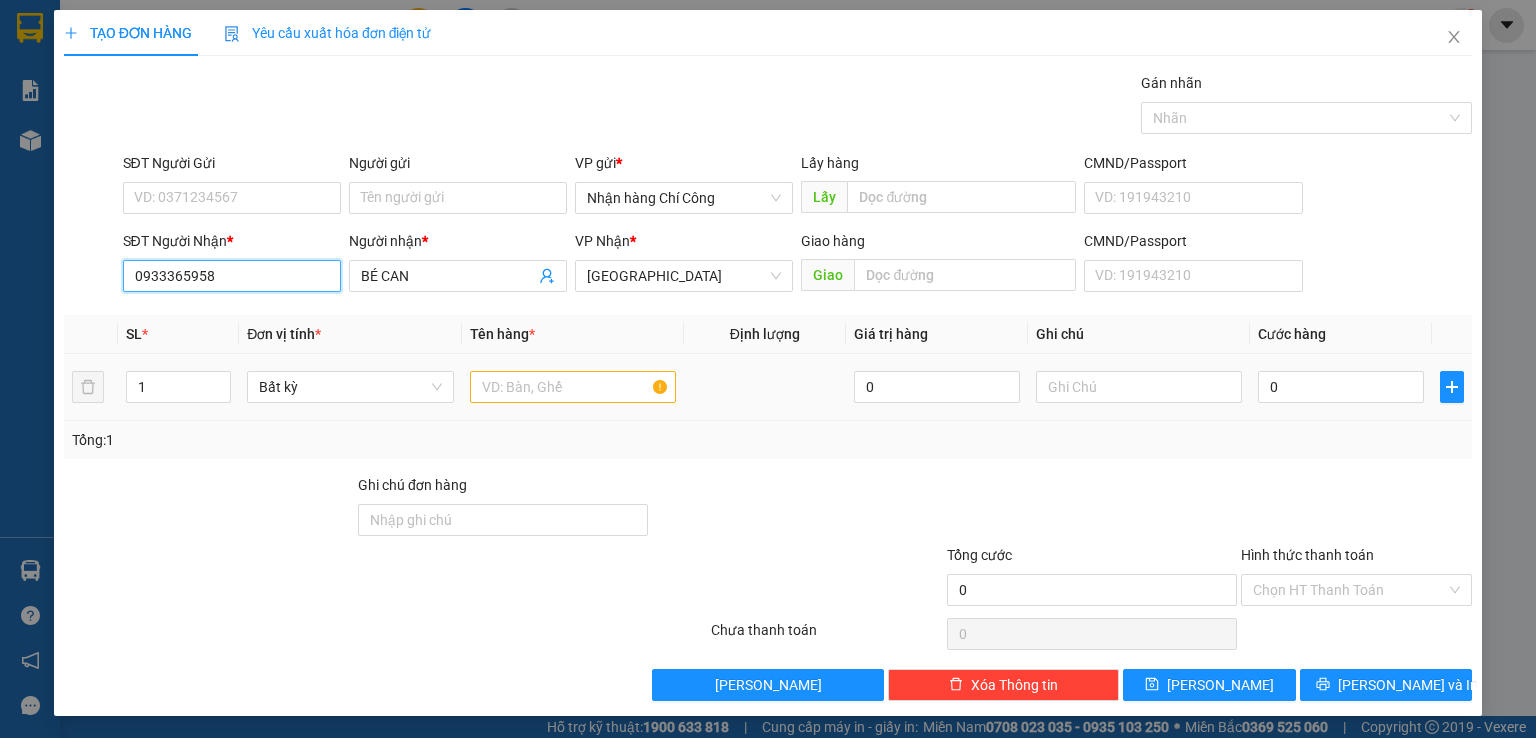 type on "0933365958" 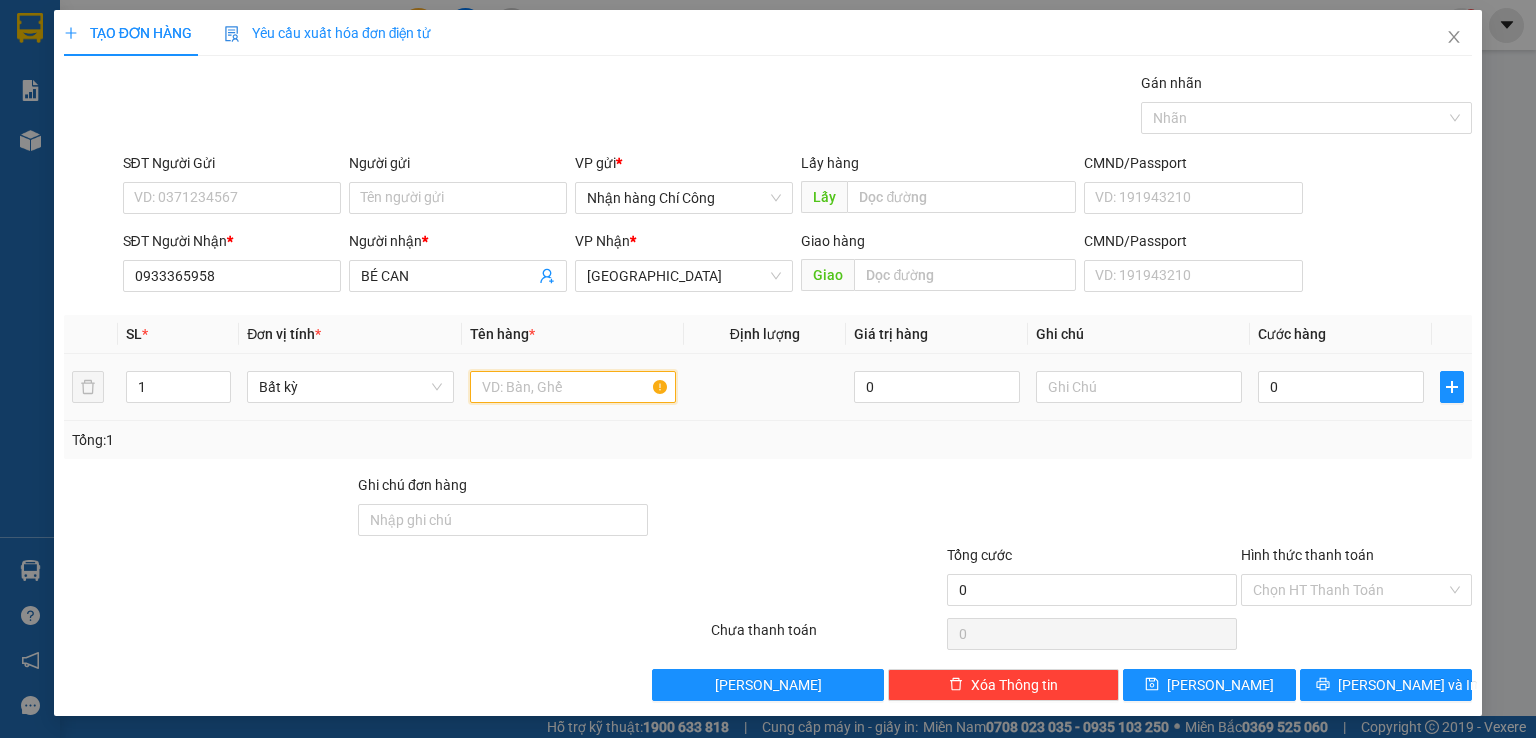 click at bounding box center (573, 387) 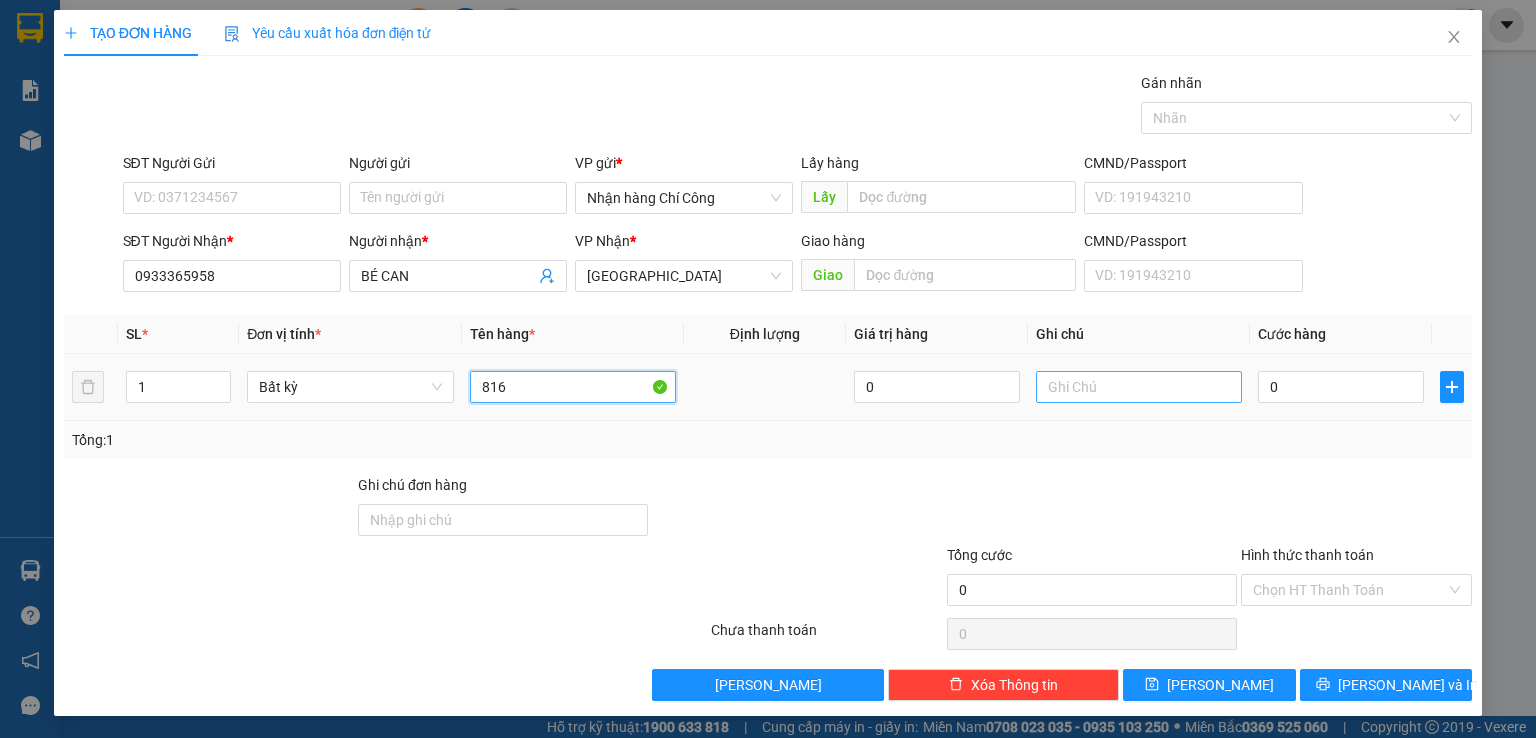 type on "816" 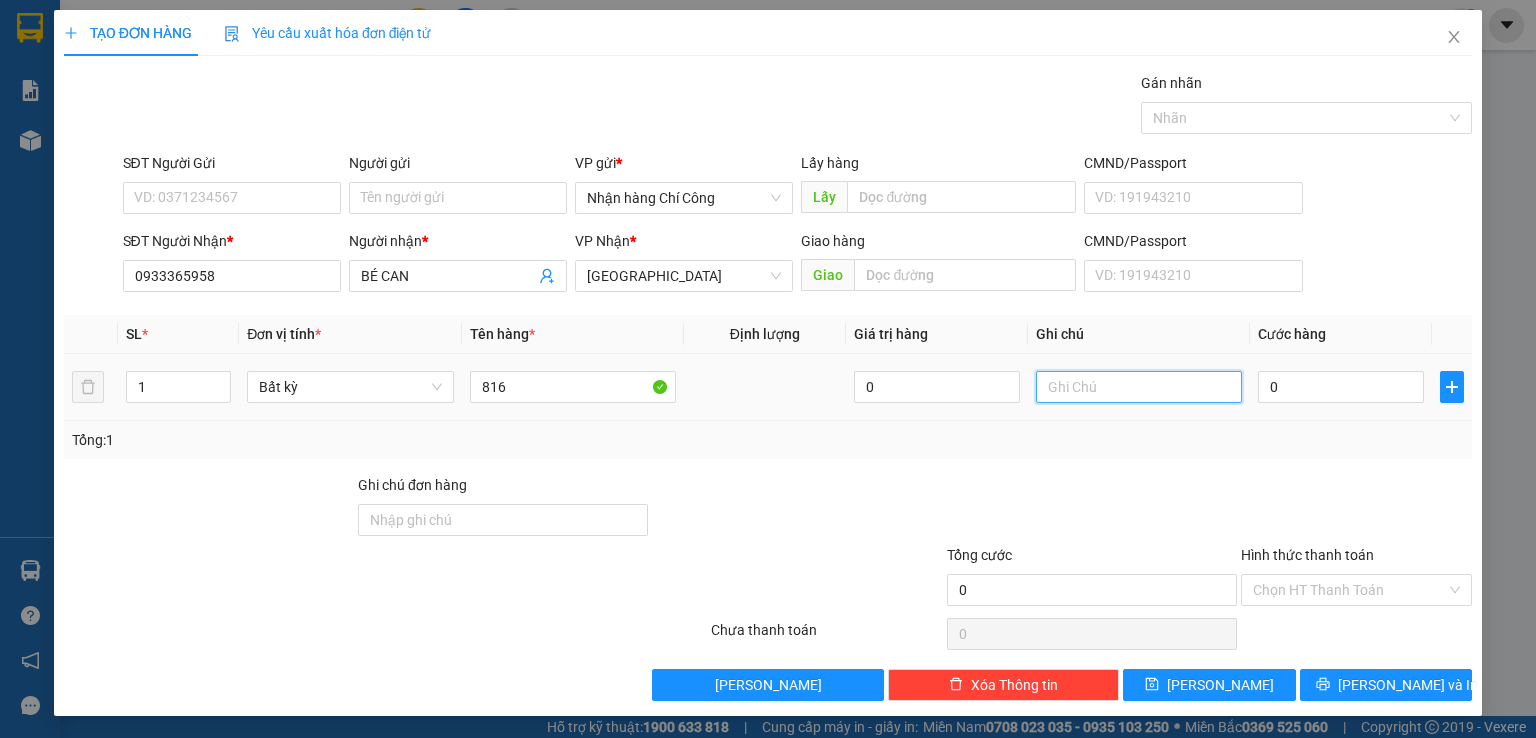 click at bounding box center (1139, 387) 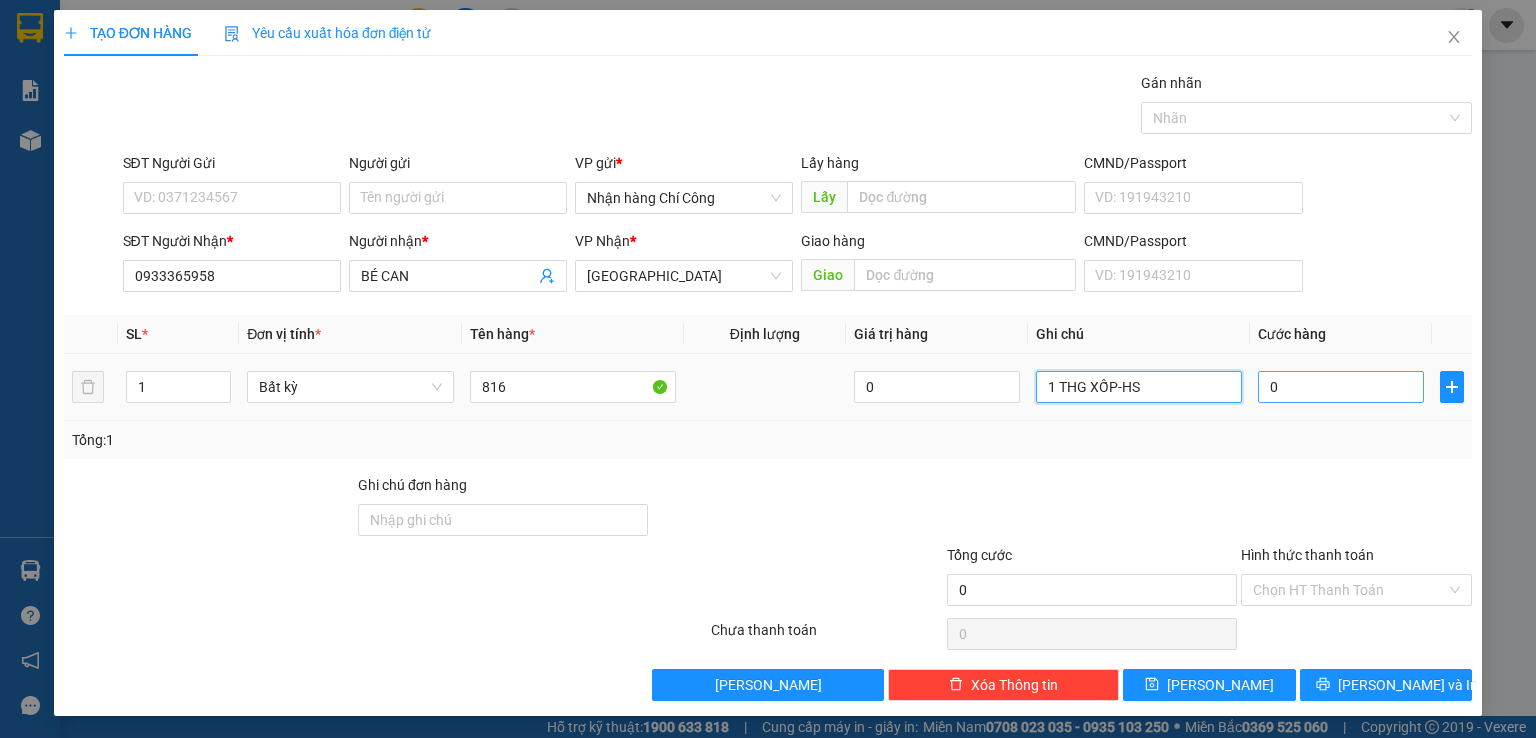 type on "1 THG XỐP-HS" 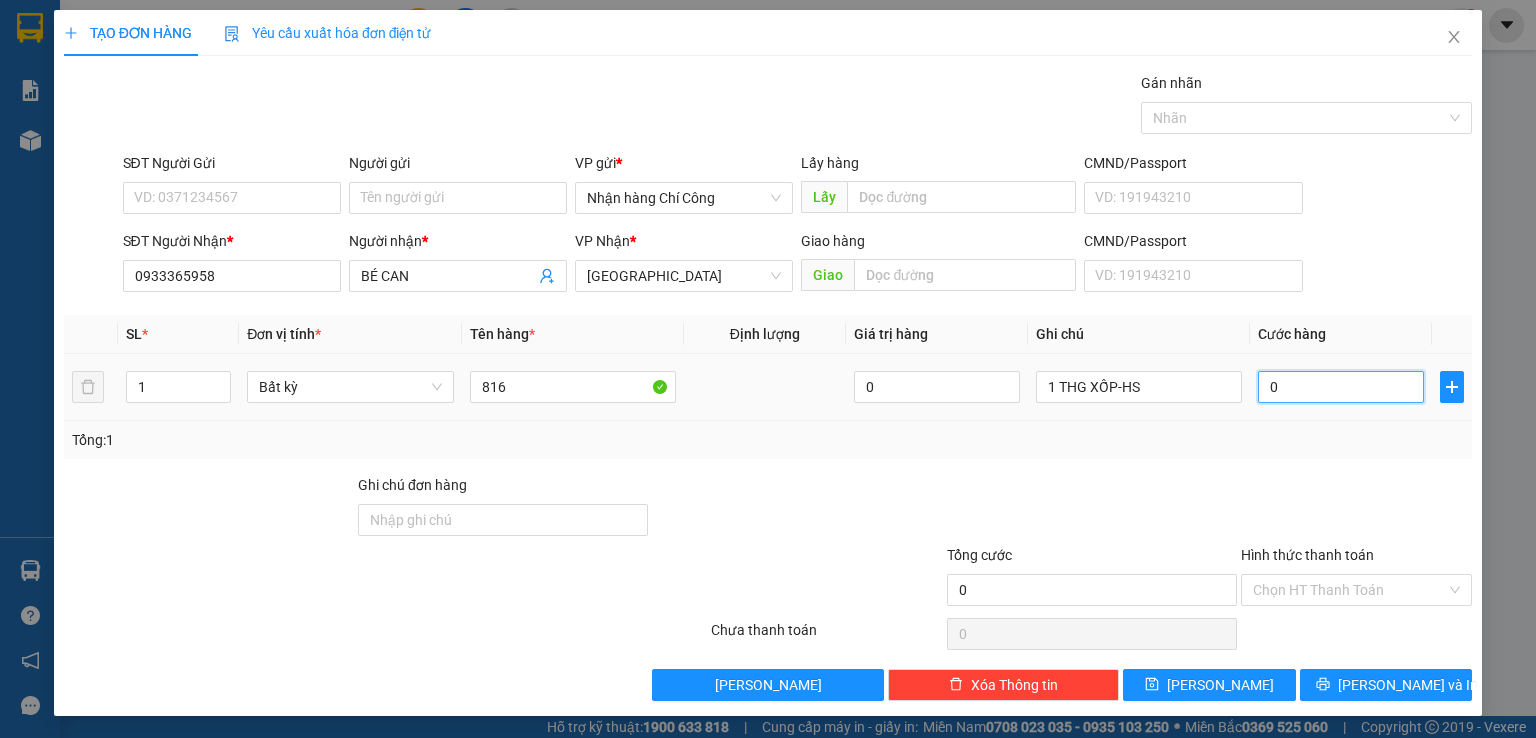 click on "0" at bounding box center [1341, 387] 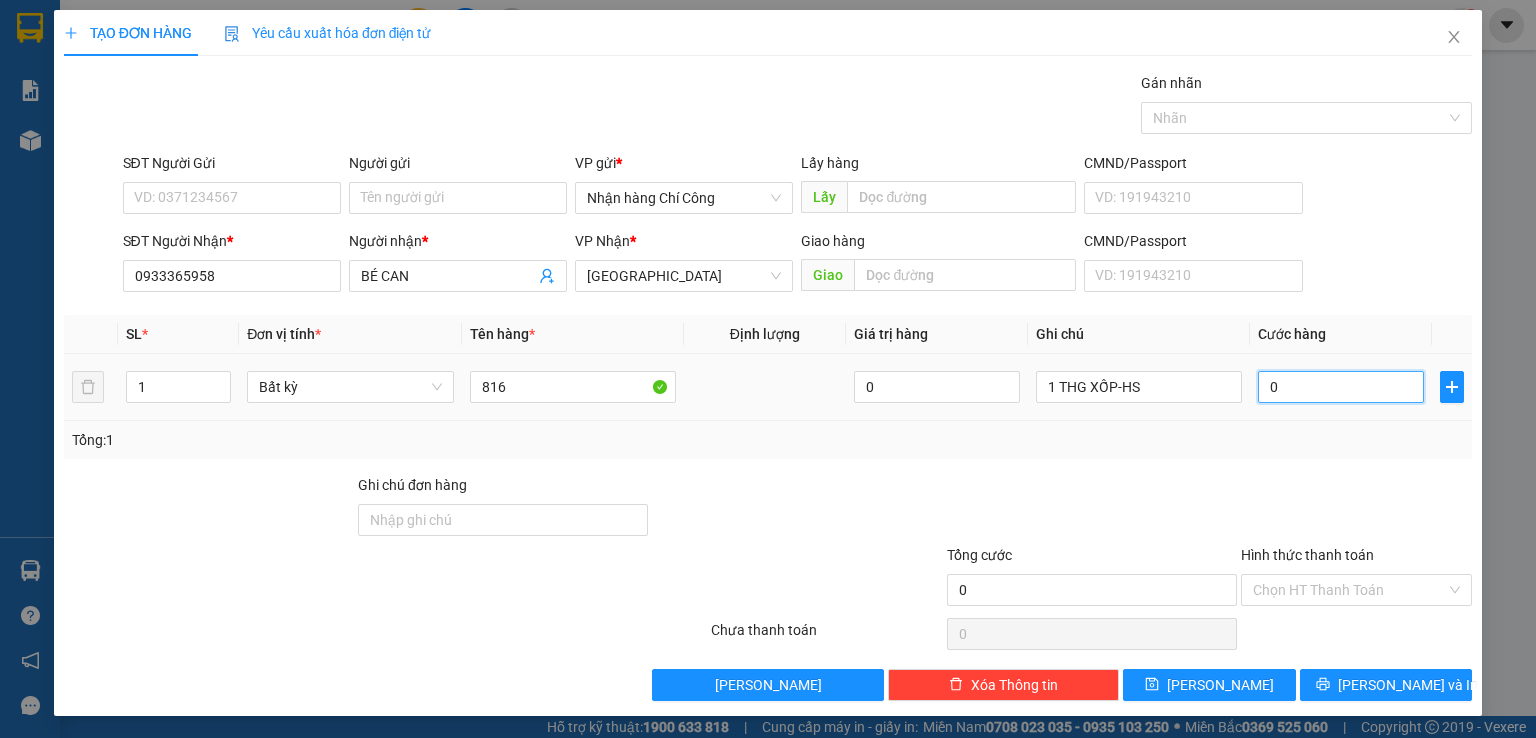 type on "4" 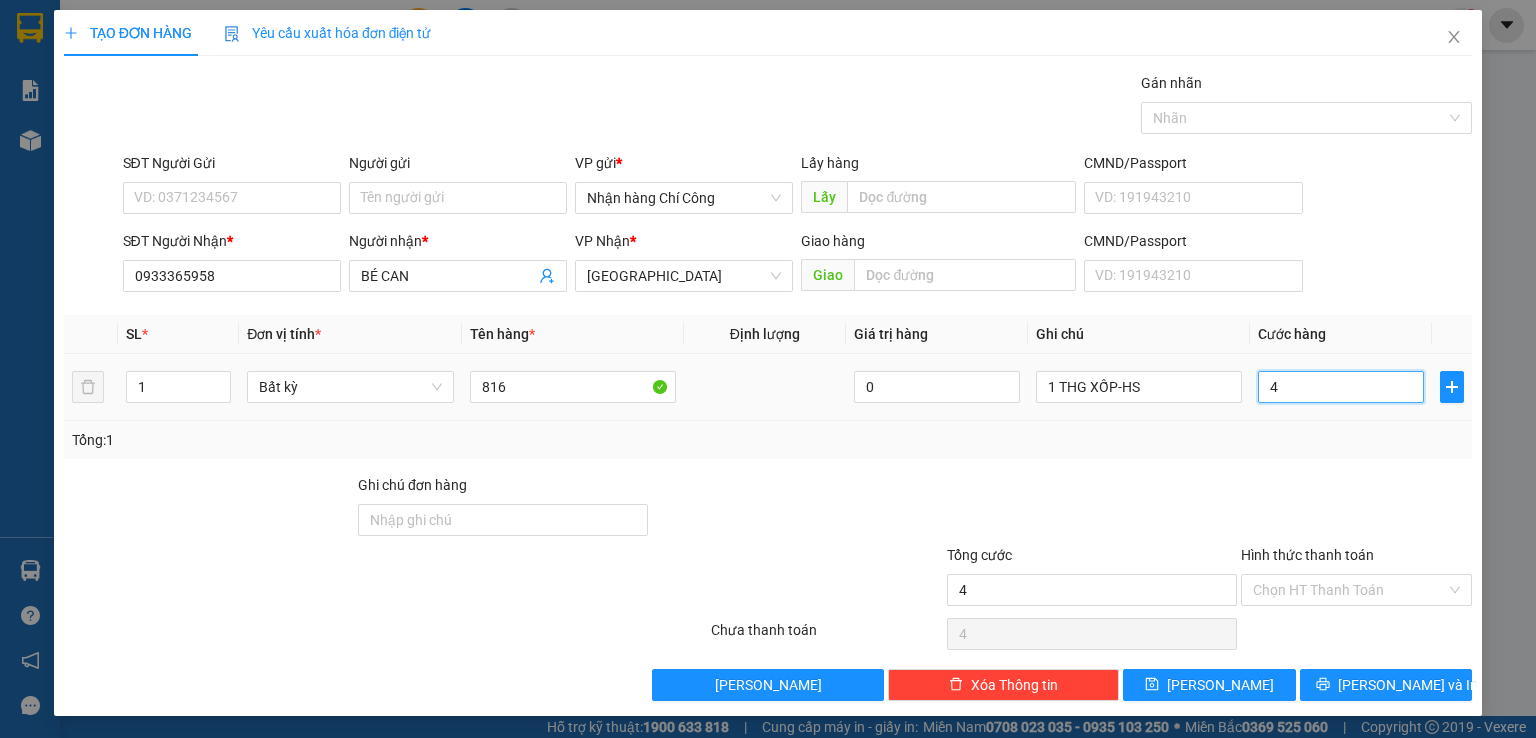 type on "40" 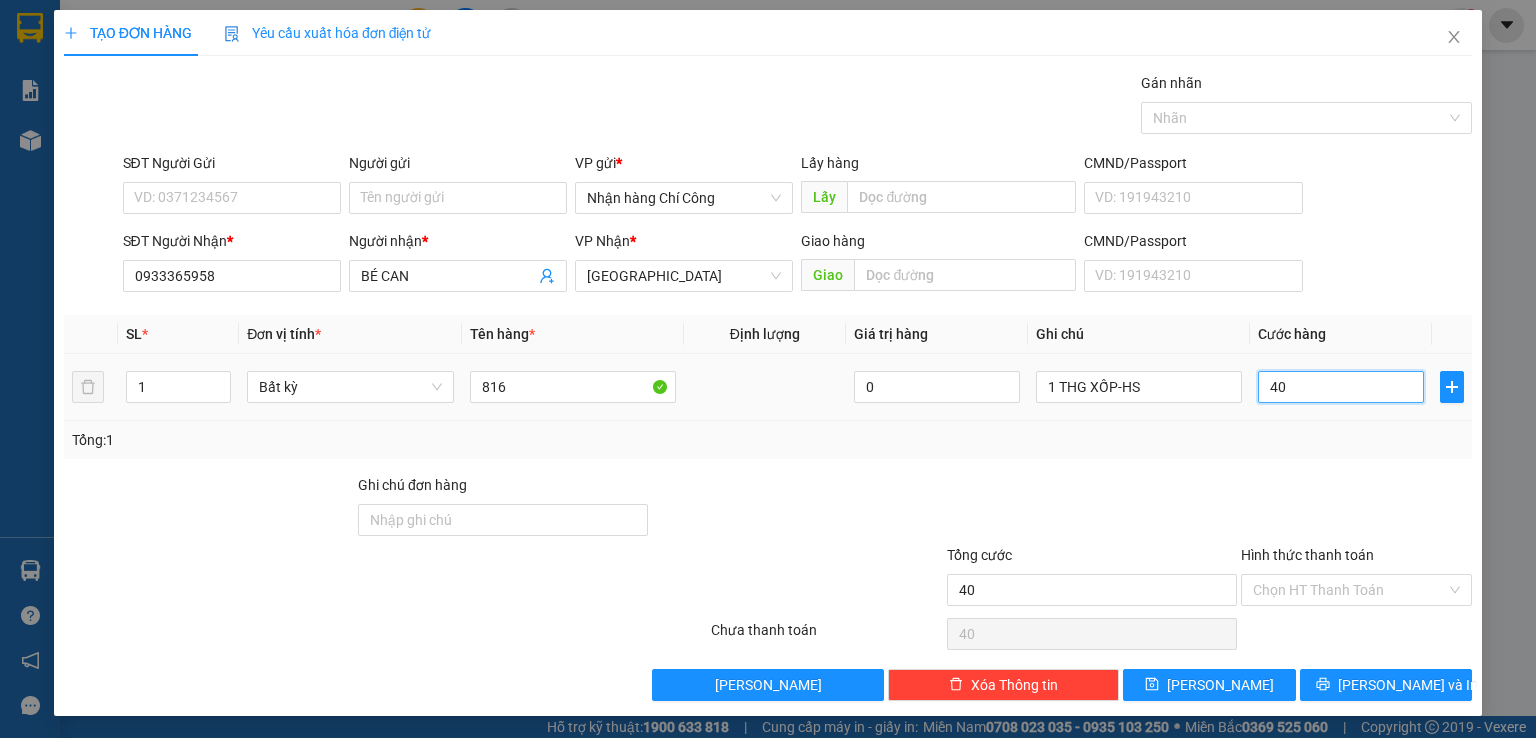 scroll, scrollTop: 0, scrollLeft: 0, axis: both 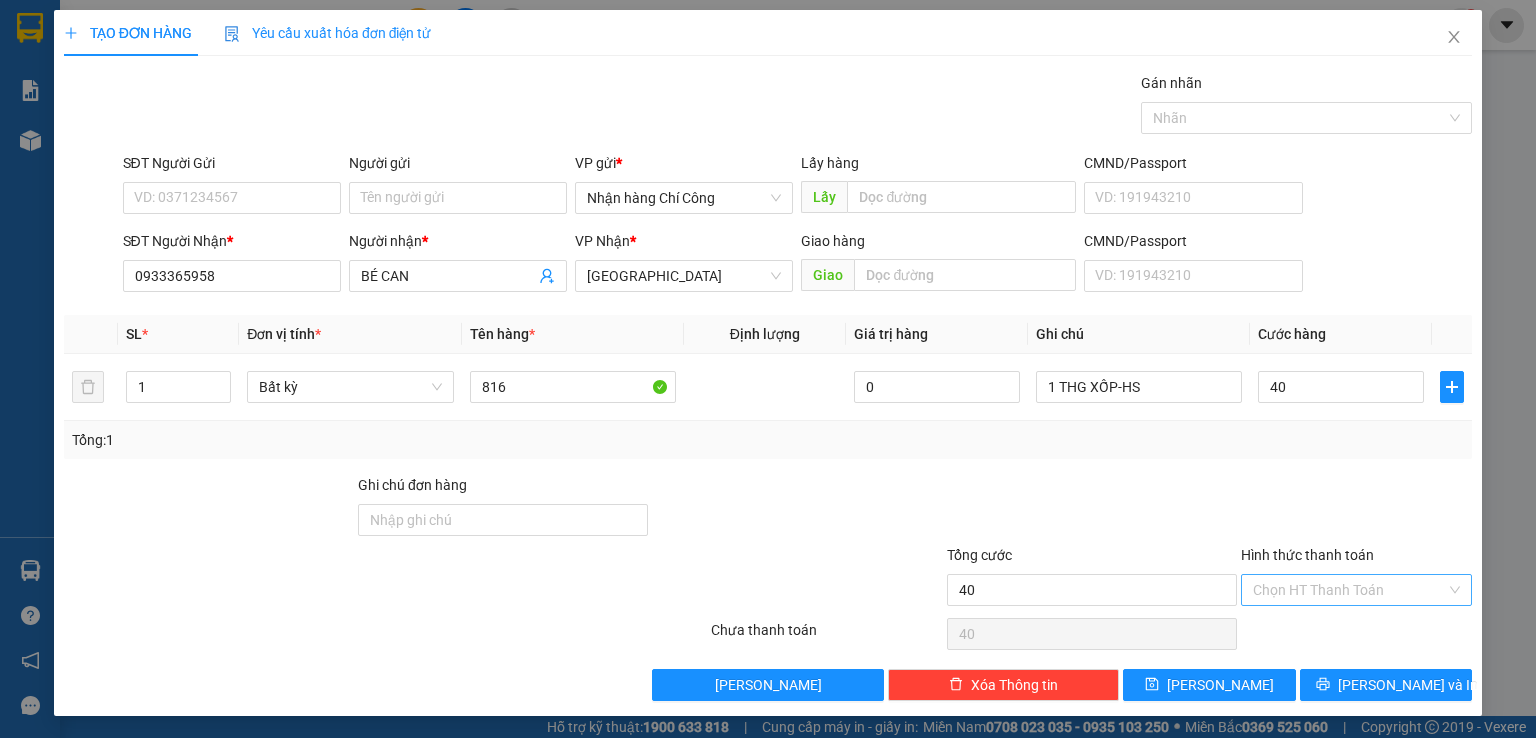 type on "40.000" 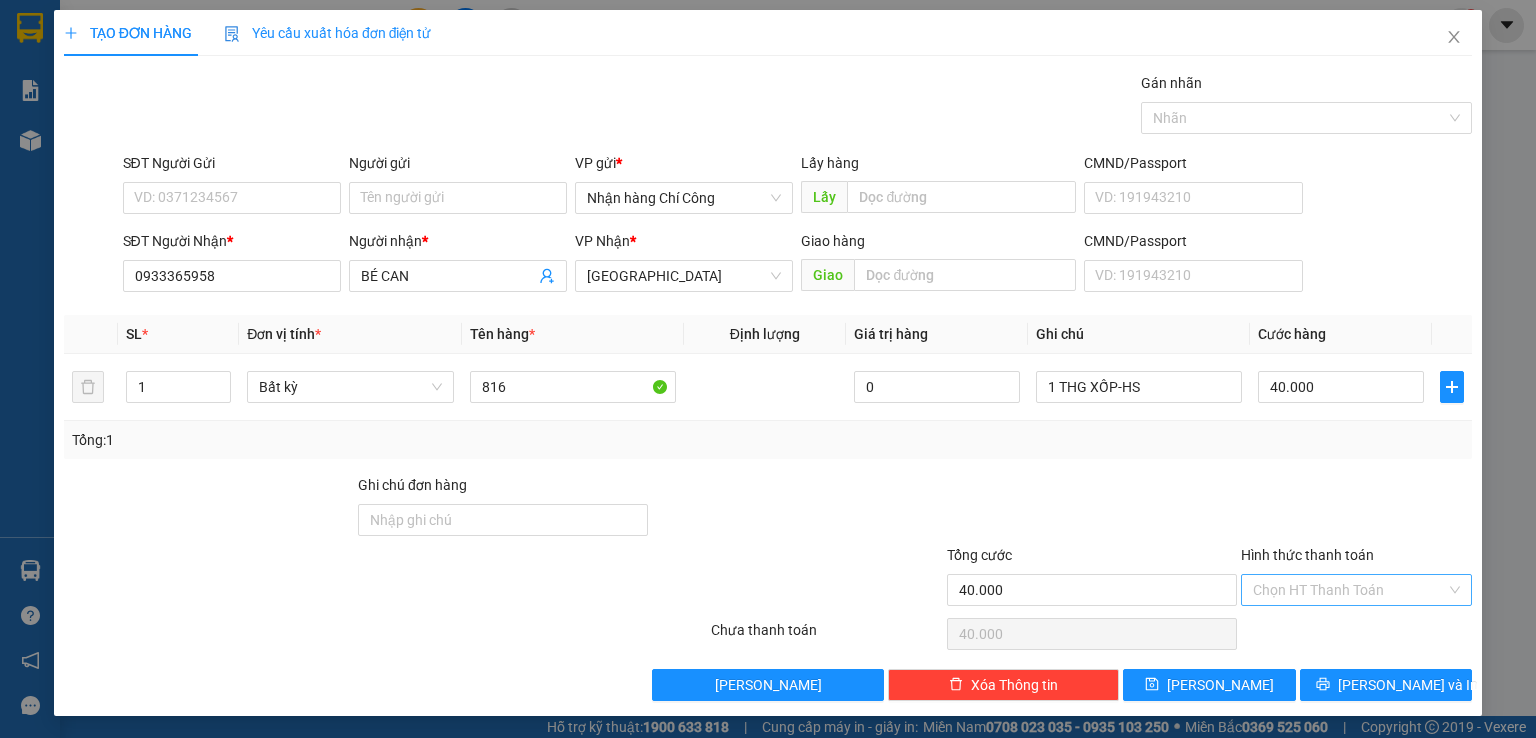 click on "Hình thức thanh toán" at bounding box center [1349, 590] 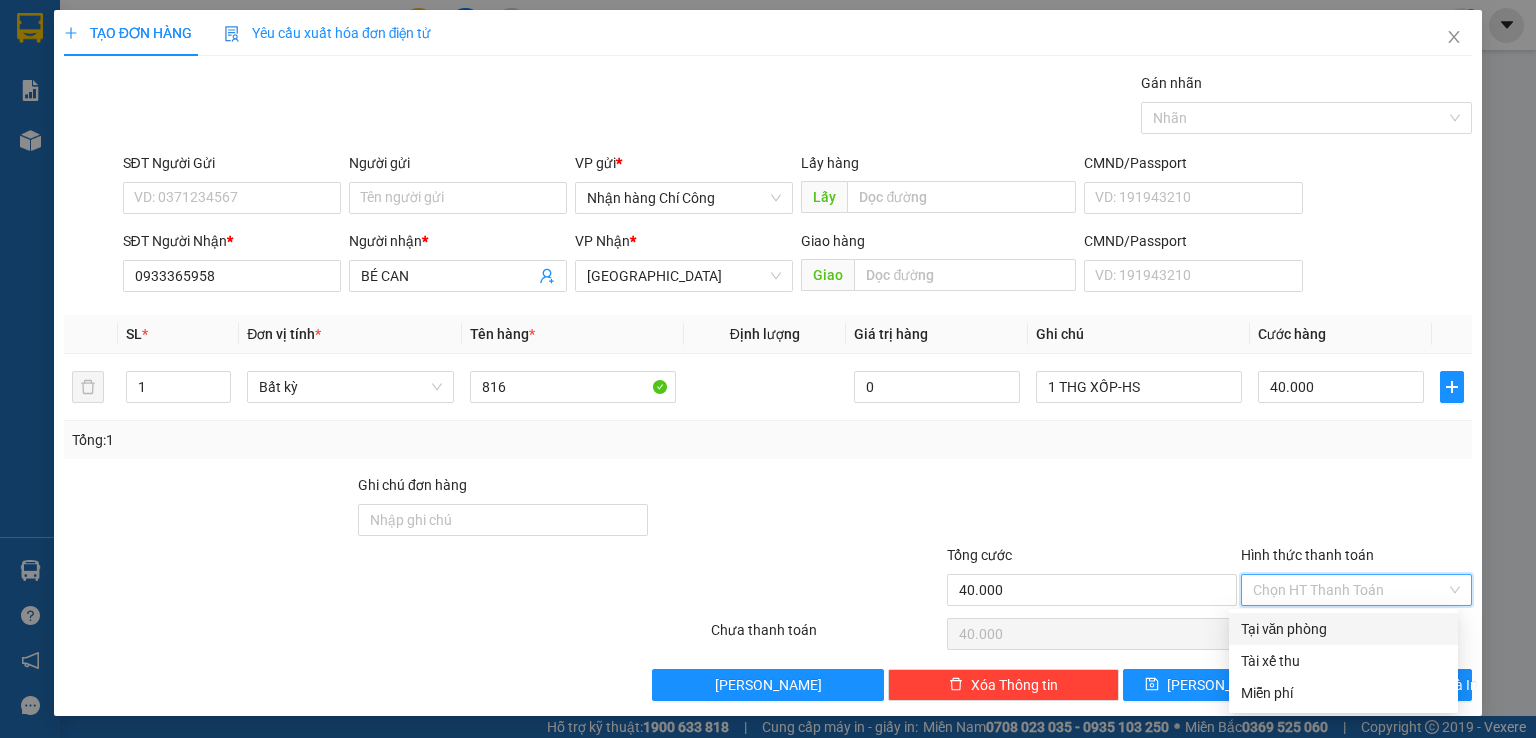 click on "Tại văn phòng" at bounding box center (1343, 629) 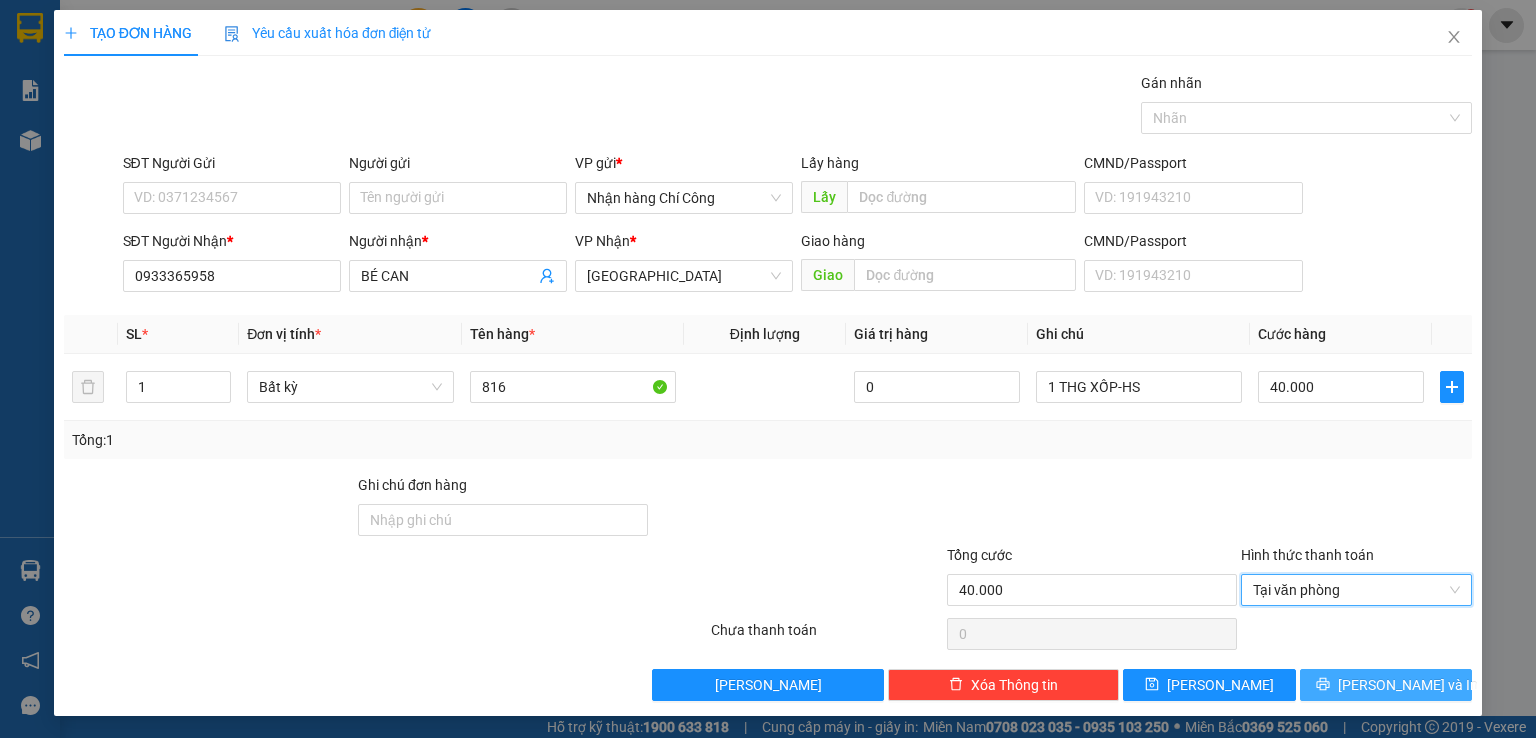 click on "[PERSON_NAME] và In" at bounding box center [1408, 685] 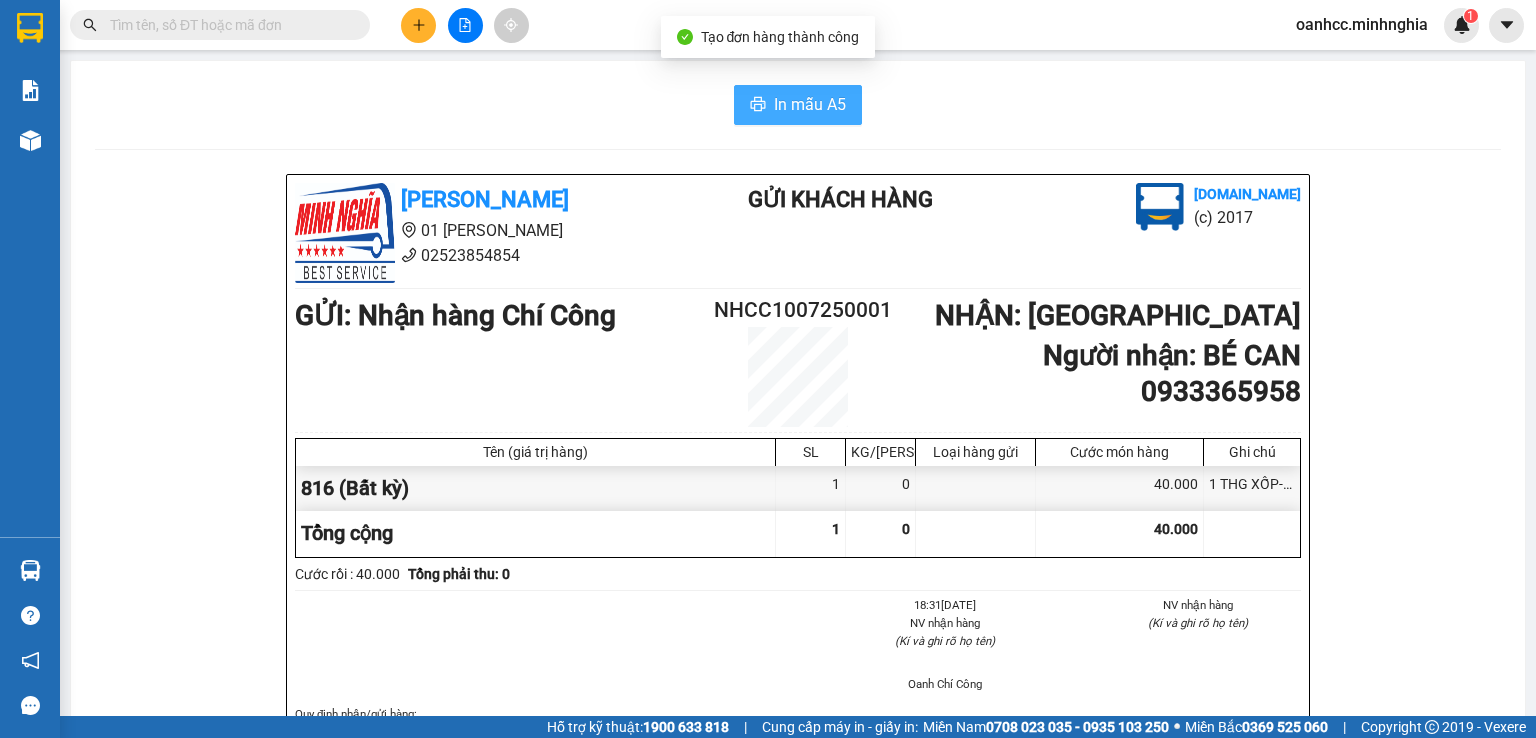 click on "In mẫu A5" at bounding box center (810, 104) 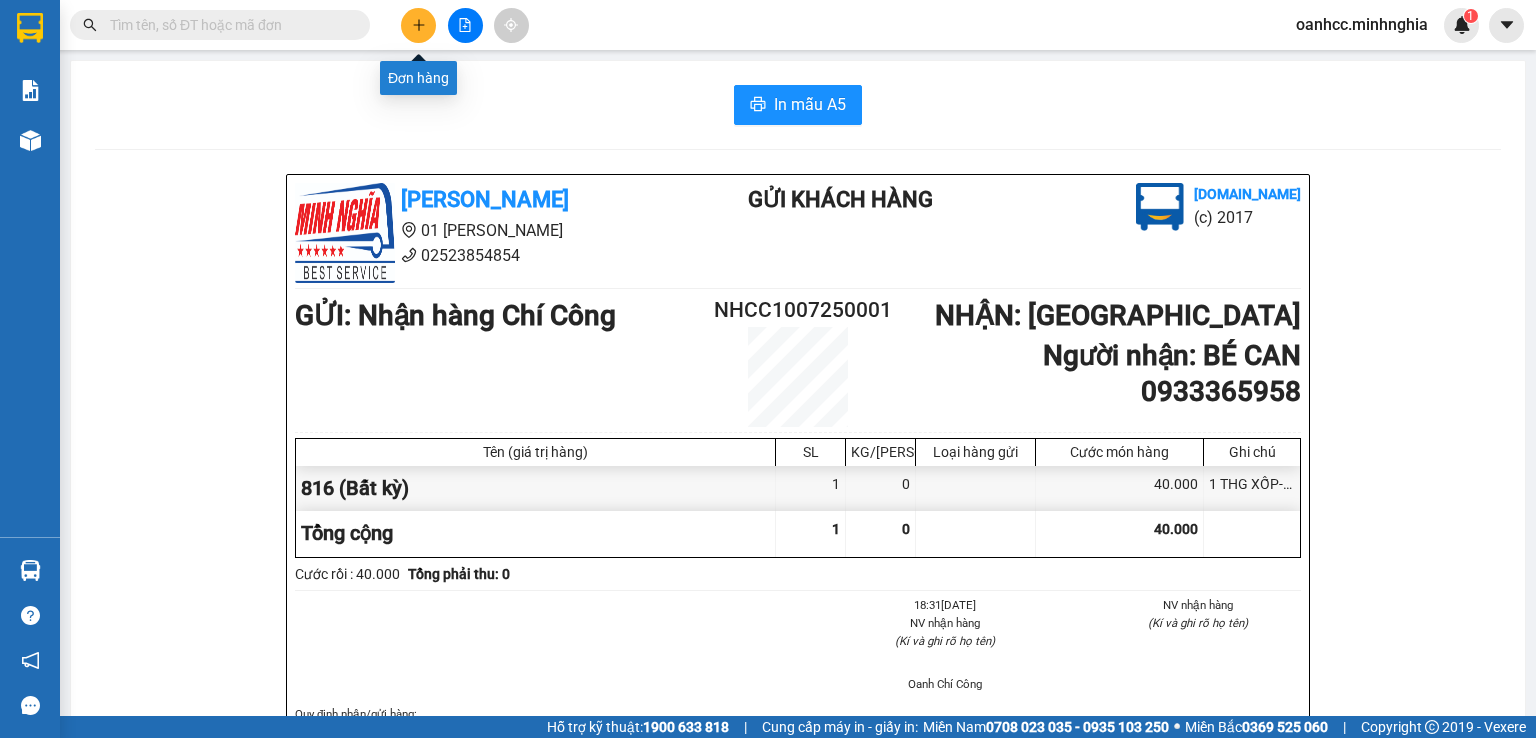 click 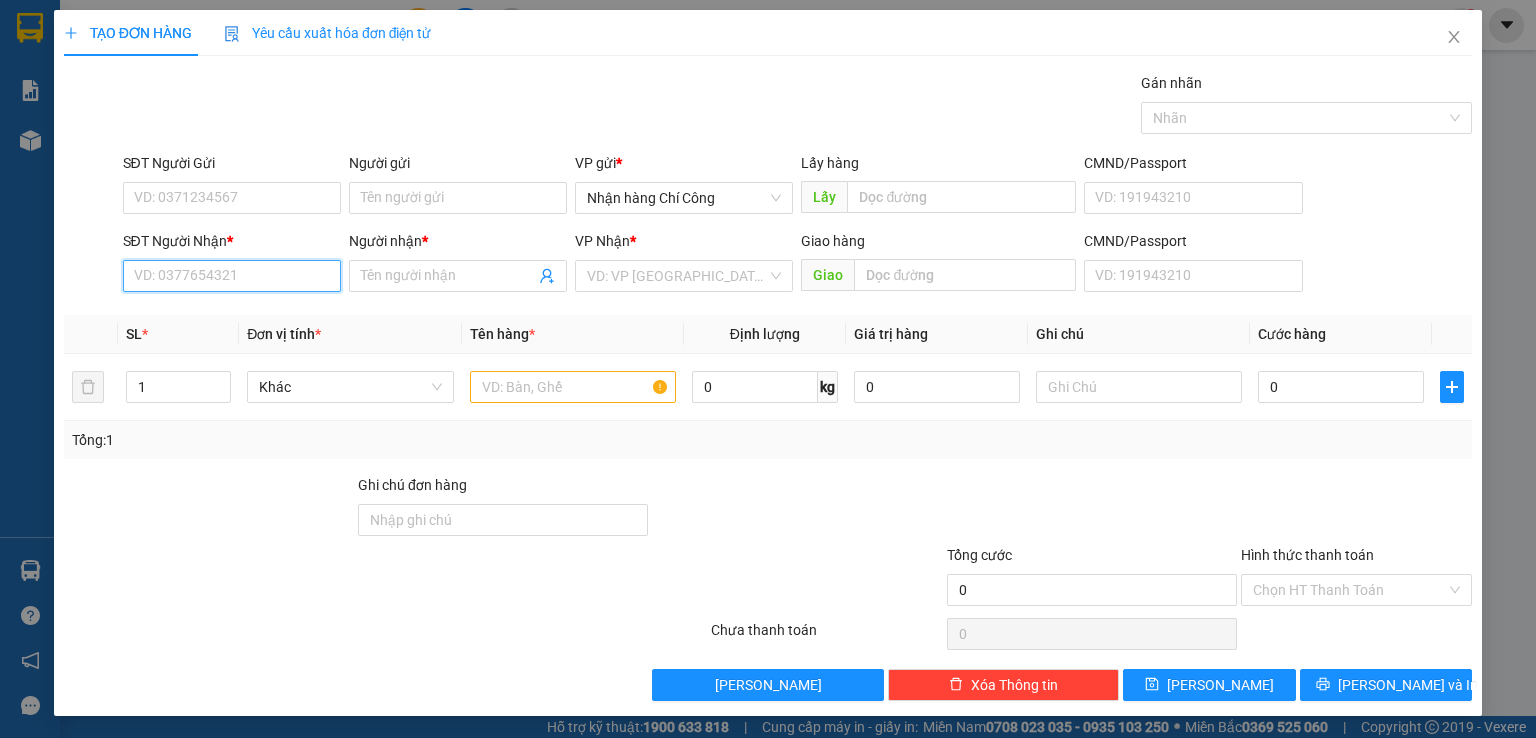 click on "SĐT Người Nhận  *" at bounding box center (232, 276) 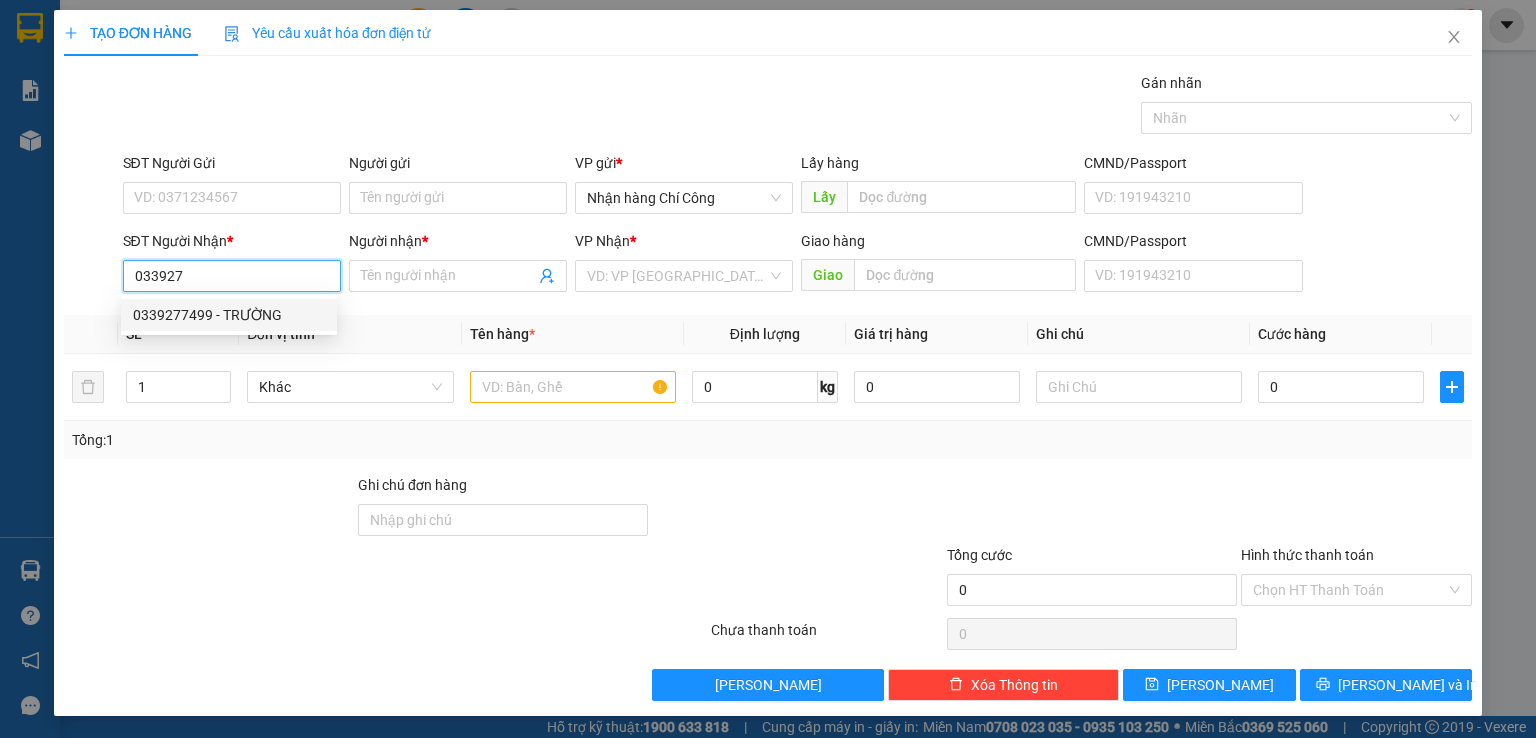 click on "0339277499 - TRƯỜNG" at bounding box center [229, 315] 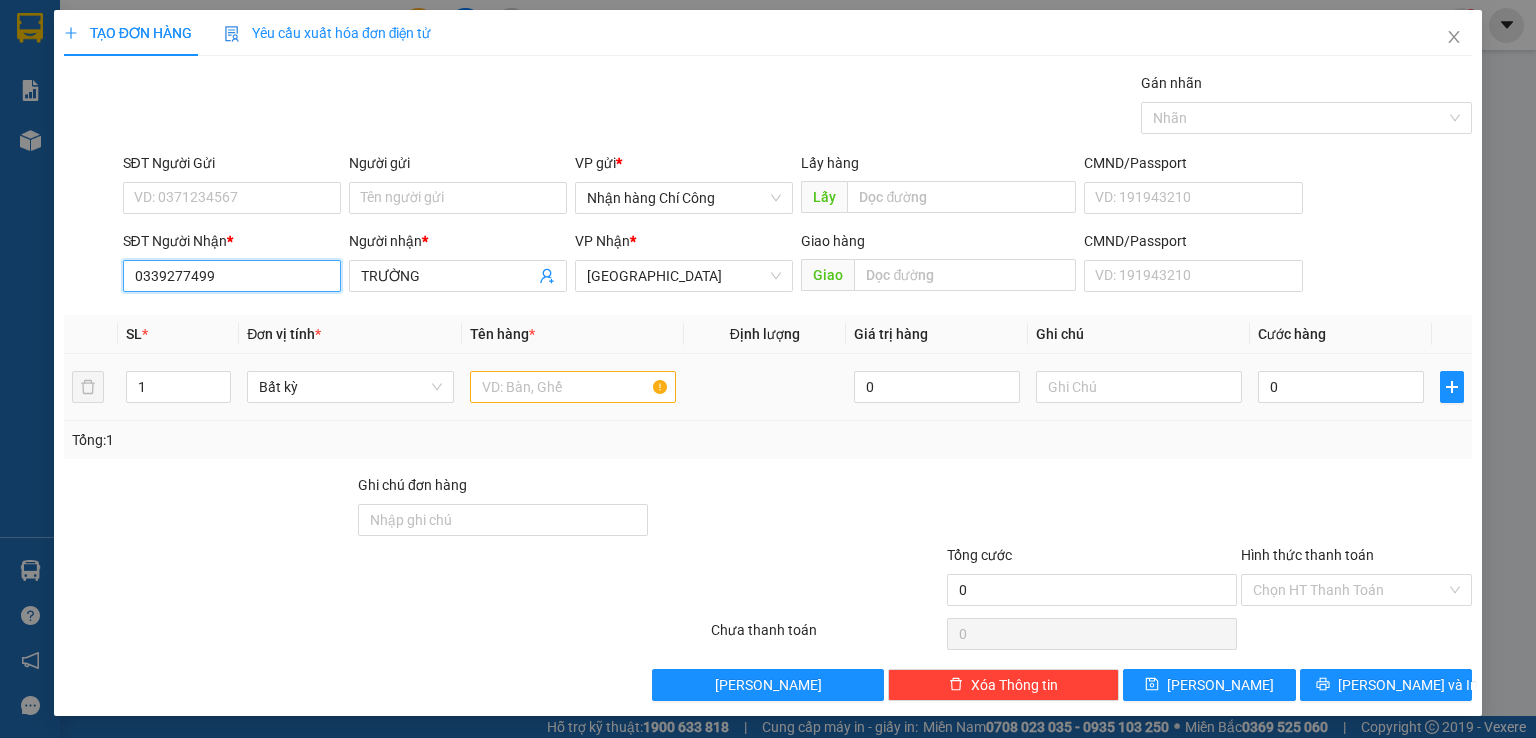 type on "0339277499" 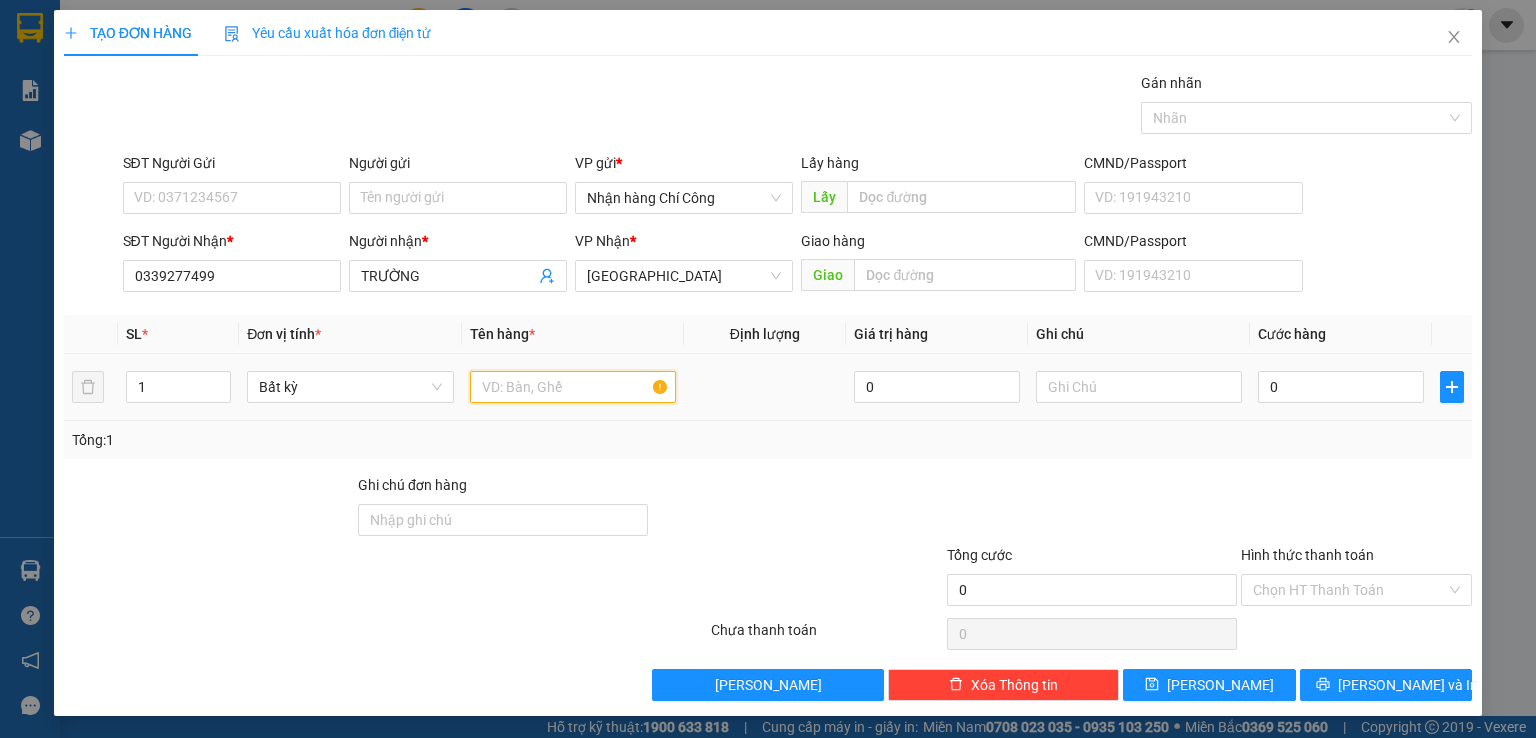 click at bounding box center [573, 387] 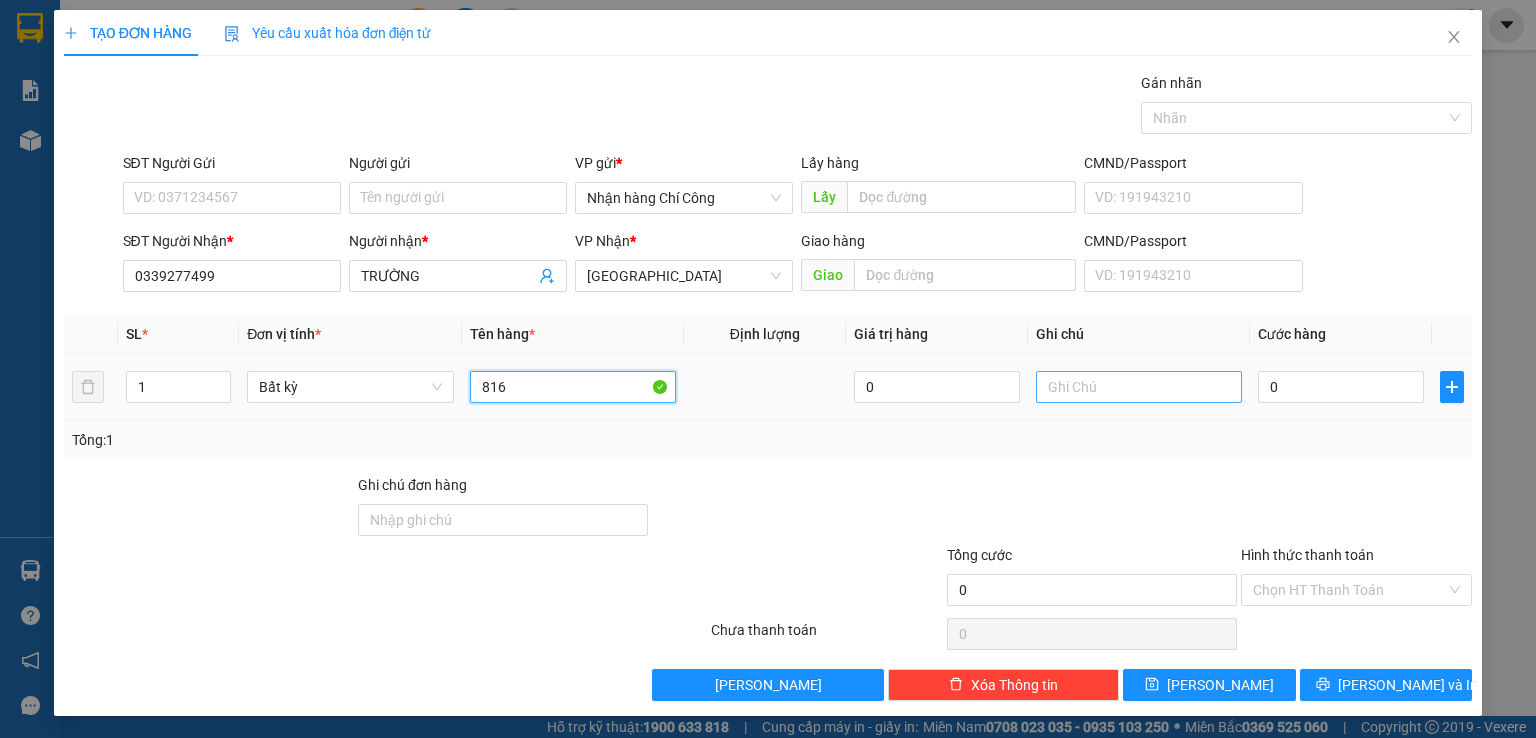 type on "816" 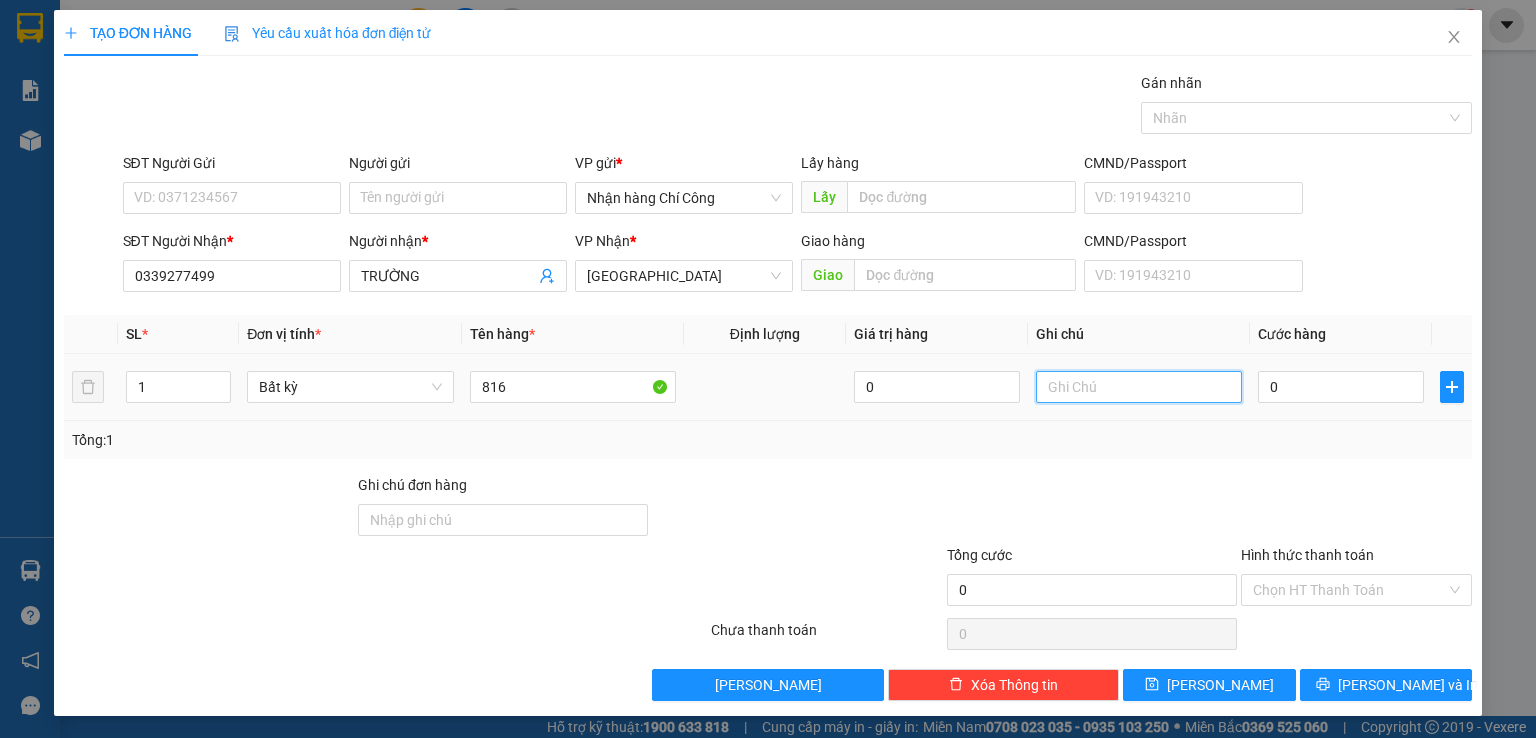 click at bounding box center [1139, 387] 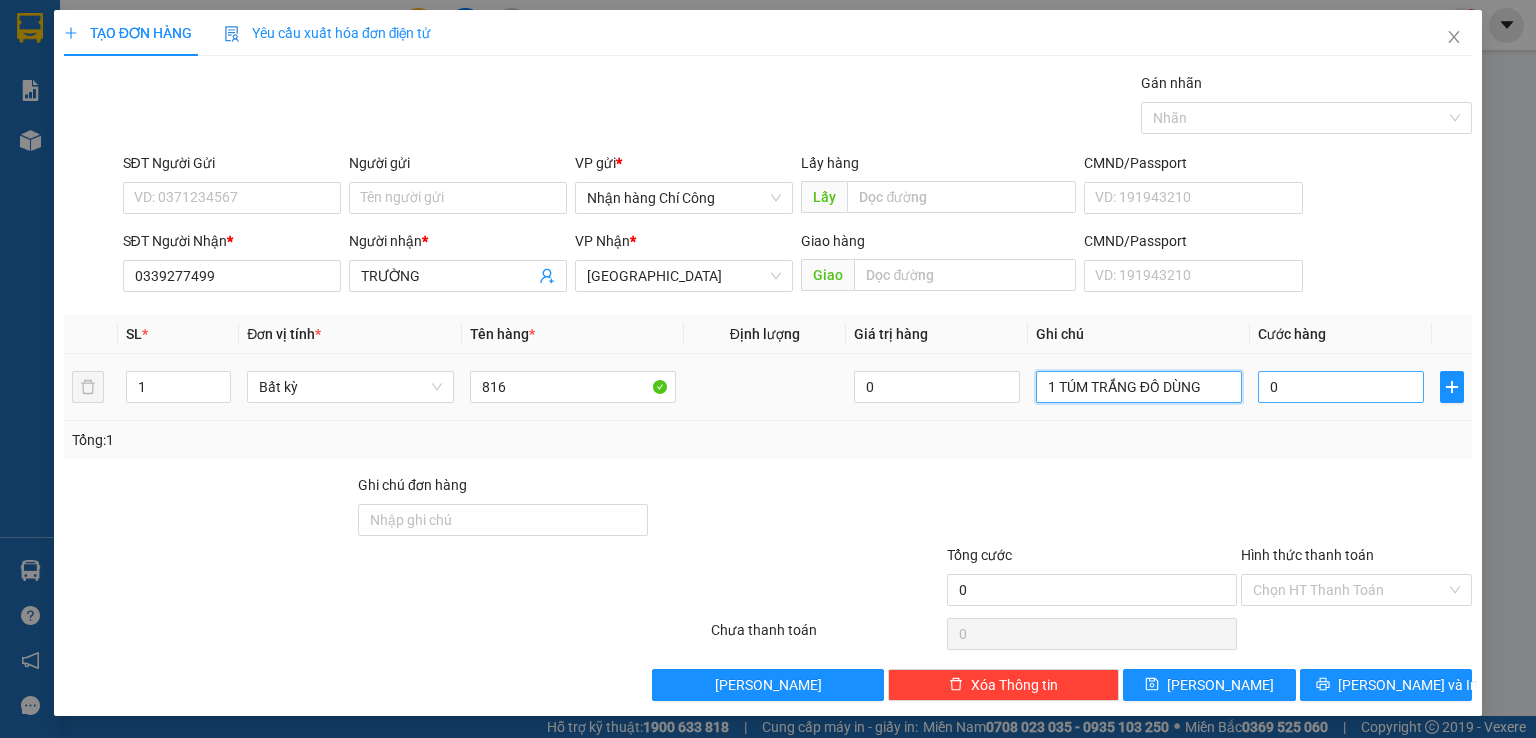 type on "1 TÚM TRẮNG ĐỒ DÙNG" 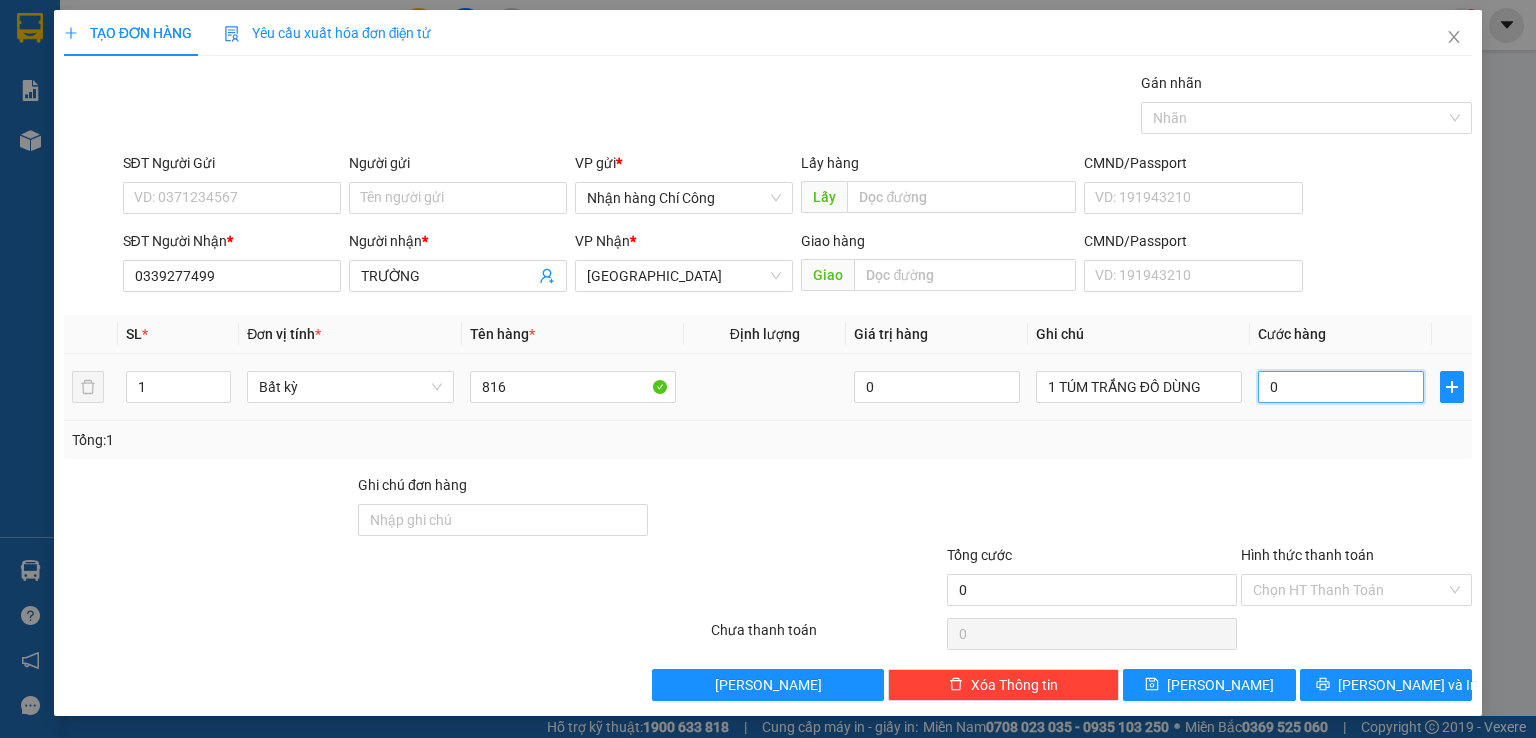 click on "0" at bounding box center (1341, 387) 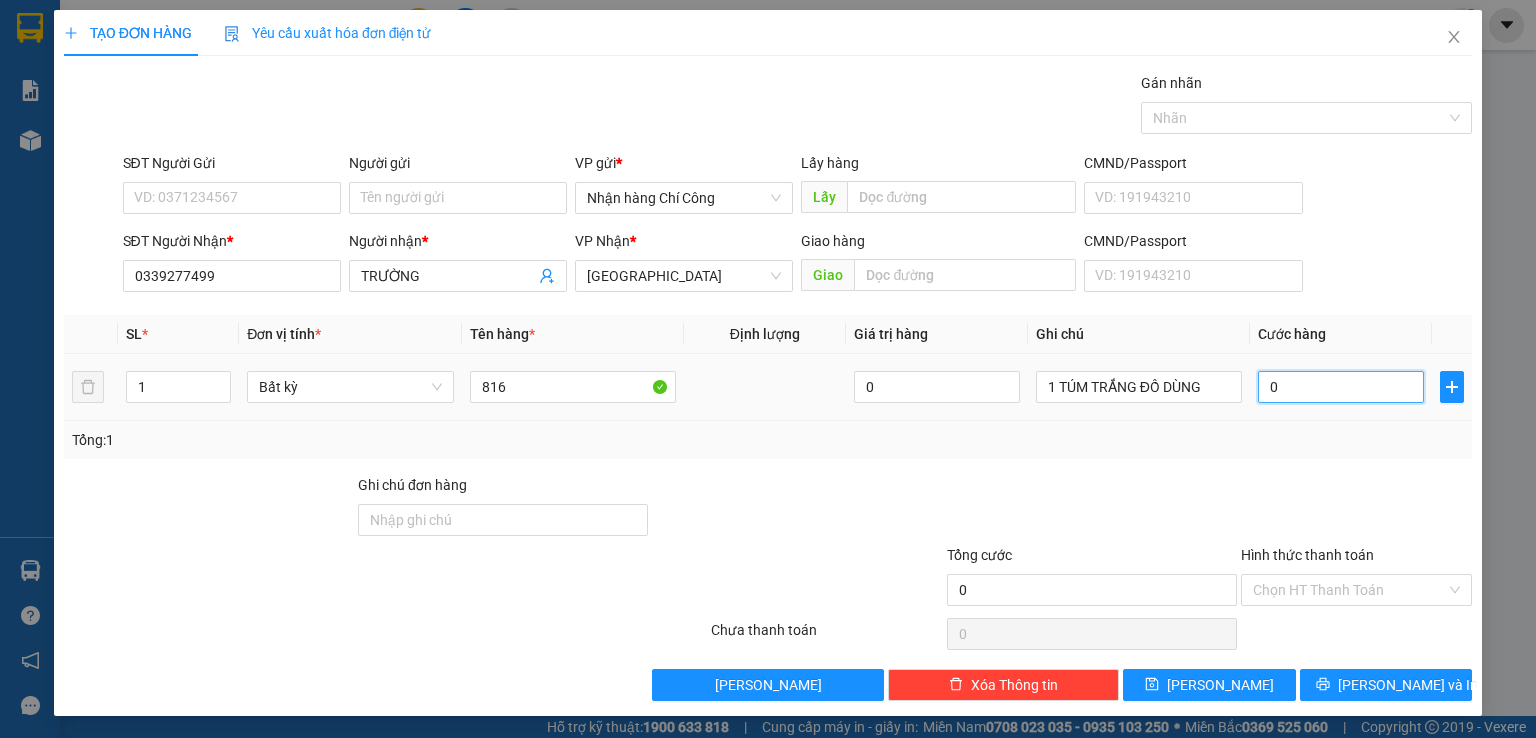 type on "5" 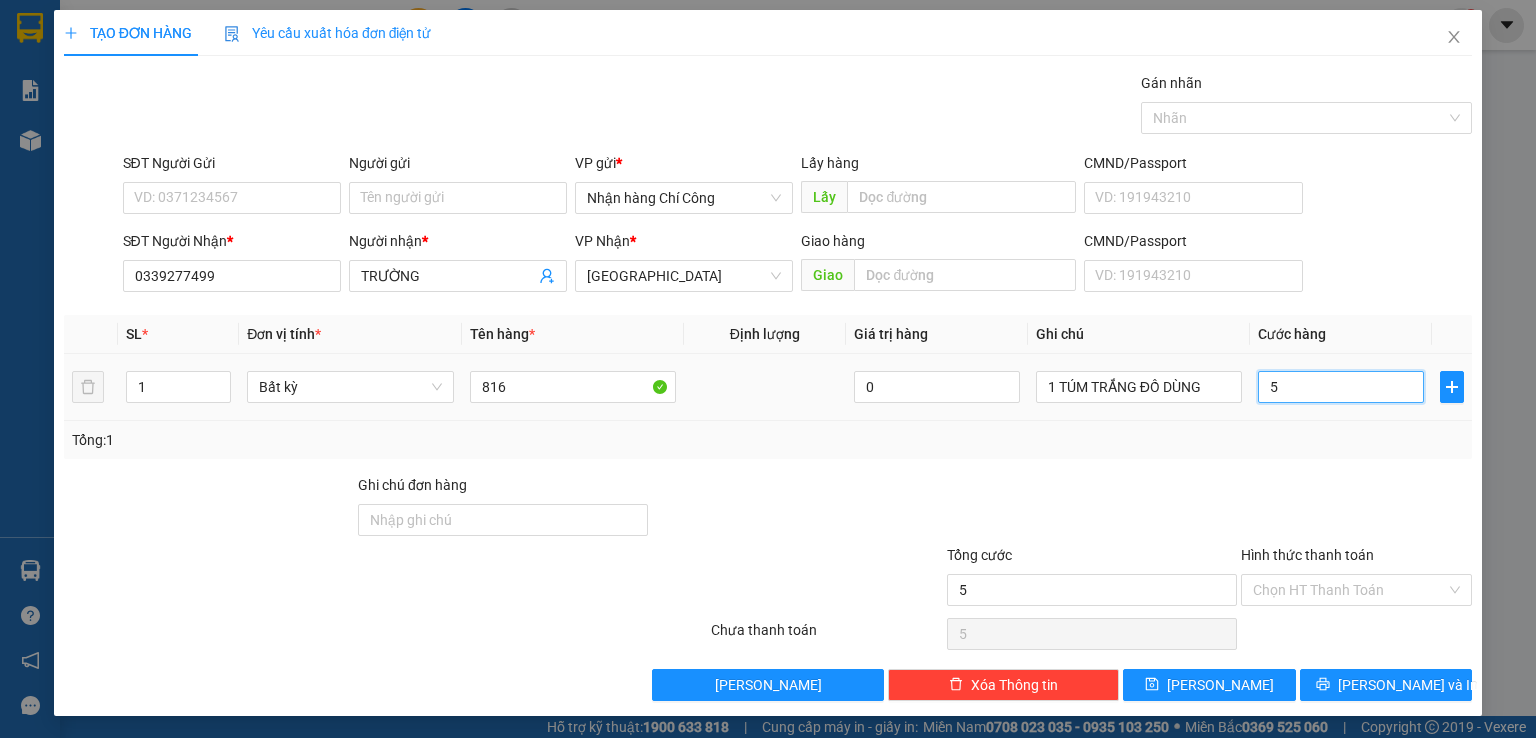type on "50" 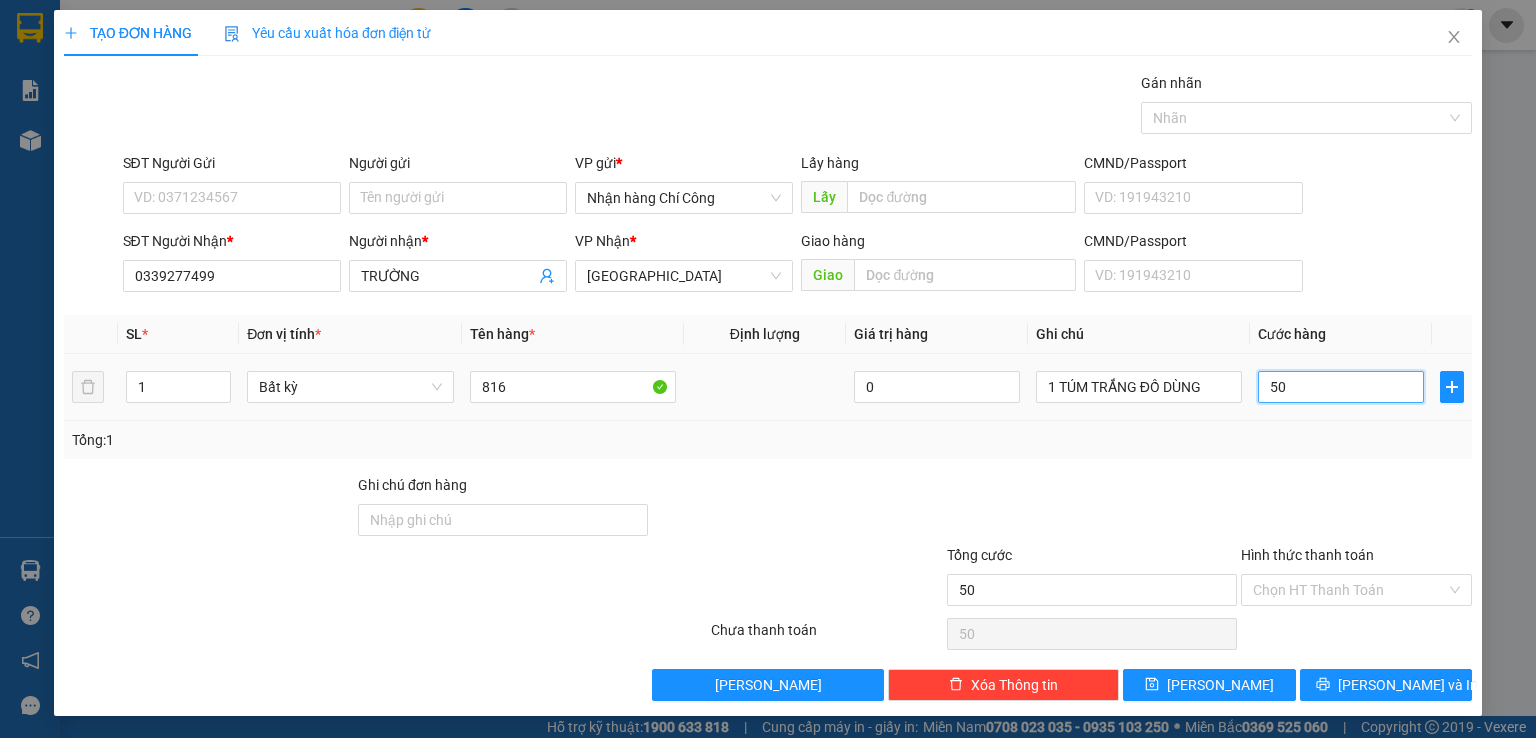 scroll, scrollTop: 0, scrollLeft: 0, axis: both 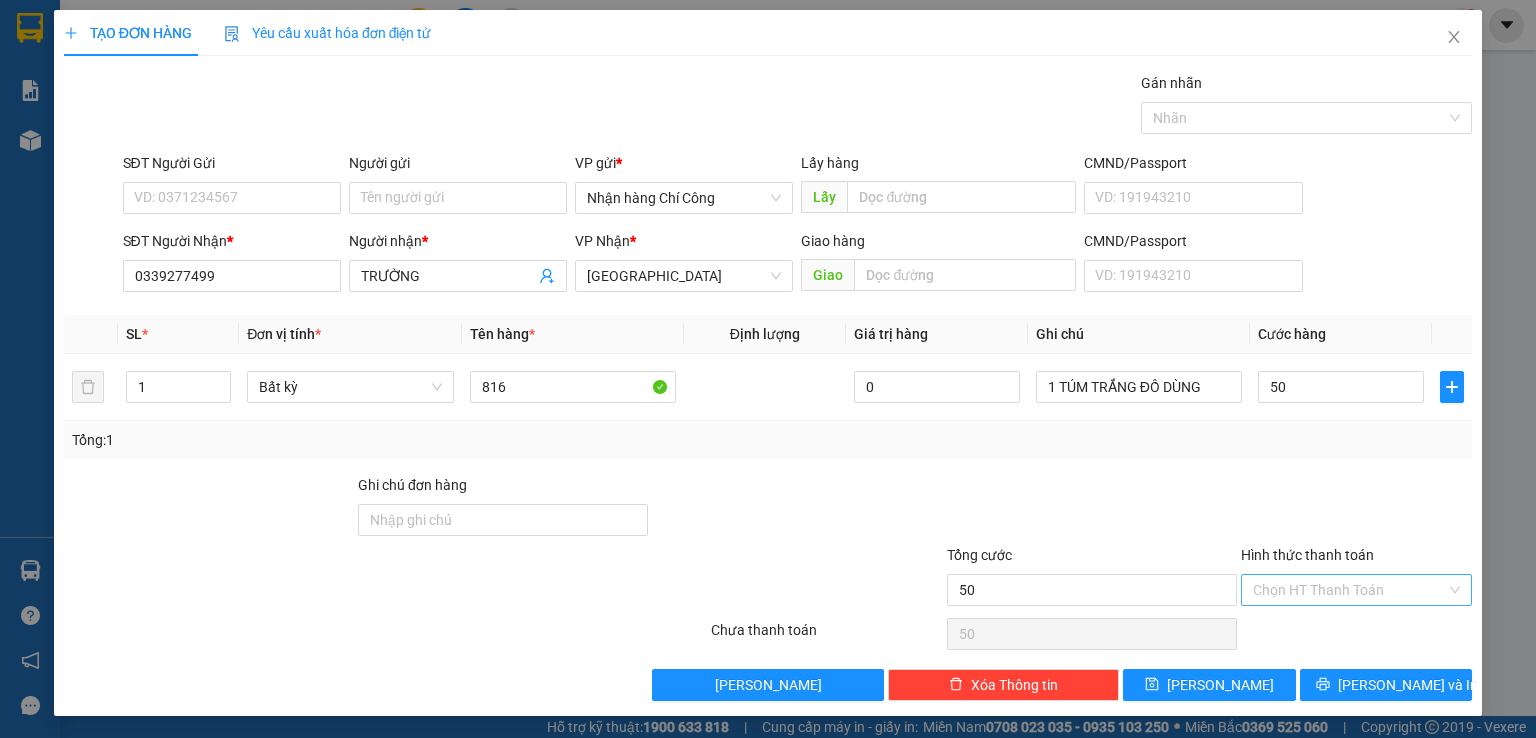 type on "50.000" 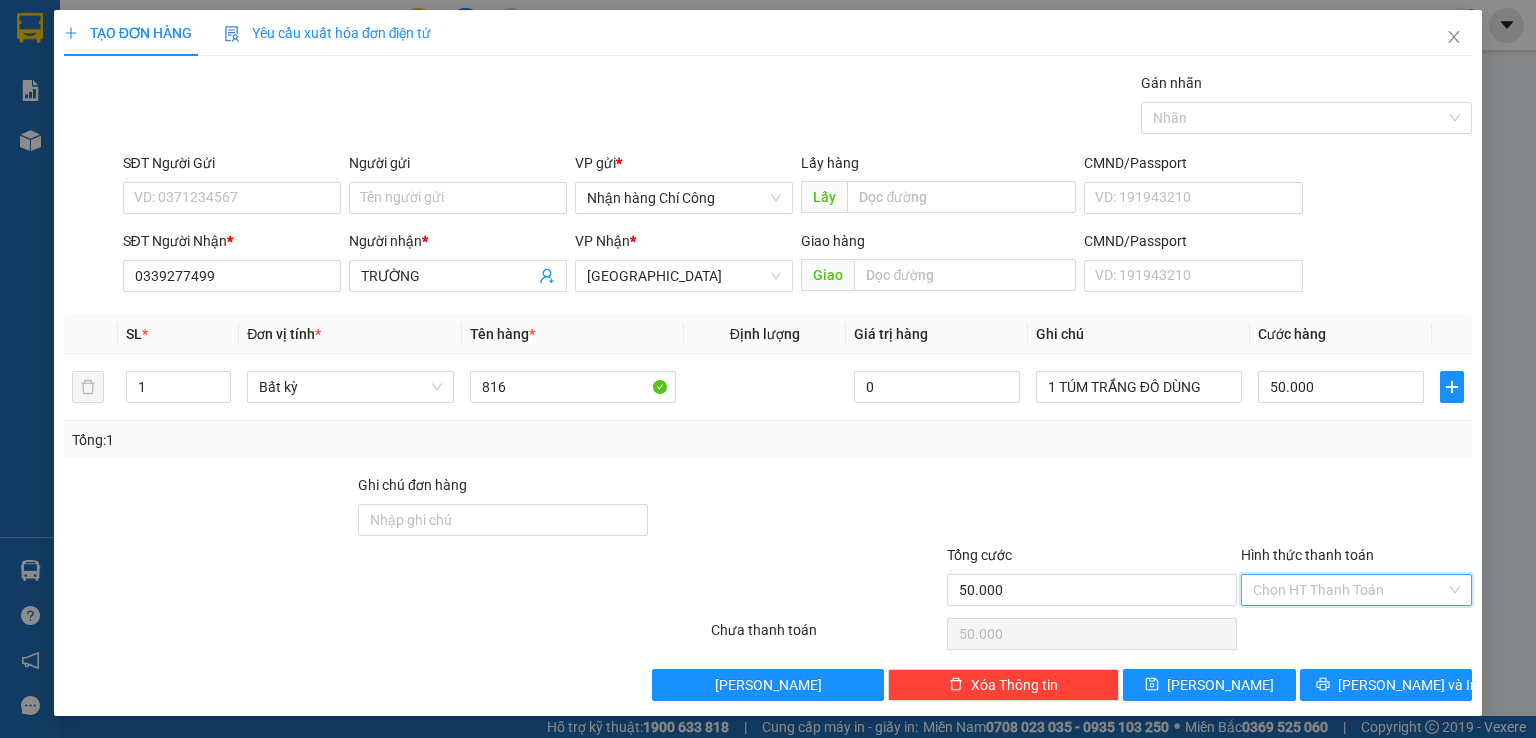 click on "Hình thức thanh toán" at bounding box center (1349, 590) 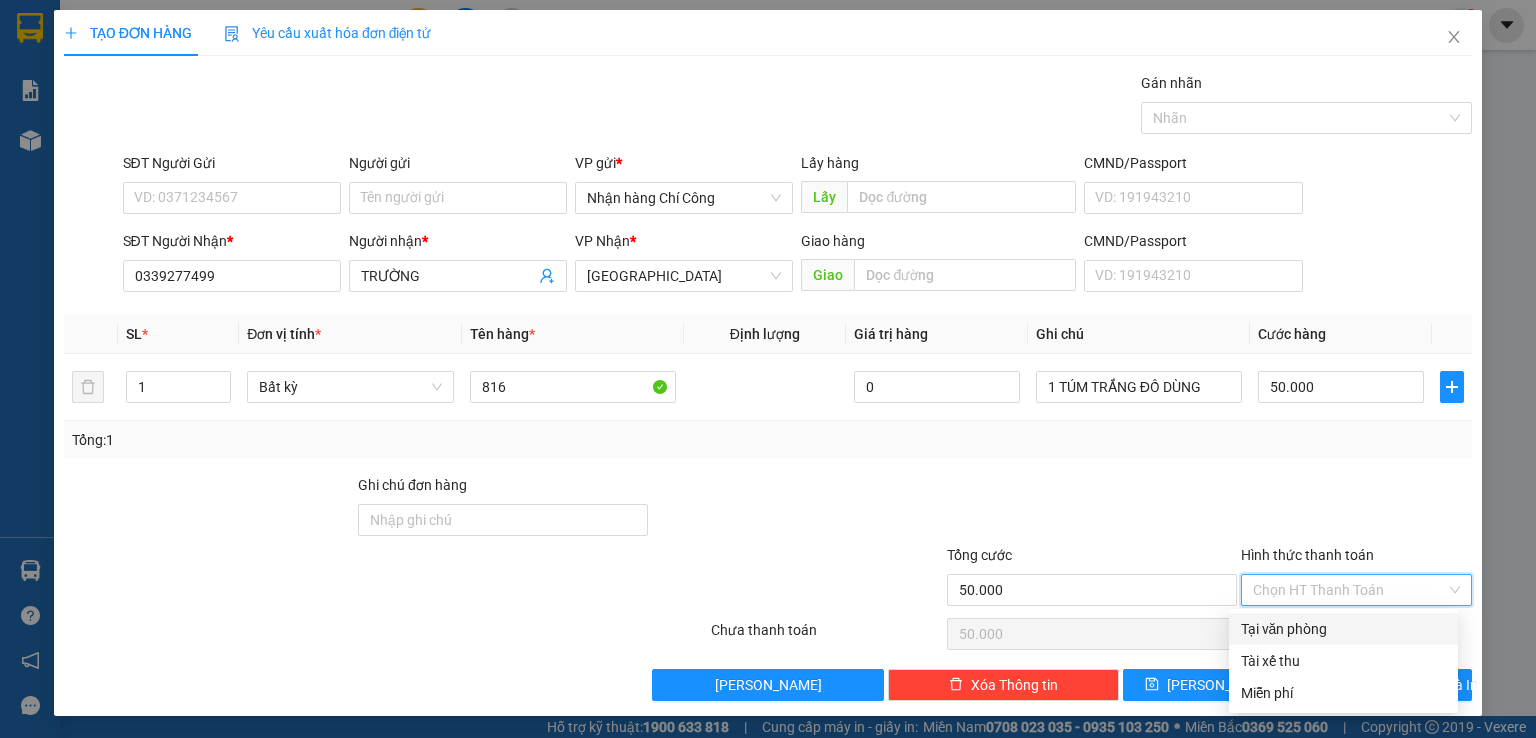 click on "Tại văn phòng" at bounding box center (1343, 629) 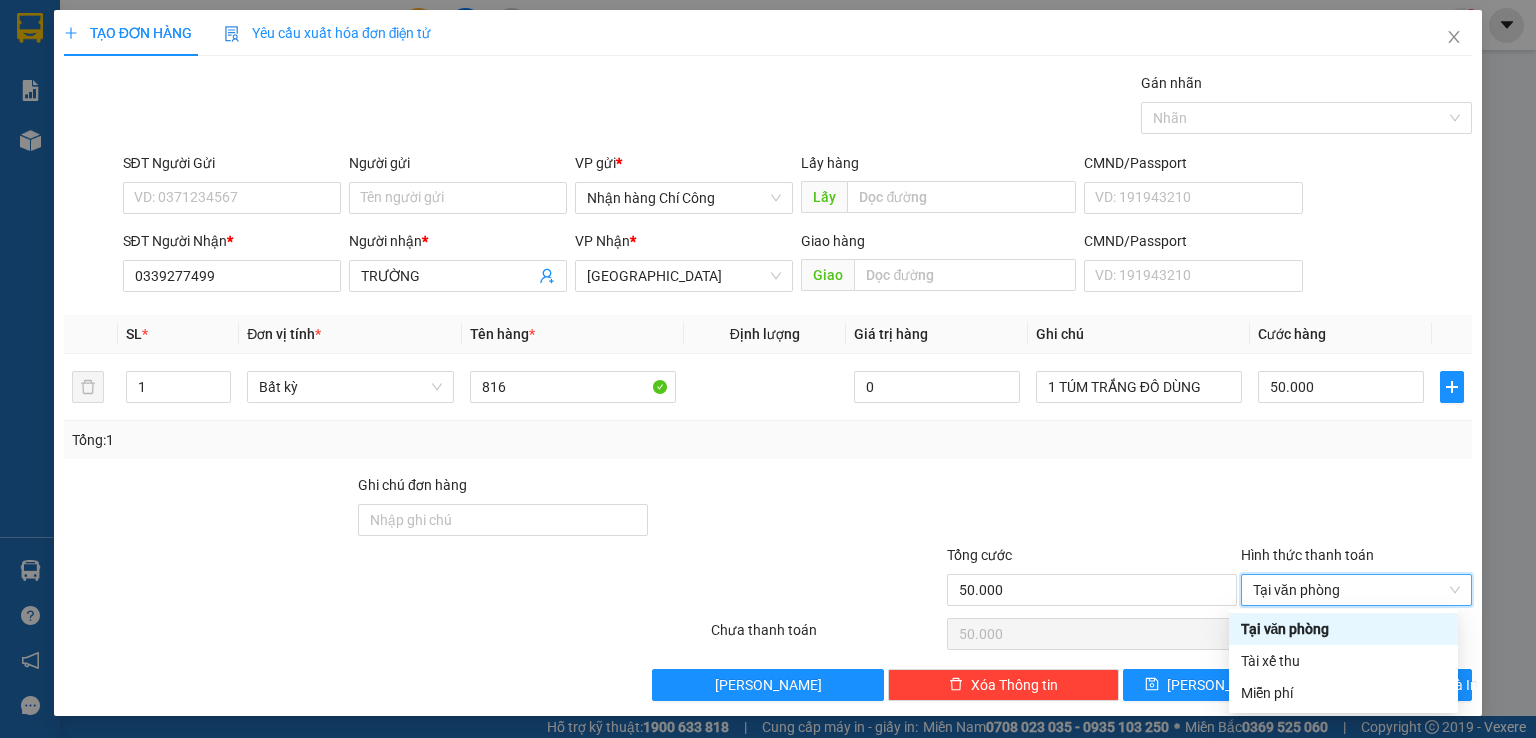 type on "0" 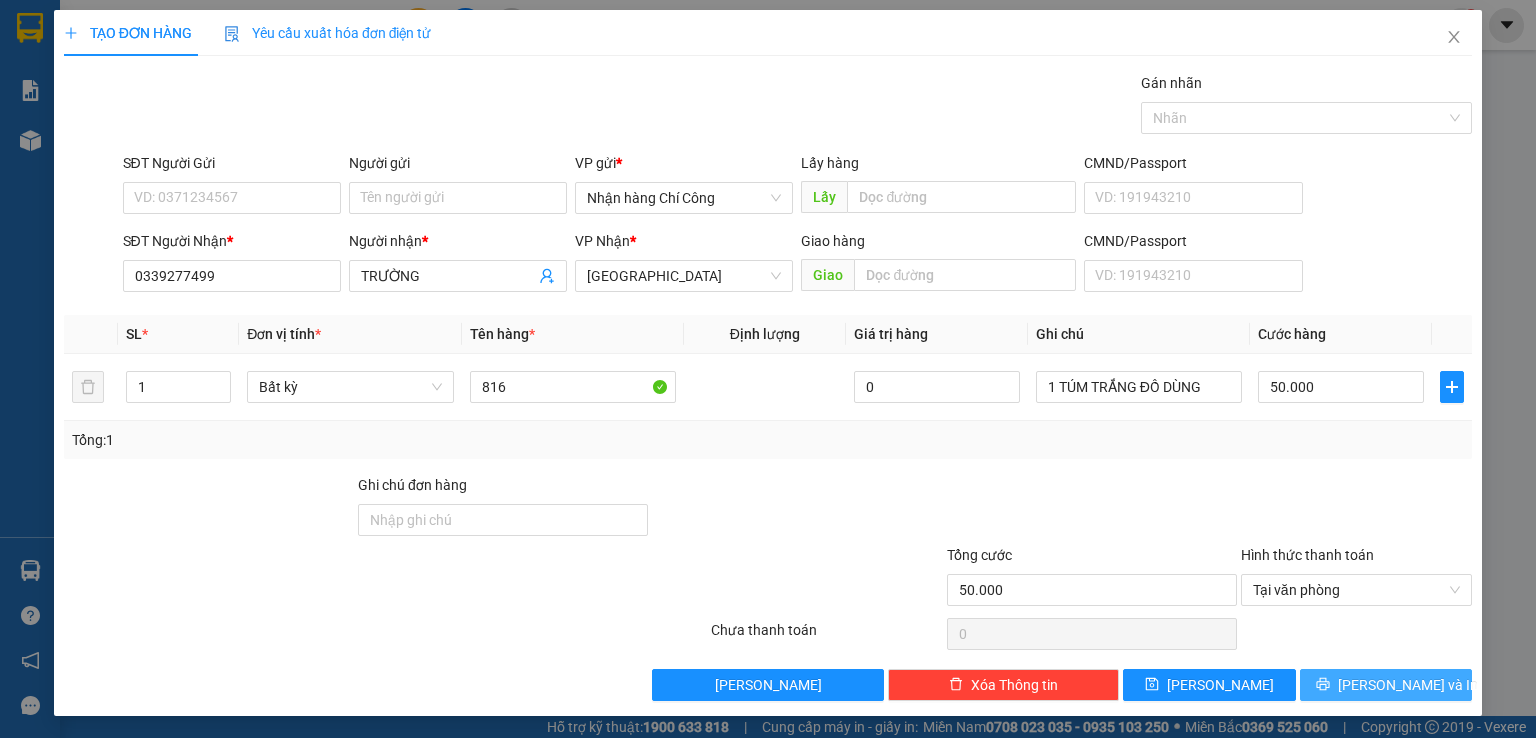 click on "[PERSON_NAME] và In" at bounding box center (1408, 685) 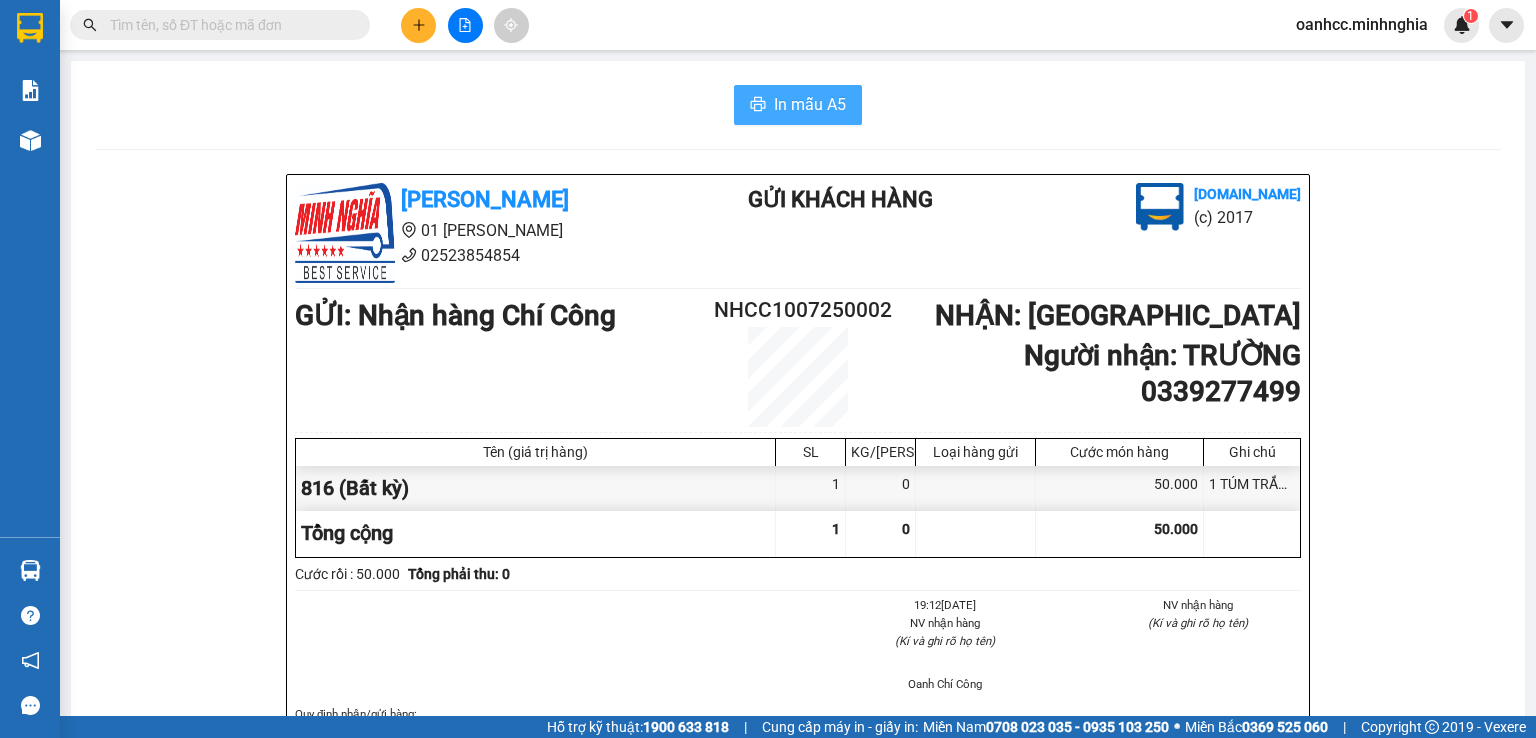 click on "In mẫu A5" at bounding box center (810, 104) 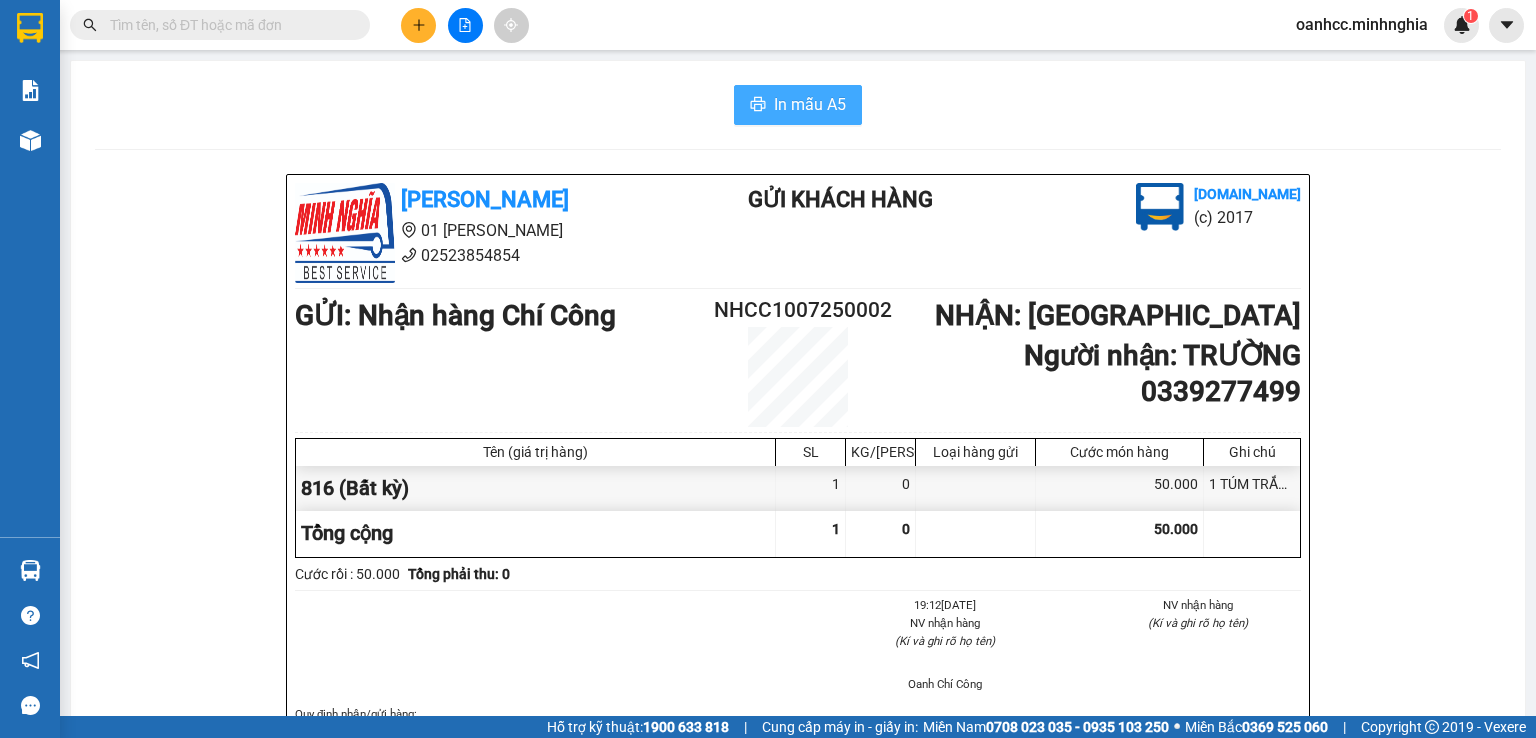 scroll, scrollTop: 0, scrollLeft: 0, axis: both 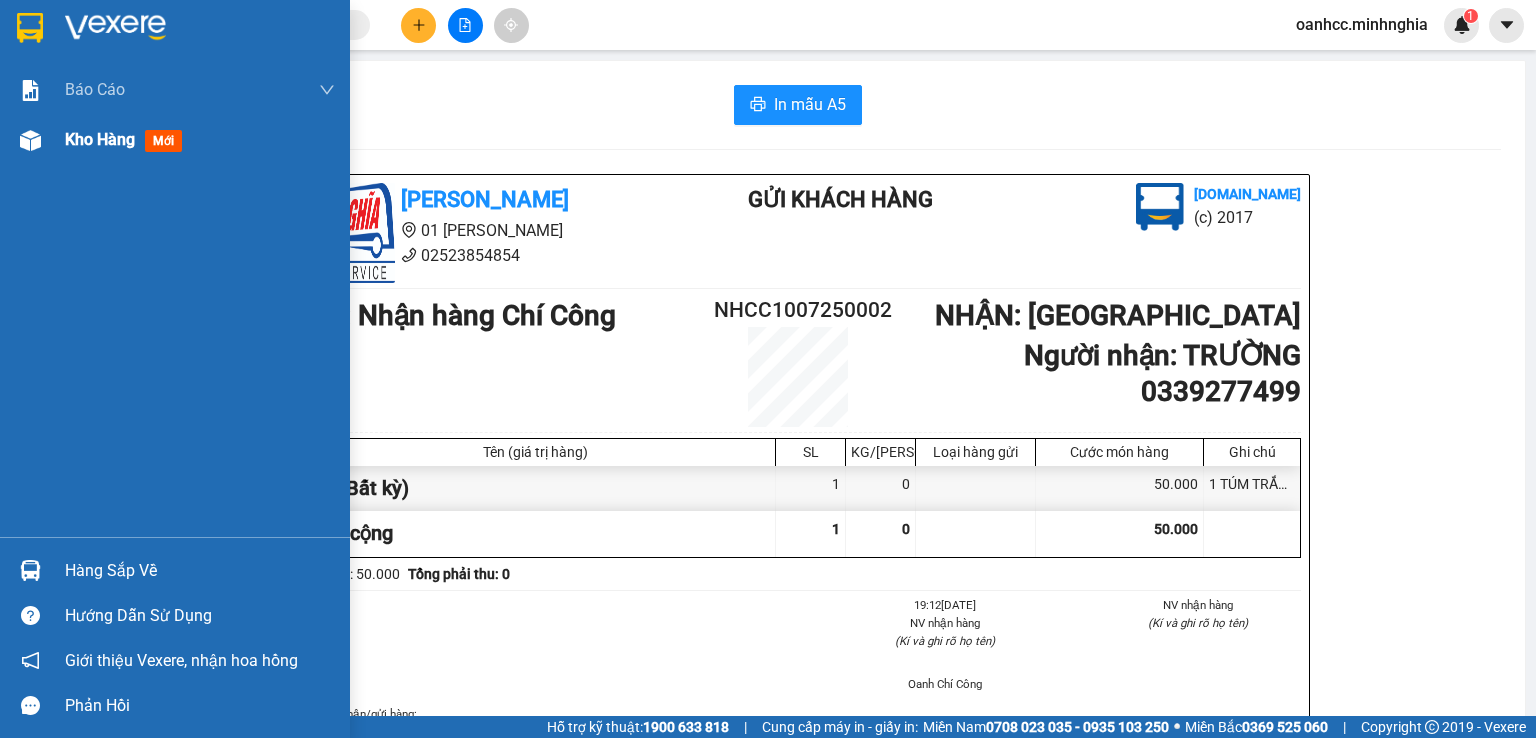 click on "Kho hàng" at bounding box center (100, 139) 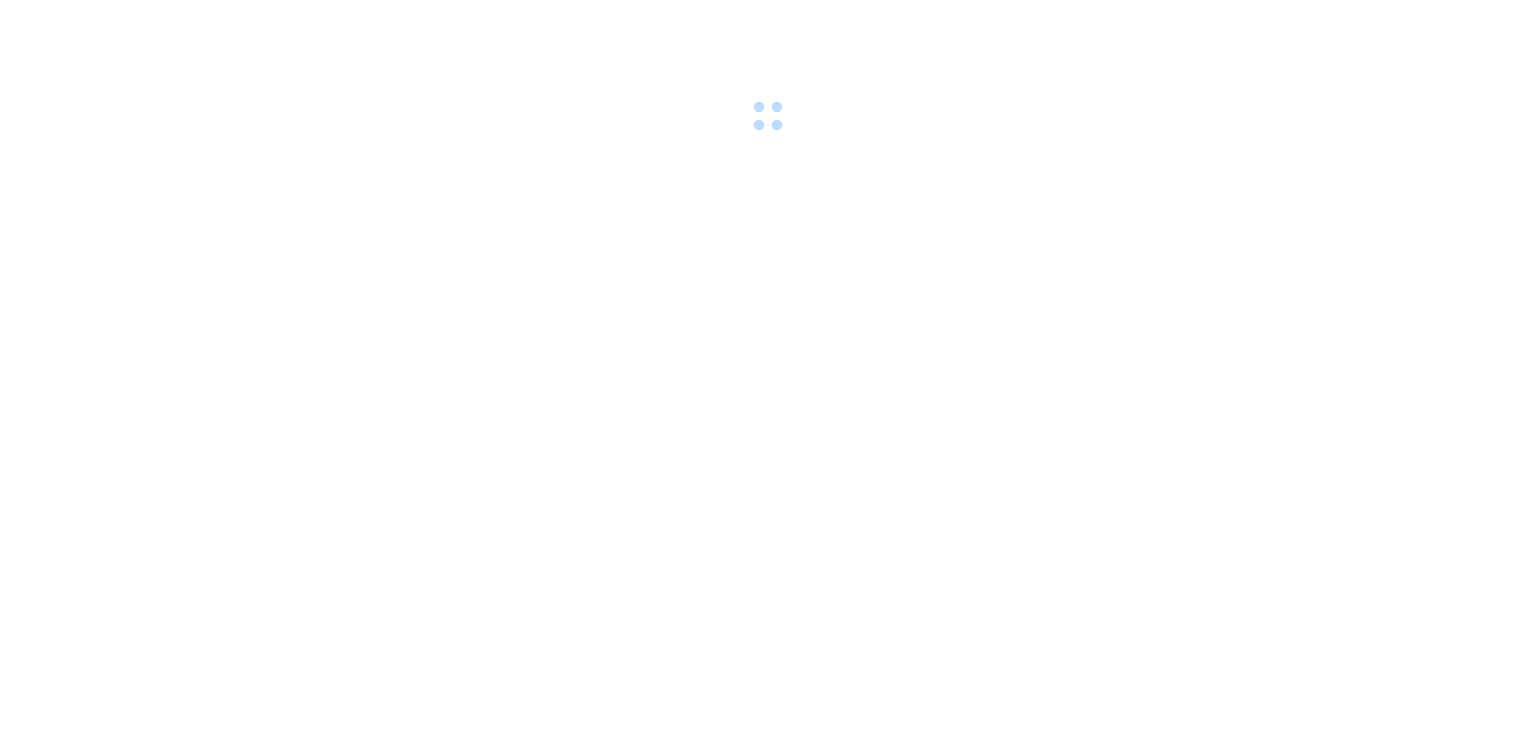 scroll, scrollTop: 0, scrollLeft: 0, axis: both 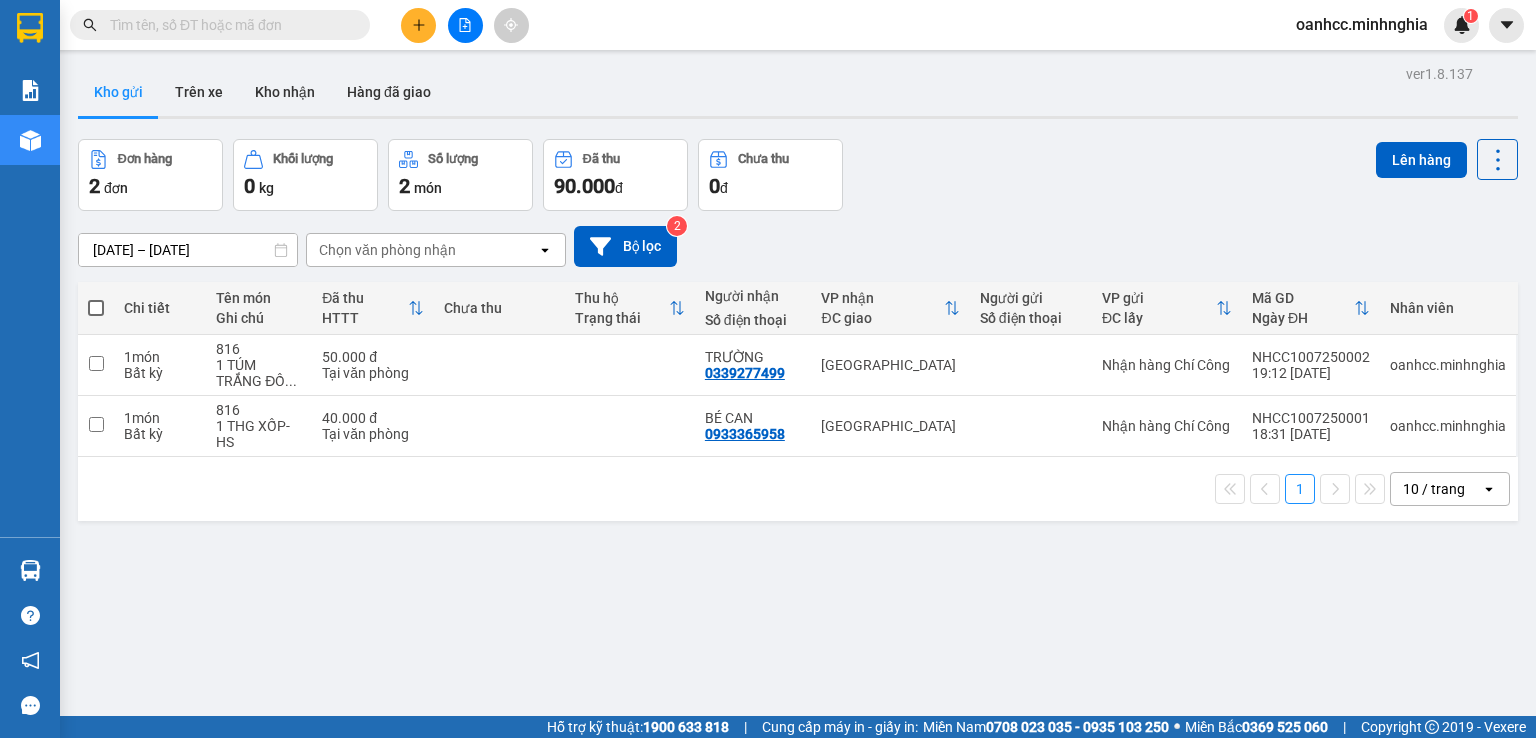 click at bounding box center (96, 308) 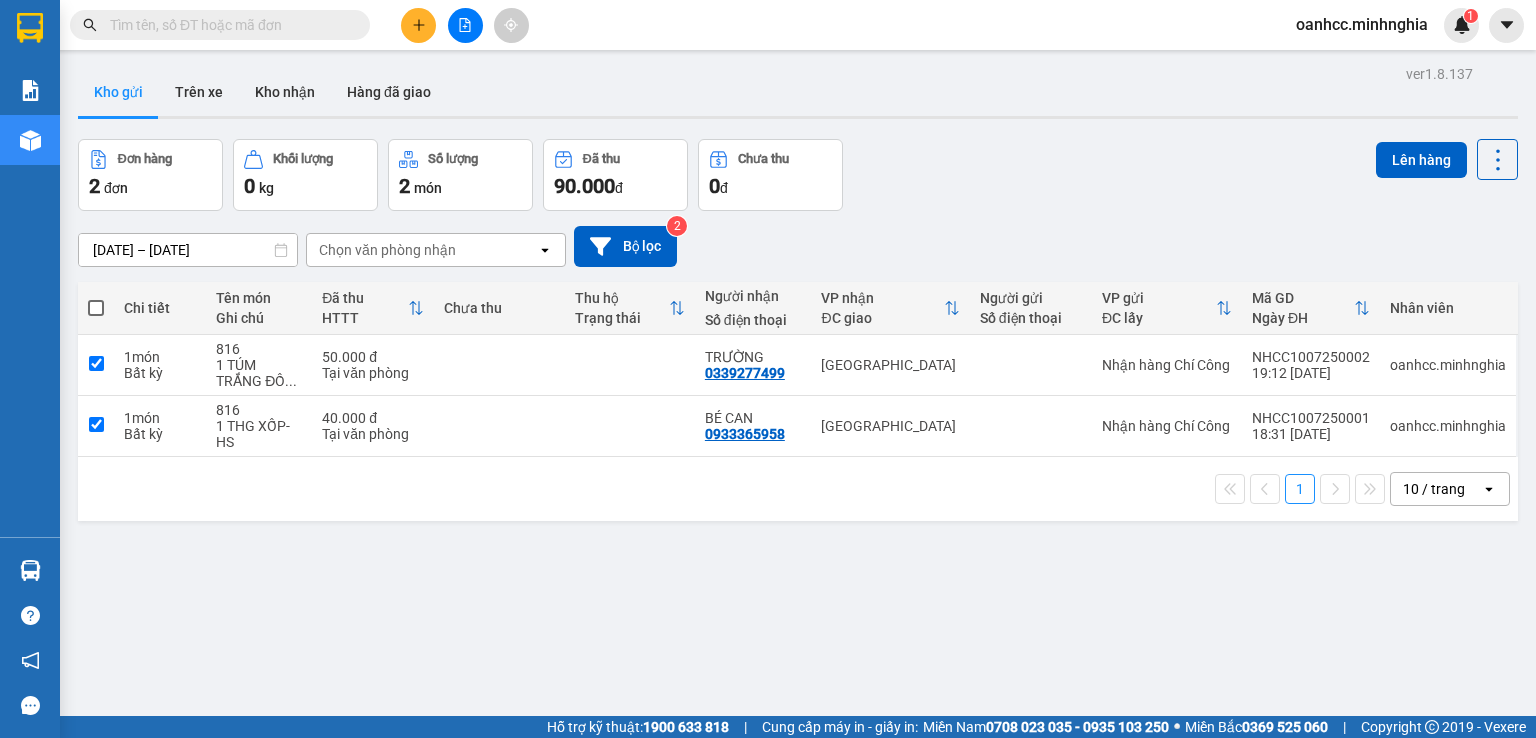 checkbox on "true" 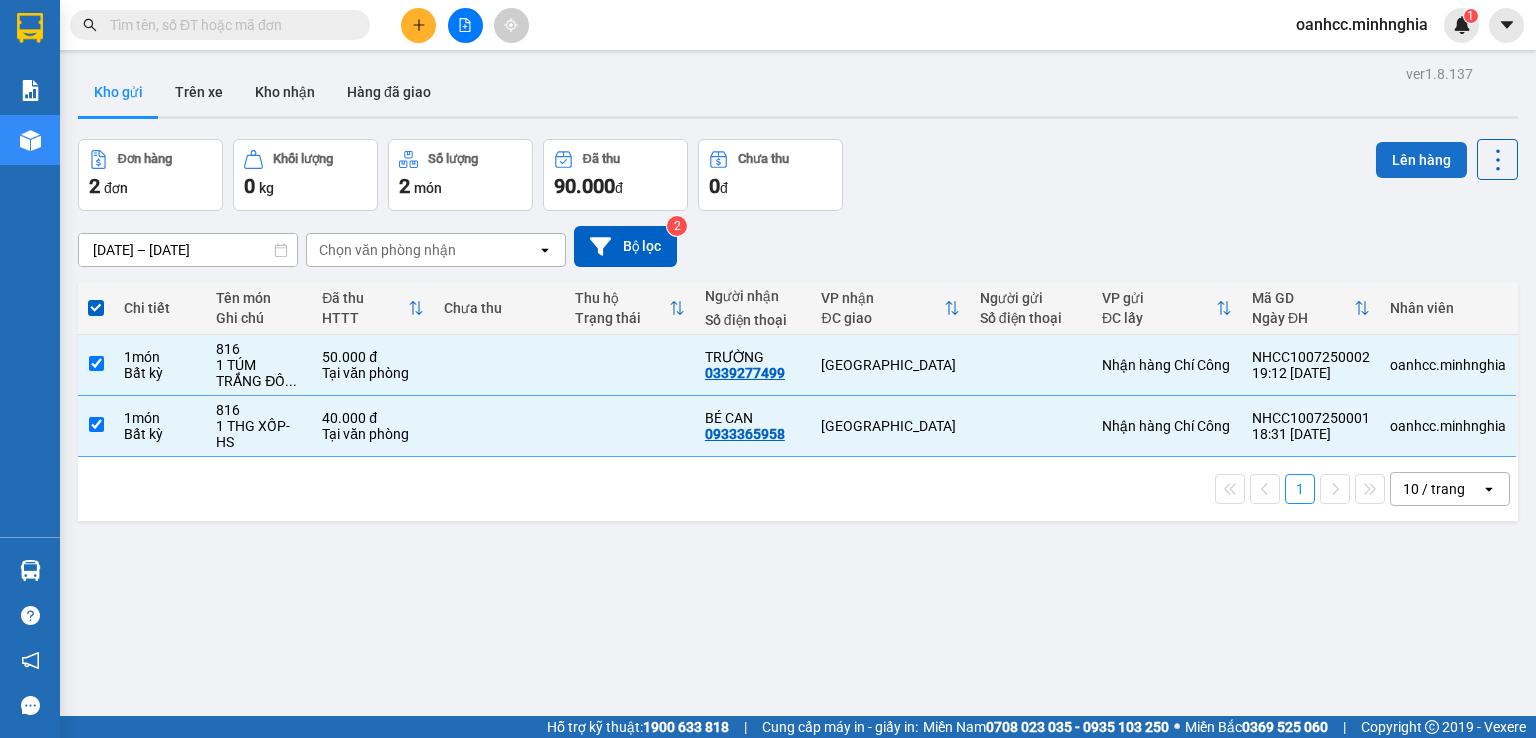 click on "Lên hàng" at bounding box center [1421, 160] 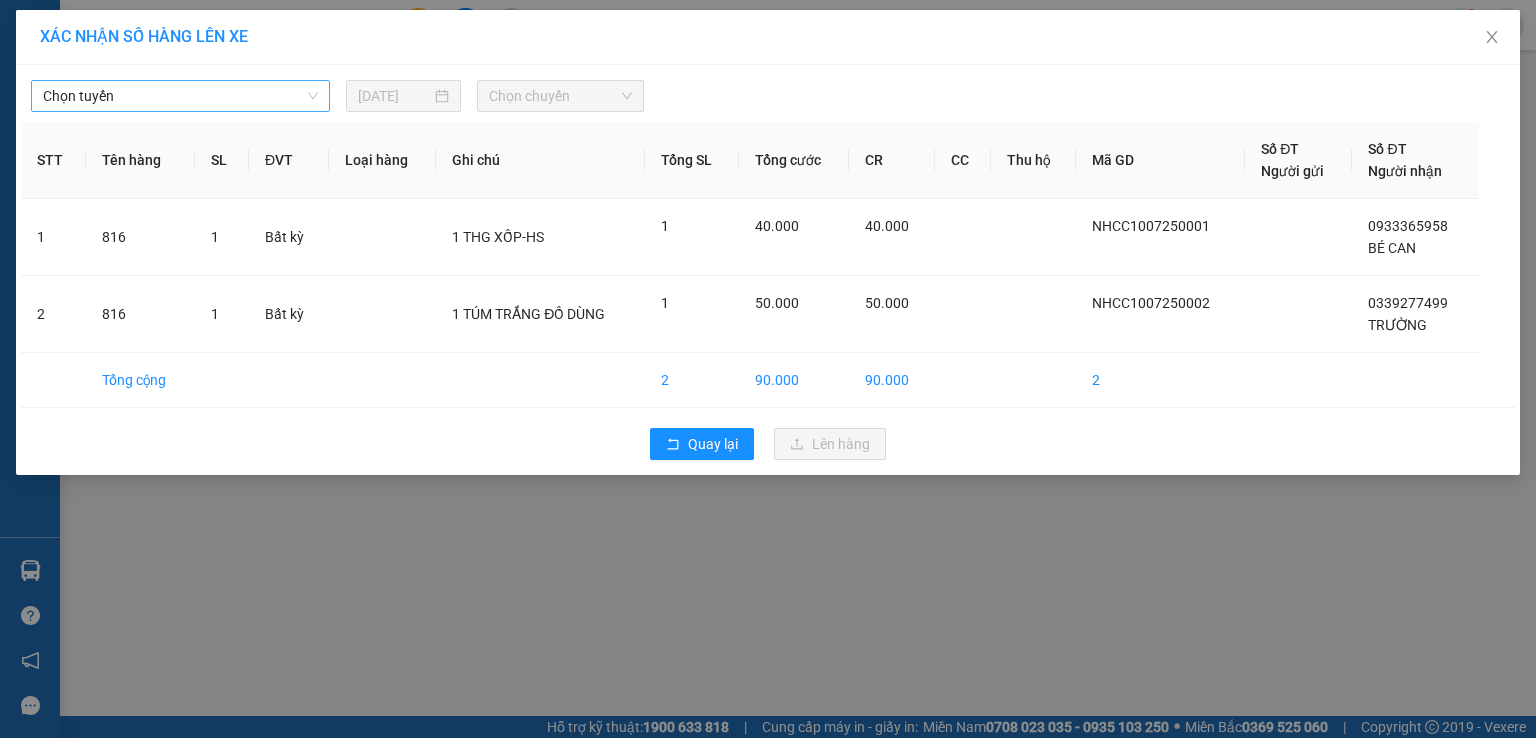 click on "Chọn tuyến" at bounding box center (180, 96) 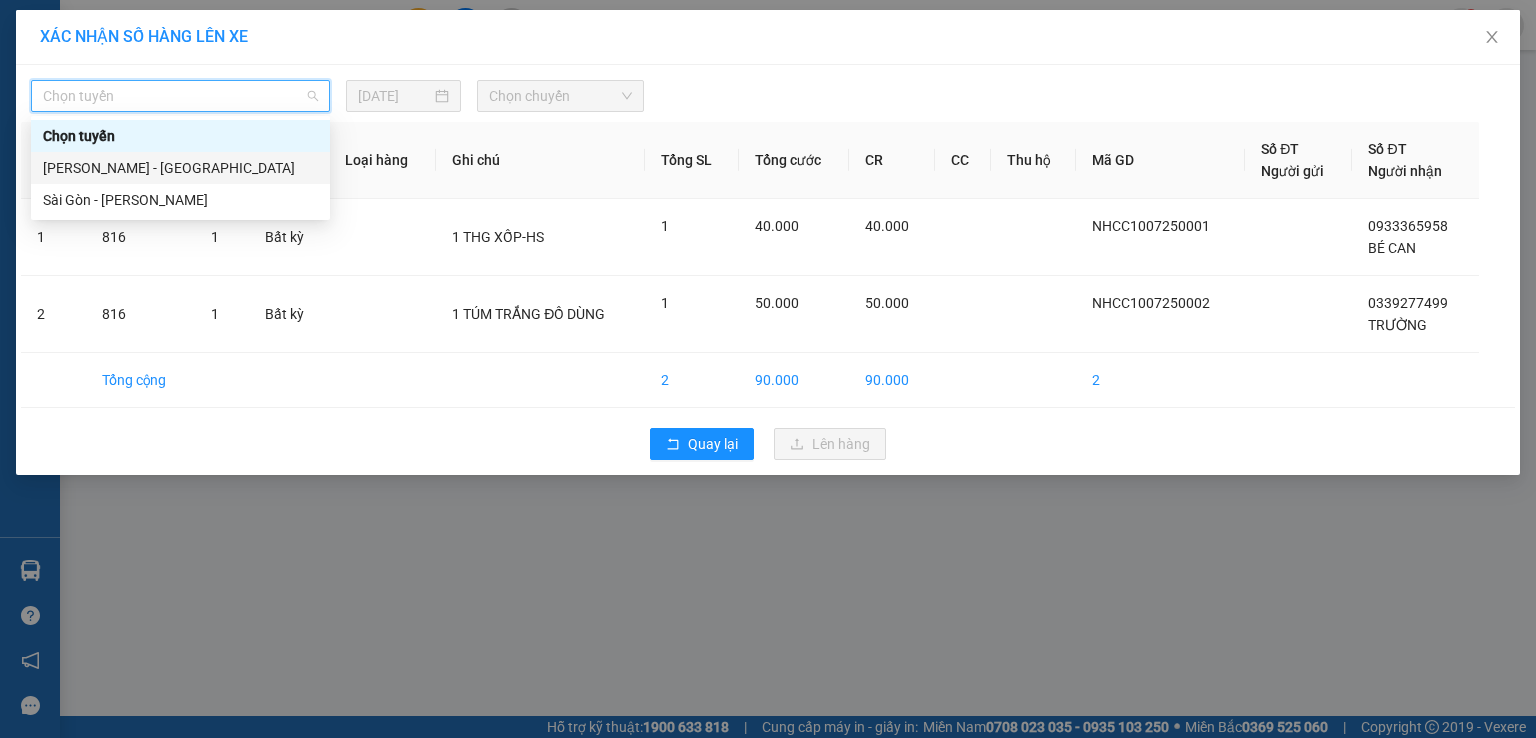 click on "[PERSON_NAME] - [GEOGRAPHIC_DATA]" at bounding box center [180, 168] 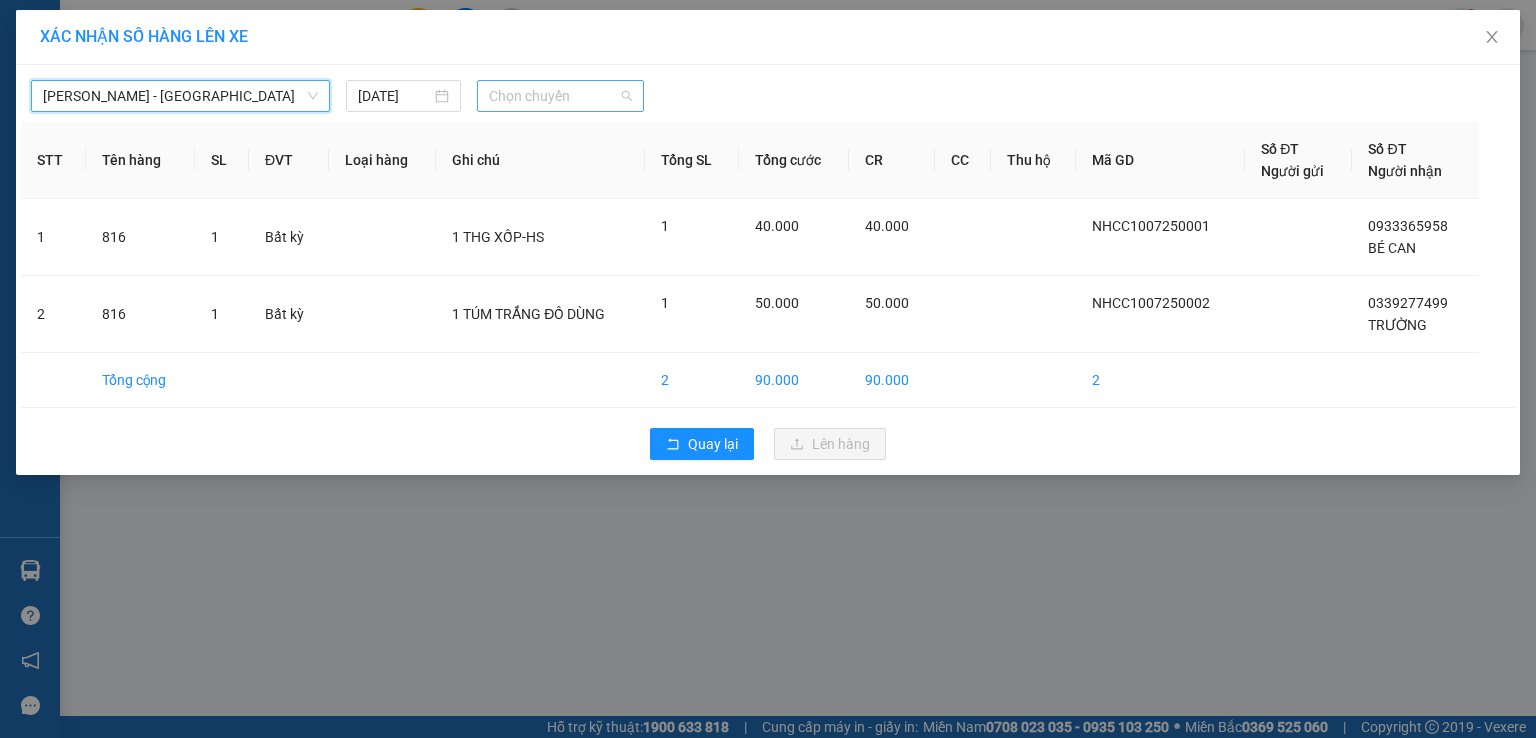 click on "Chọn chuyến" at bounding box center (561, 96) 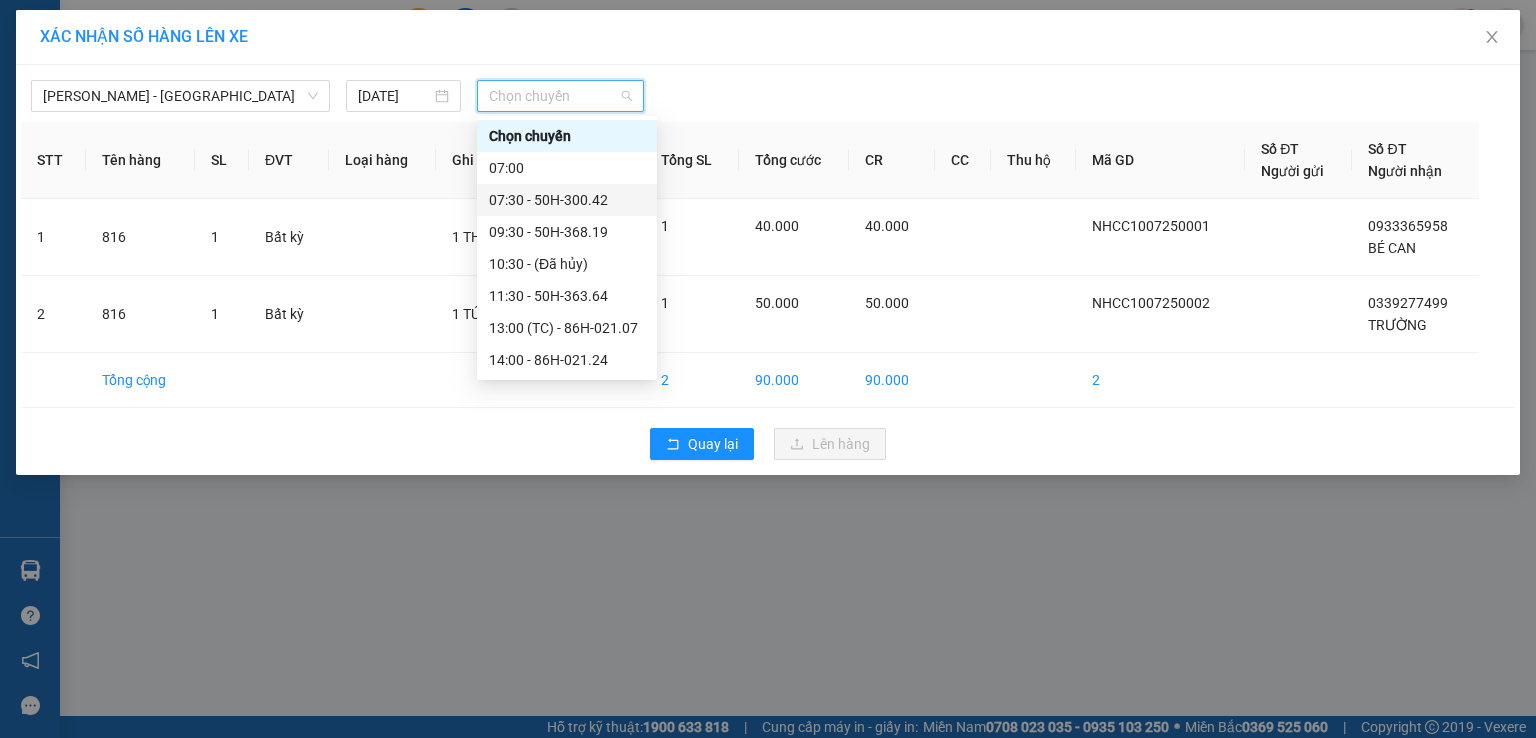 scroll, scrollTop: 256, scrollLeft: 0, axis: vertical 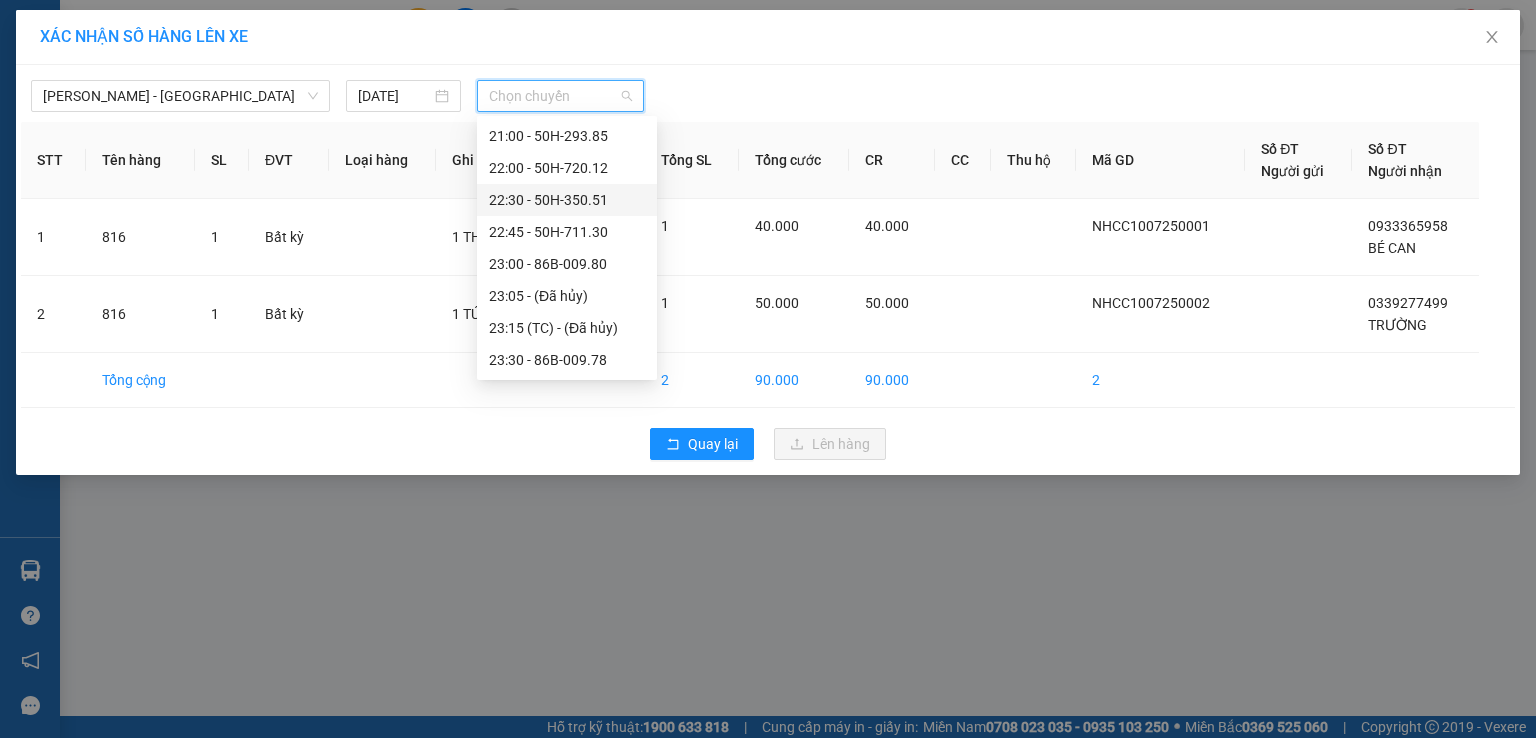click on "22:30     - 50H-350.51" at bounding box center [567, 200] 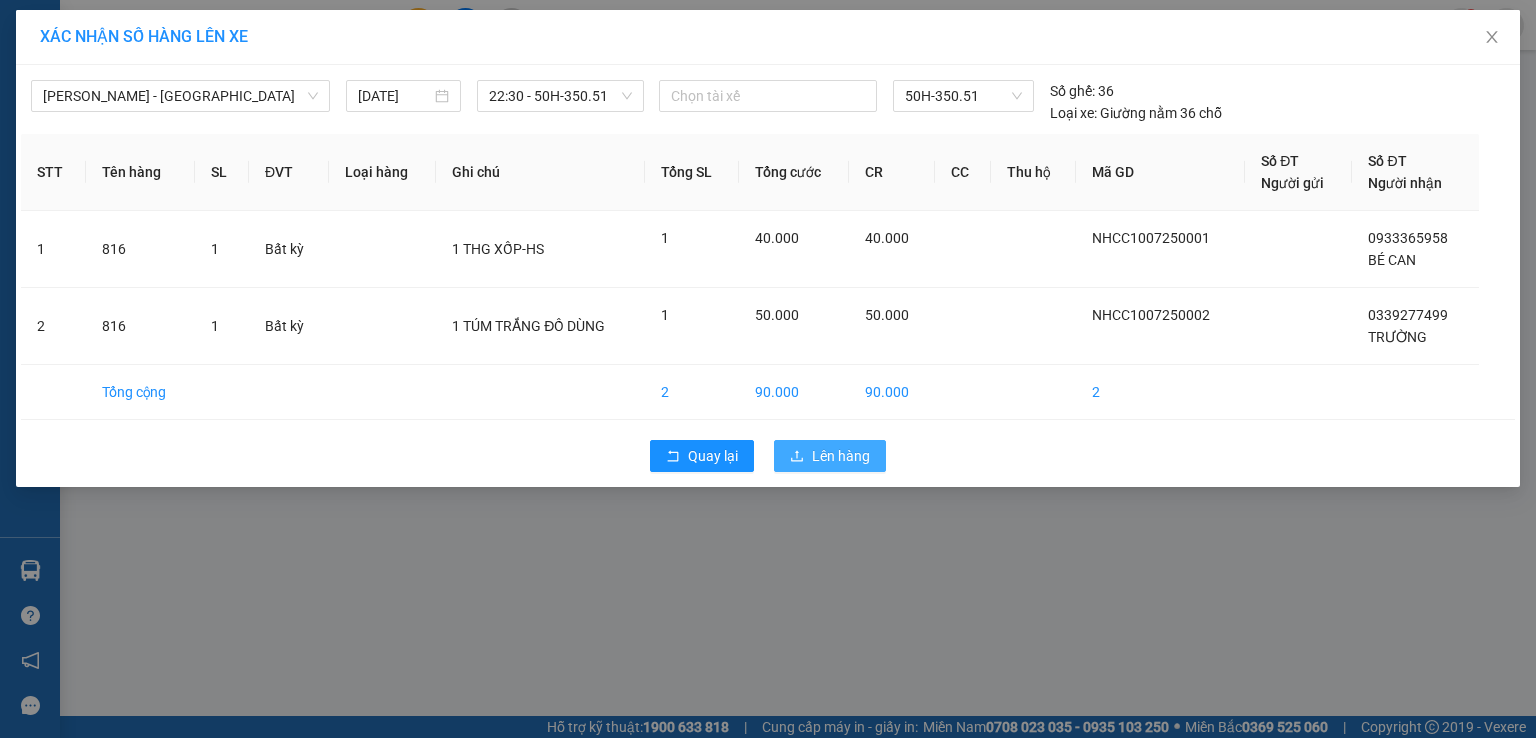 click on "Lên hàng" at bounding box center [841, 456] 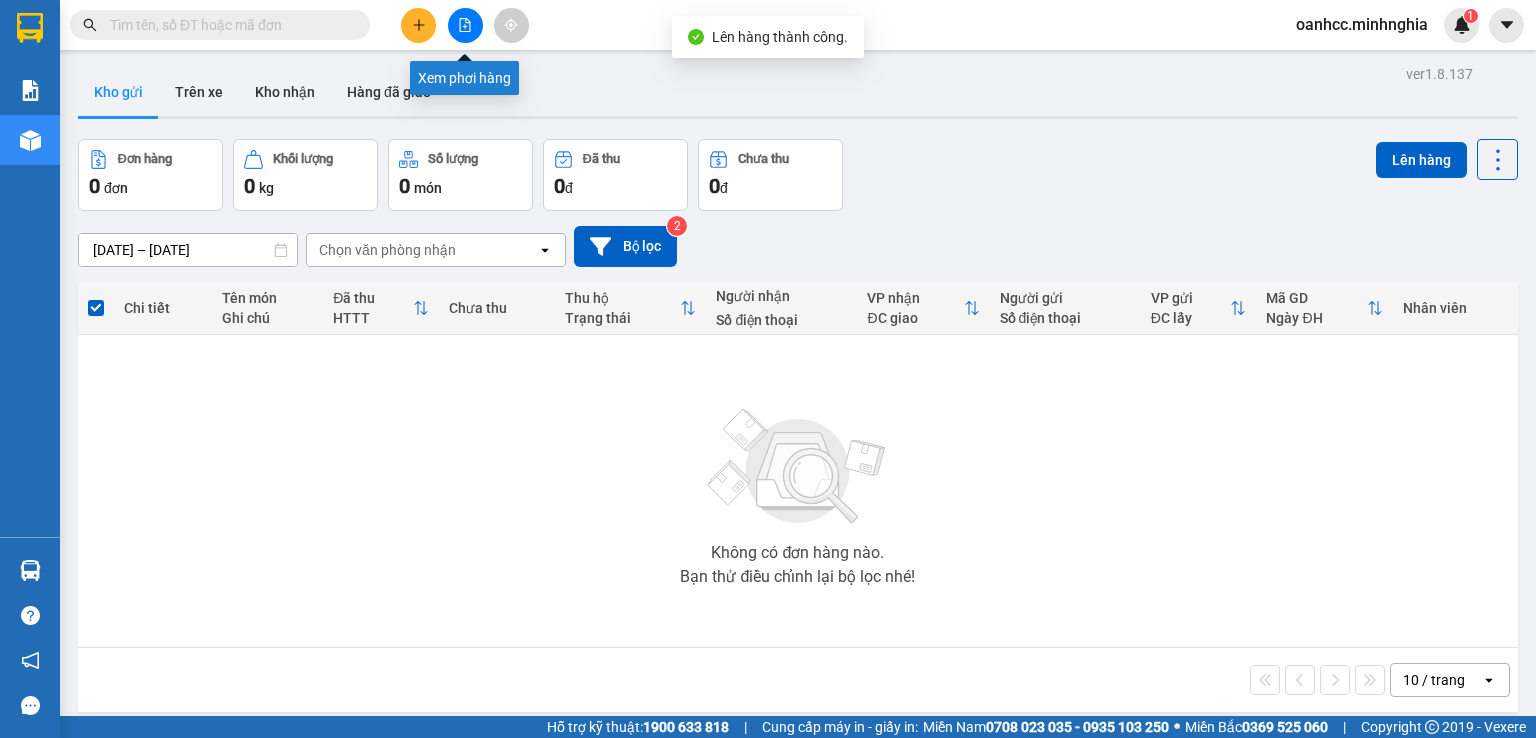 click at bounding box center [465, 25] 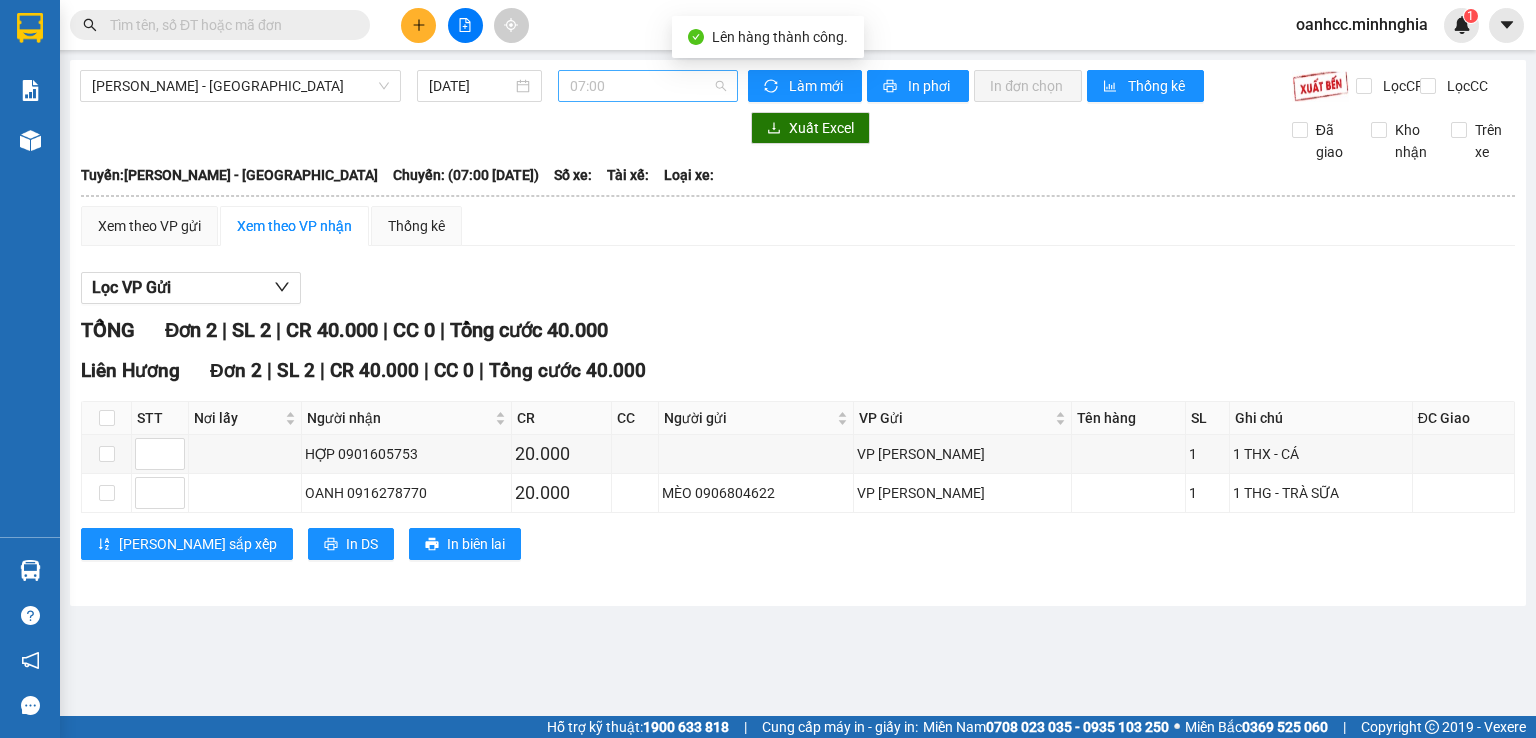 click on "07:00" at bounding box center (648, 86) 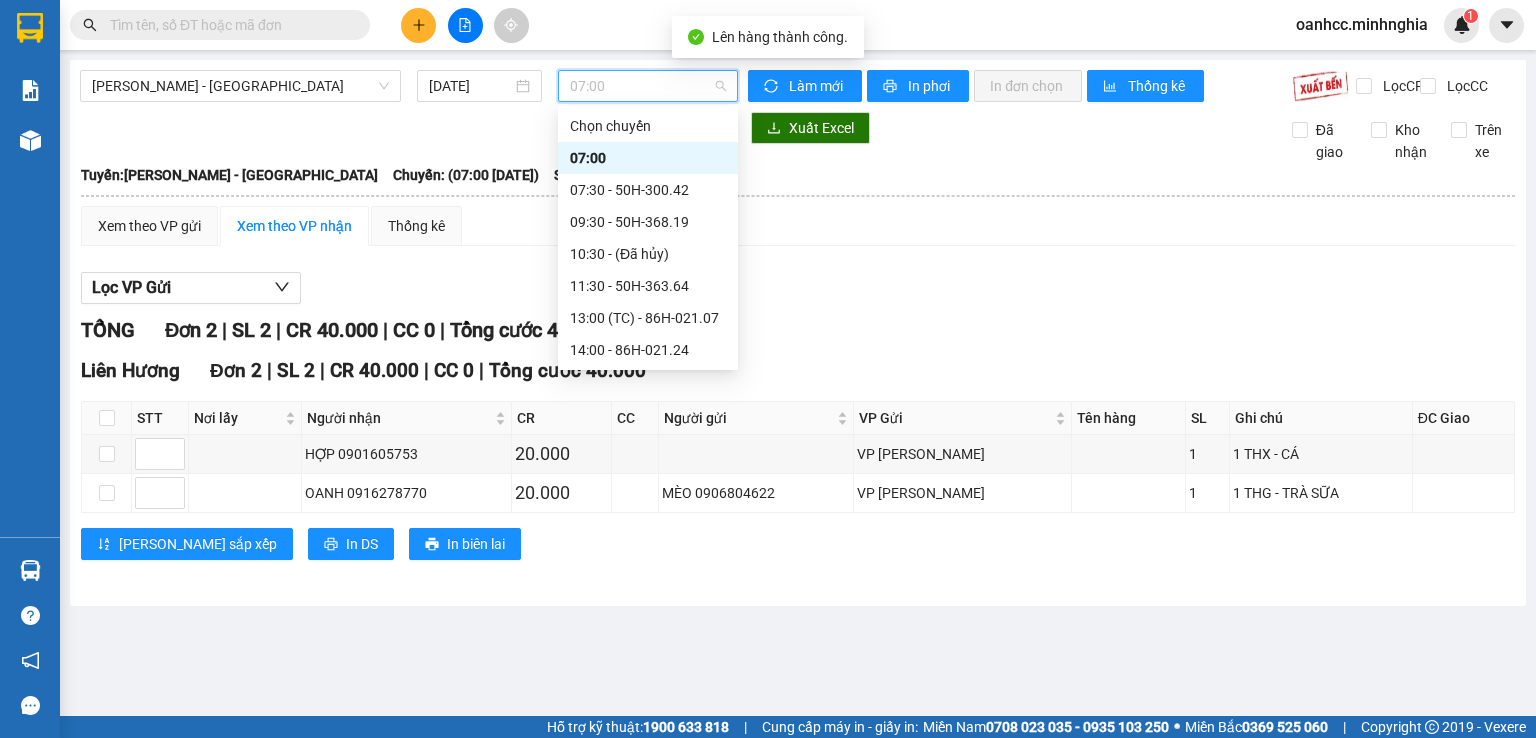 scroll, scrollTop: 256, scrollLeft: 0, axis: vertical 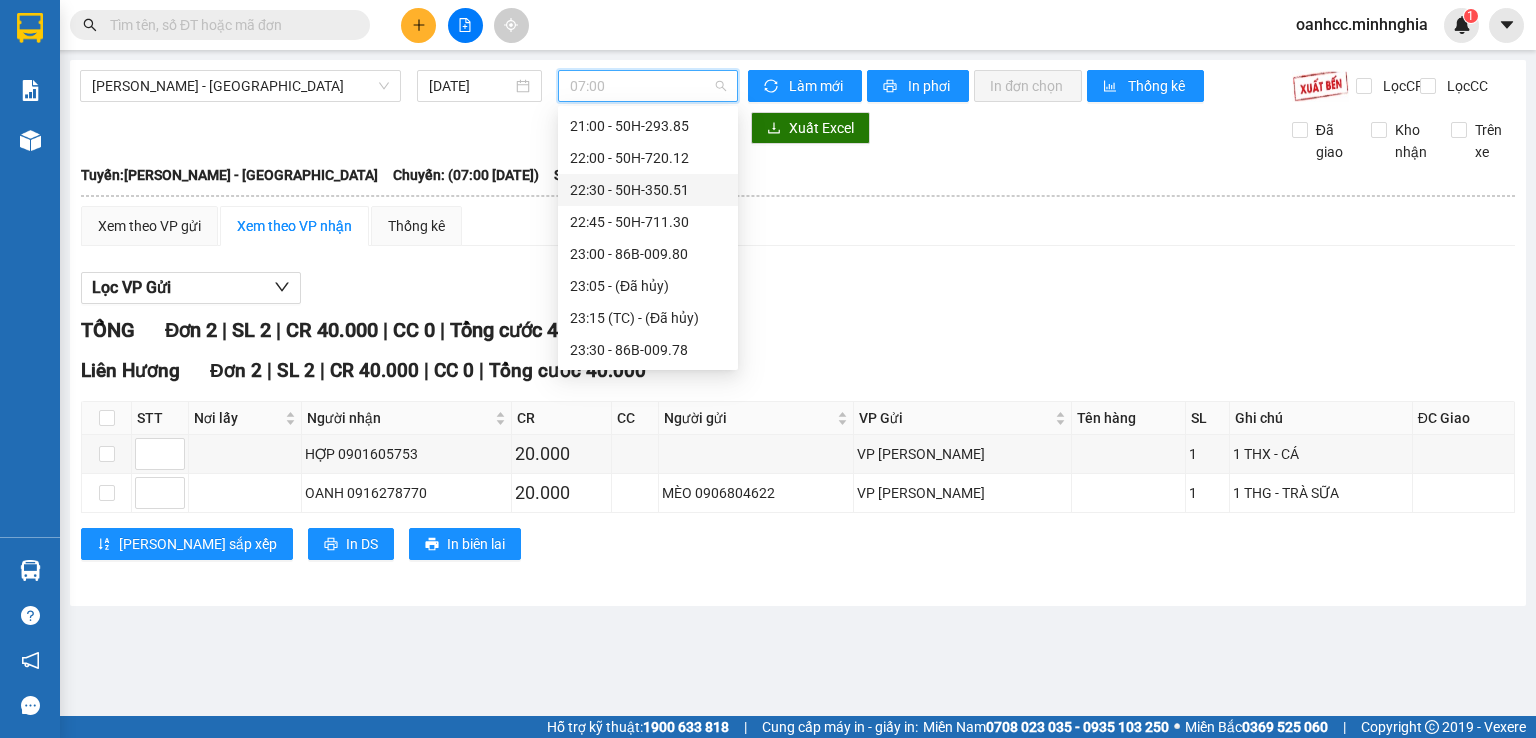 click on "22:30     - 50H-350.51" at bounding box center [648, 190] 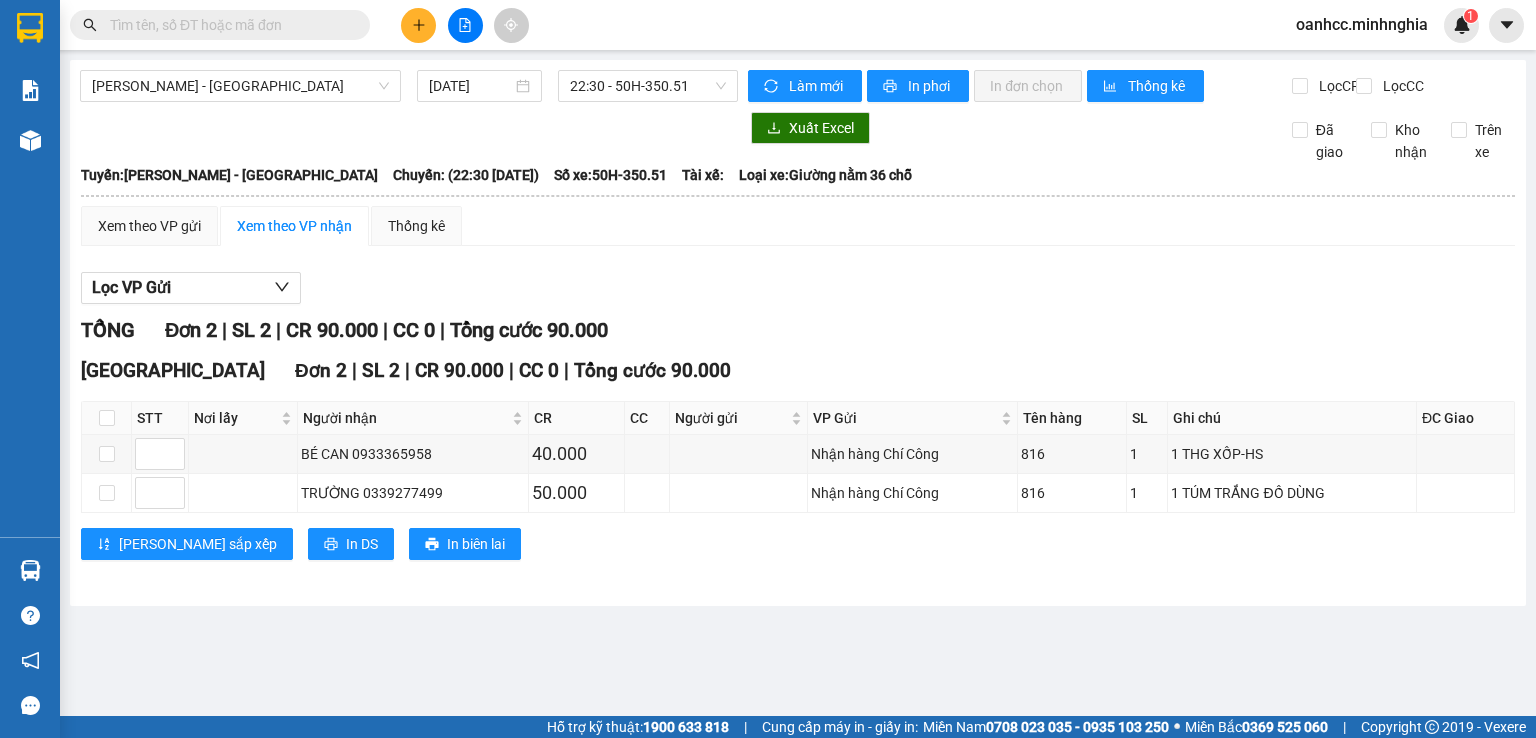 drag, startPoint x: 507, startPoint y: 35, endPoint x: 1024, endPoint y: 325, distance: 592.78076 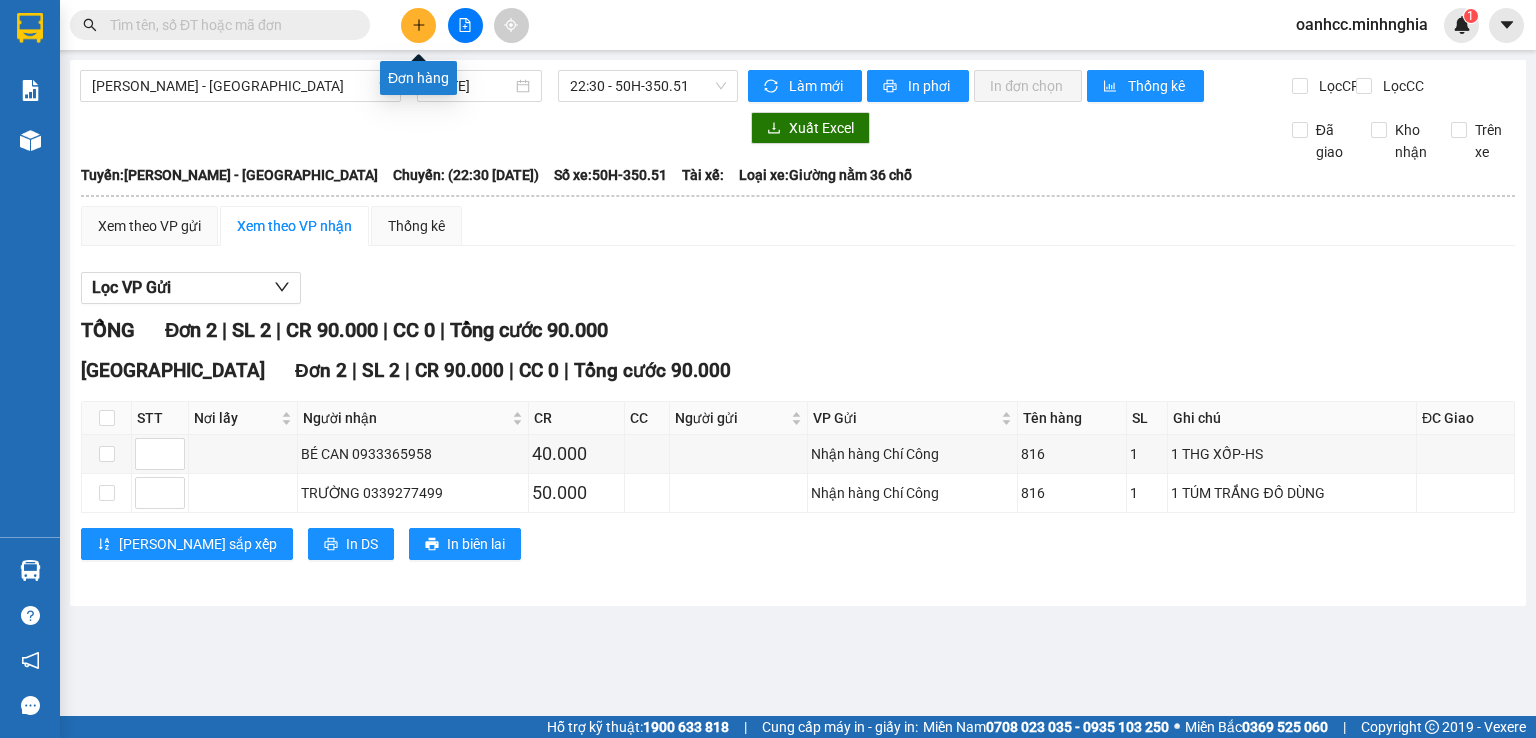 click 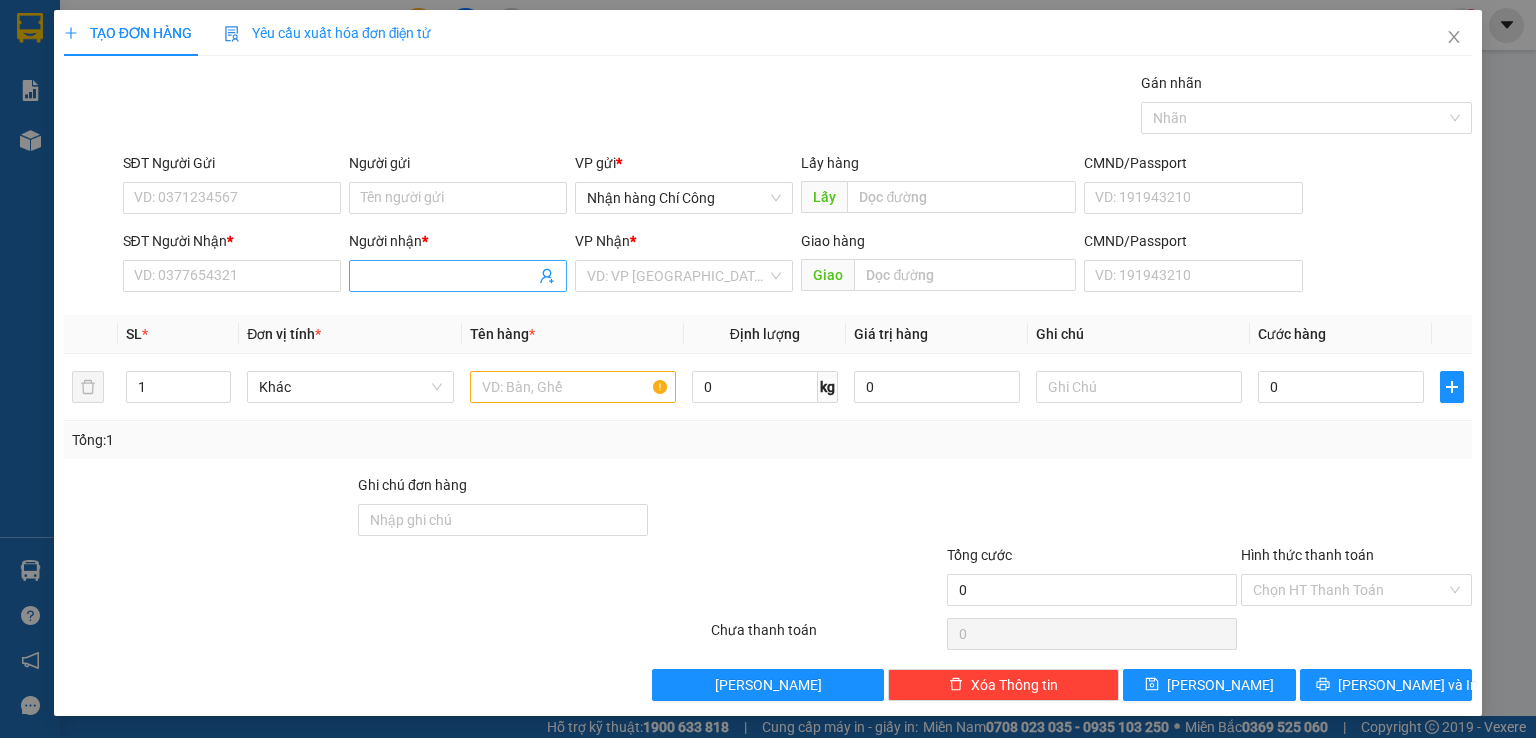 click on "Người nhận  *" at bounding box center (448, 276) 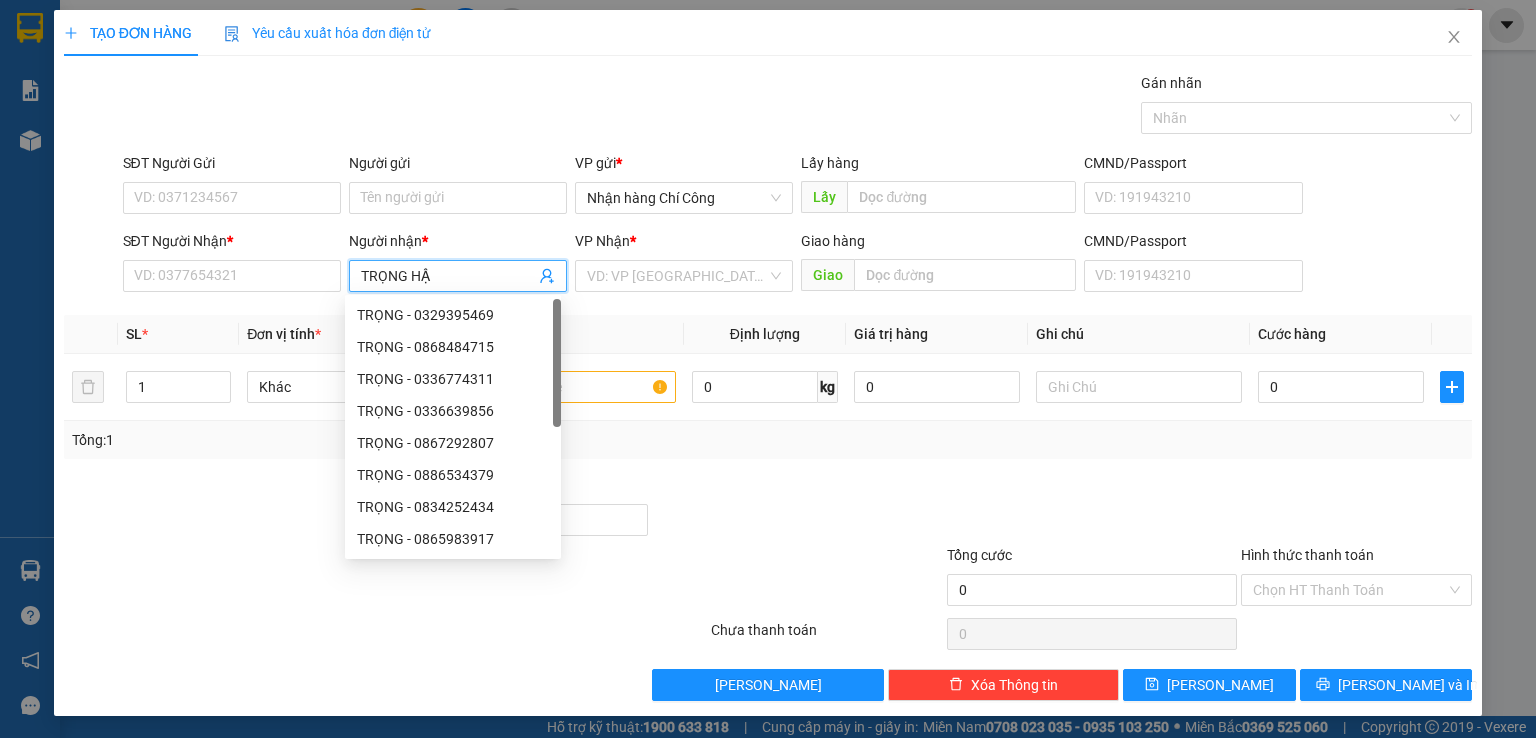 type on "TRỌNG HẬU" 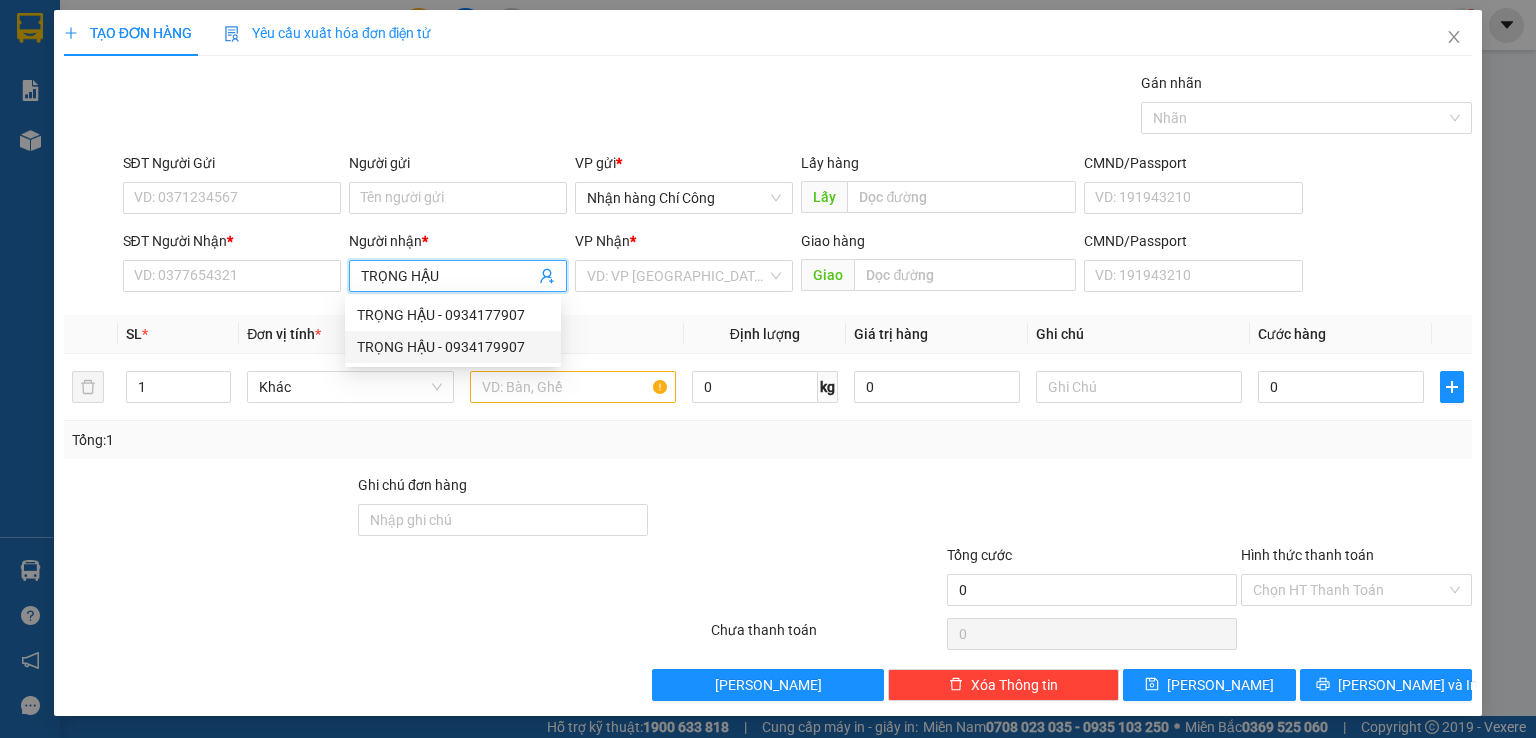 click on "TRỌNG HẬU - 0934179907" at bounding box center [453, 347] 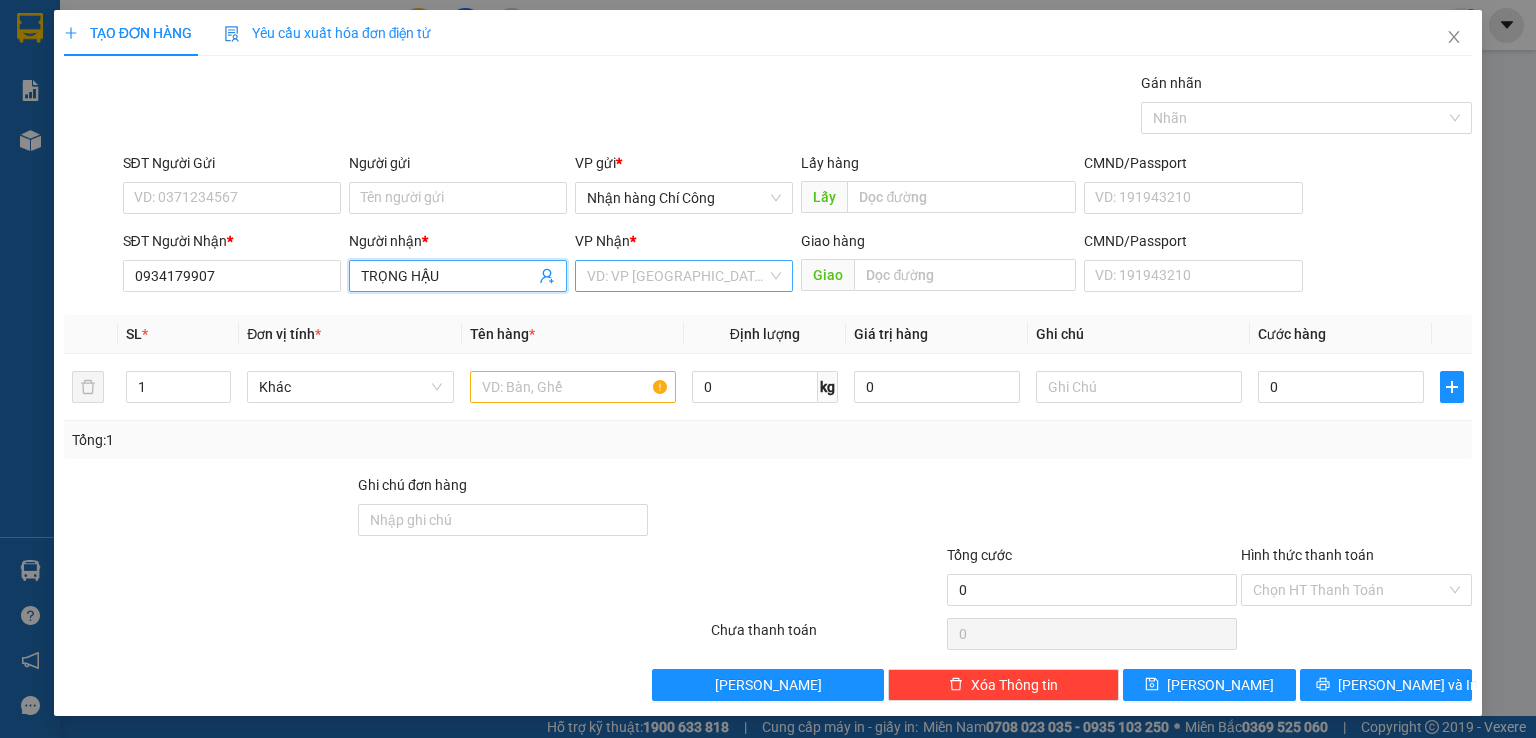 type on "TRỌNG HẬU" 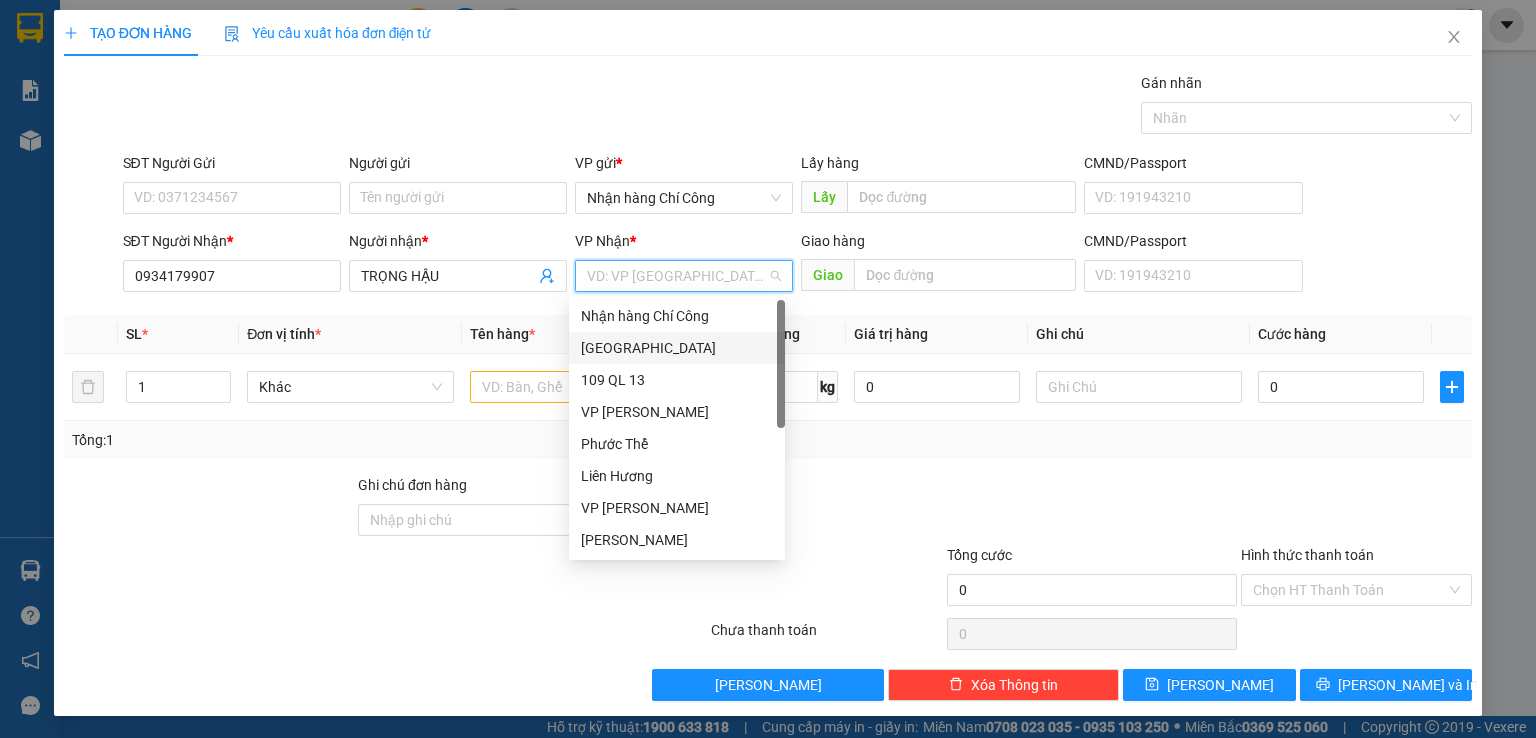 click on "[GEOGRAPHIC_DATA]" at bounding box center [677, 348] 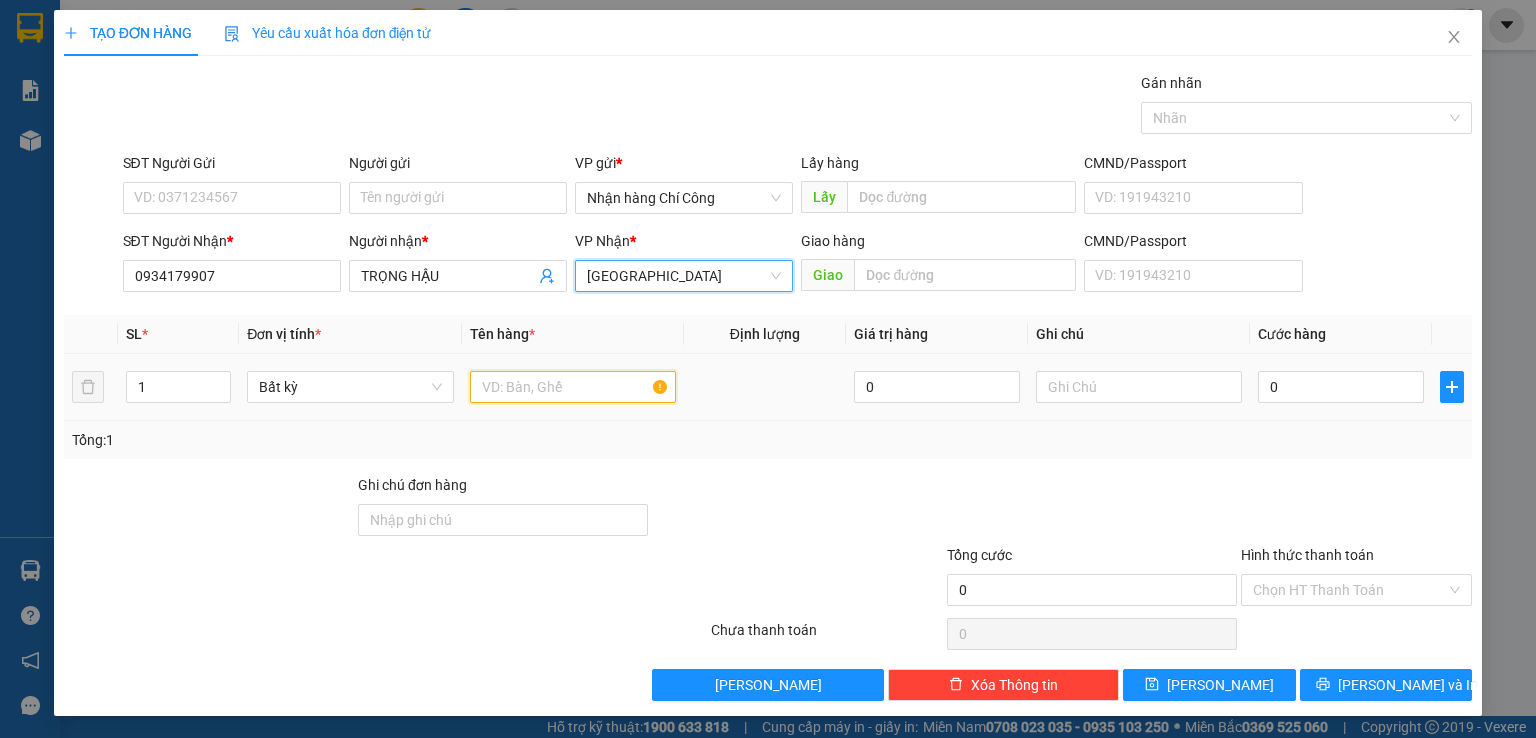 click at bounding box center (573, 387) 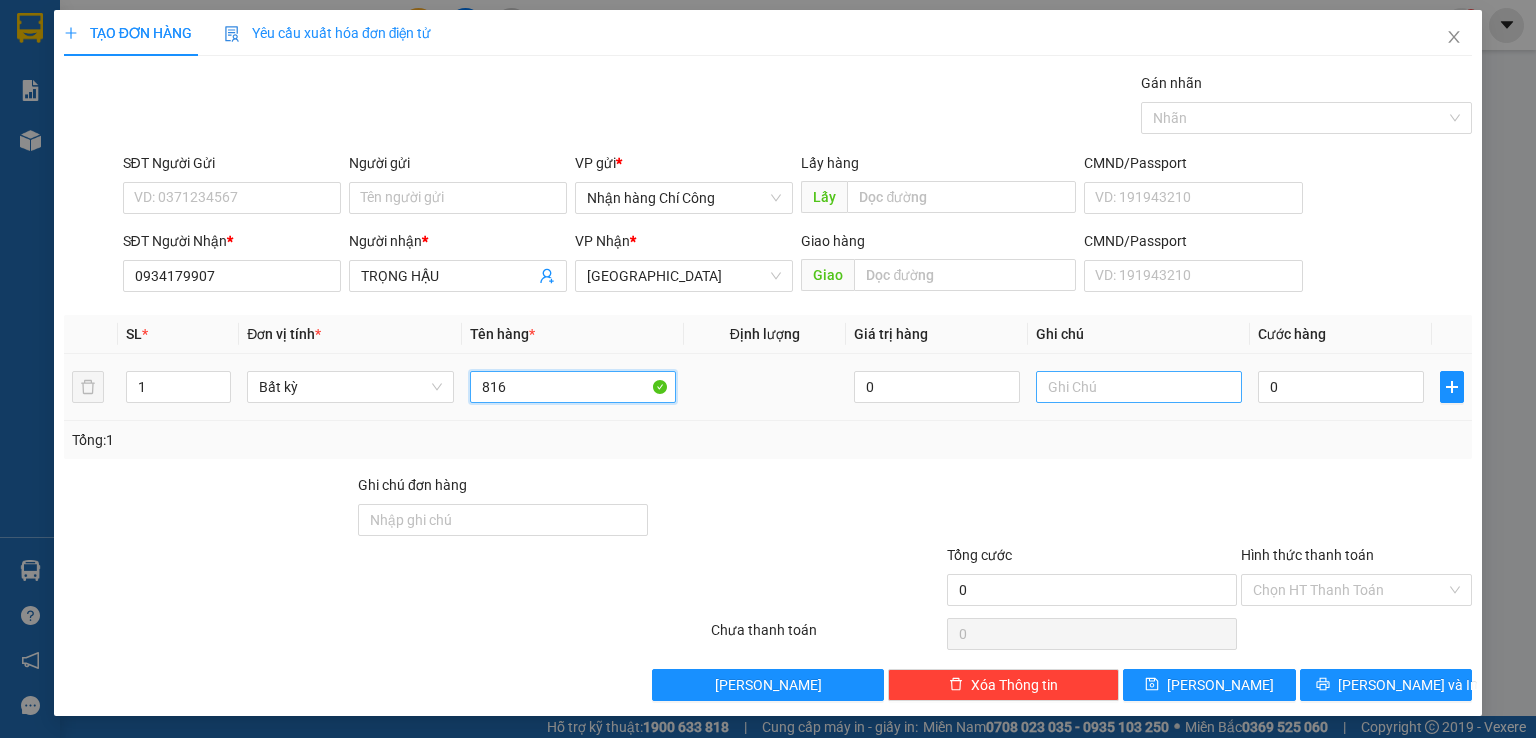 type on "816" 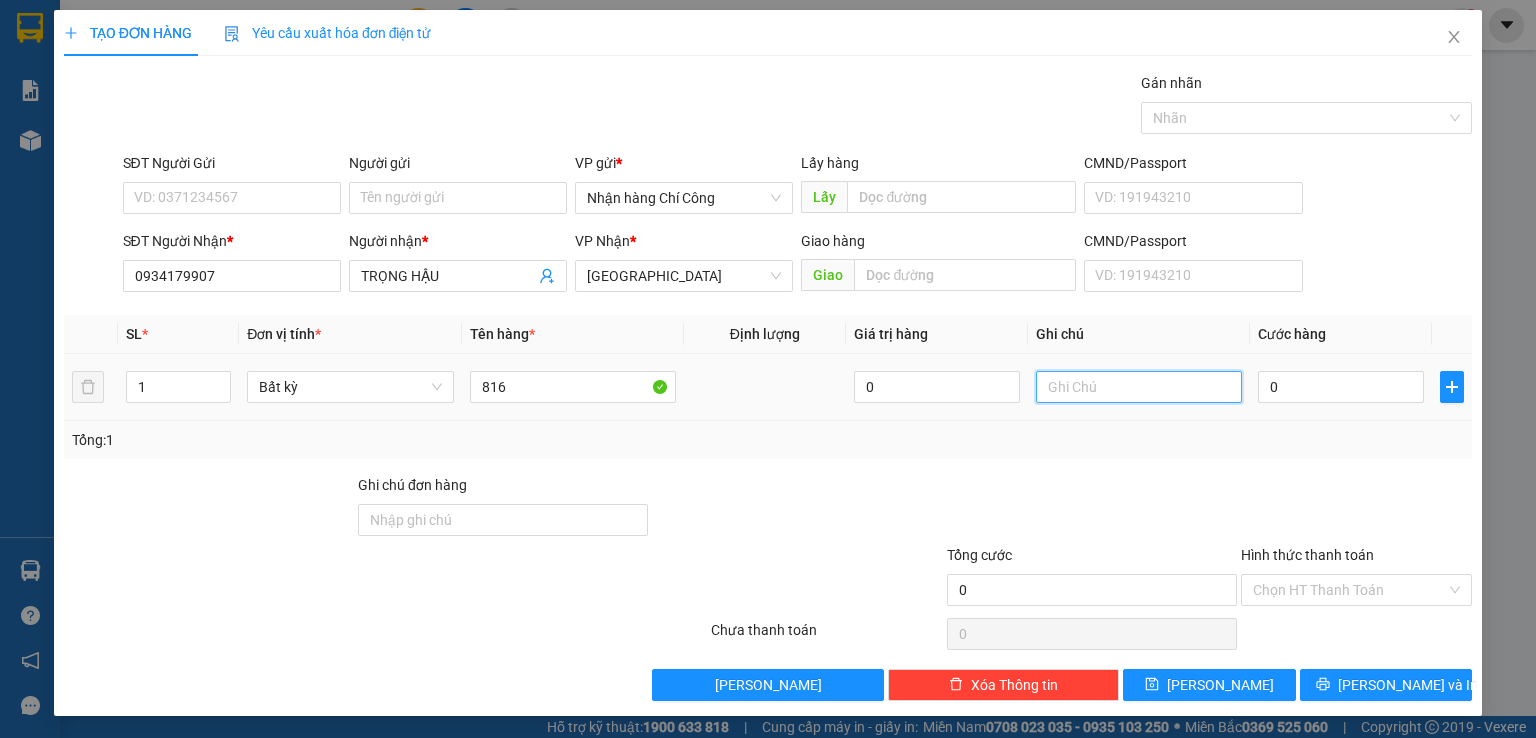 click at bounding box center [1139, 387] 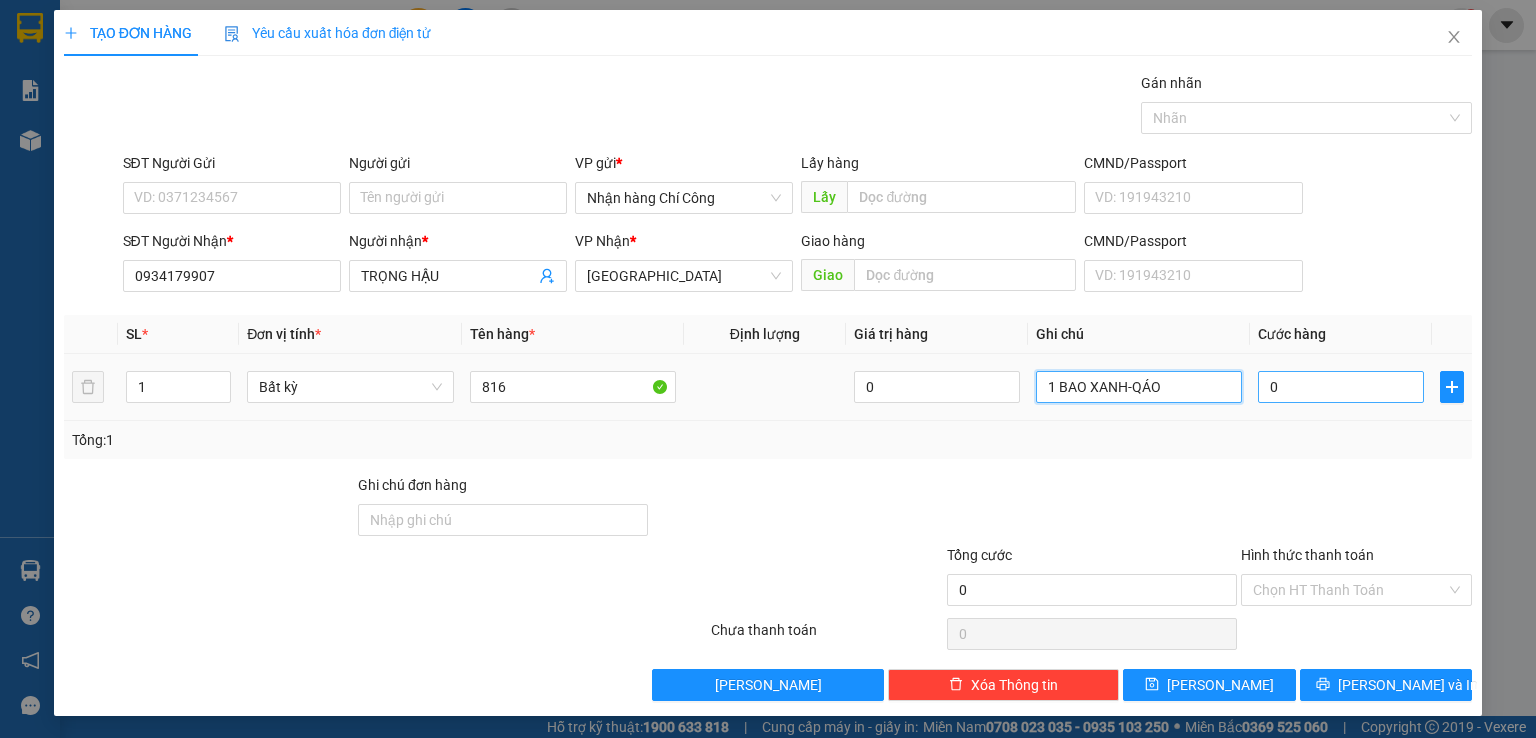 type on "1 BAO XANH-QÁO" 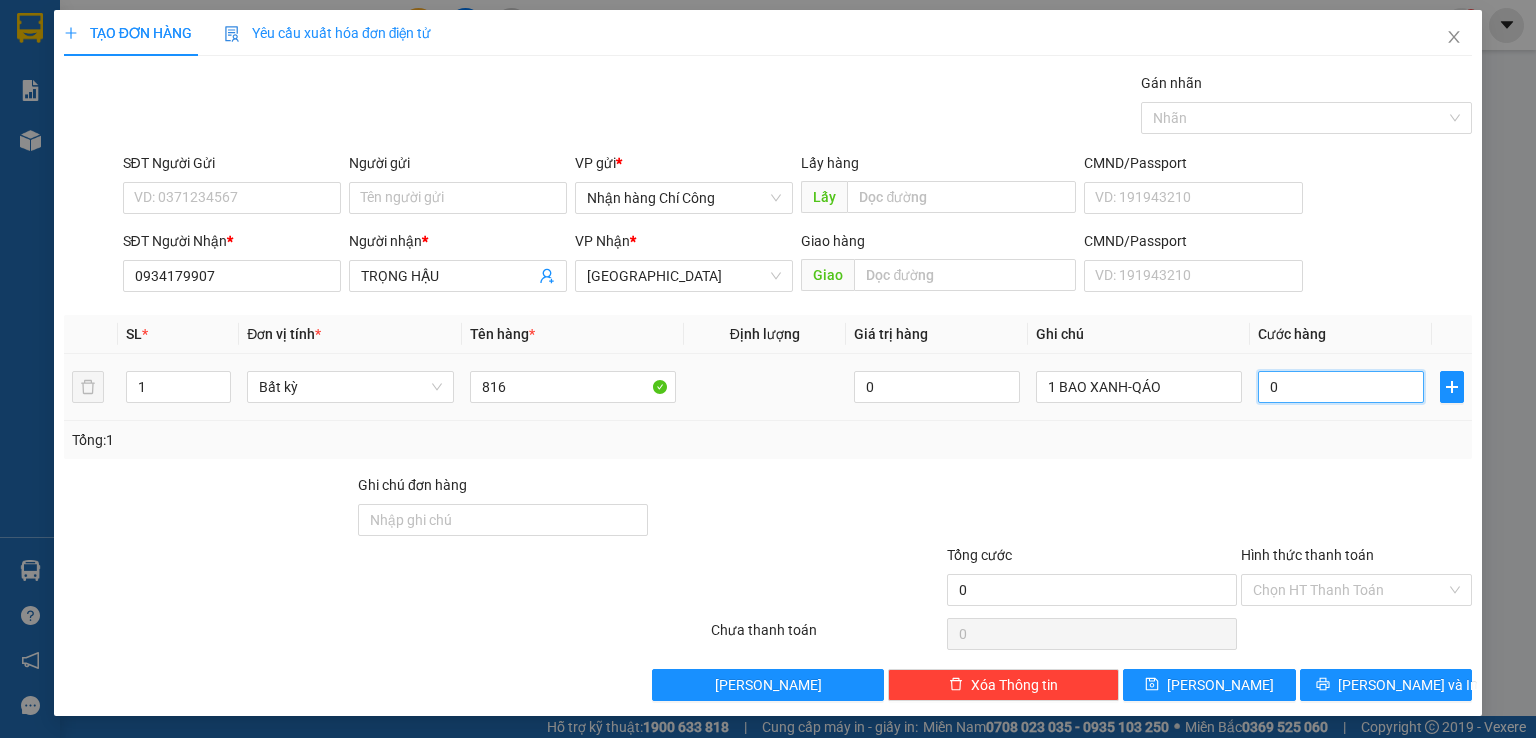 click on "0" at bounding box center [1341, 387] 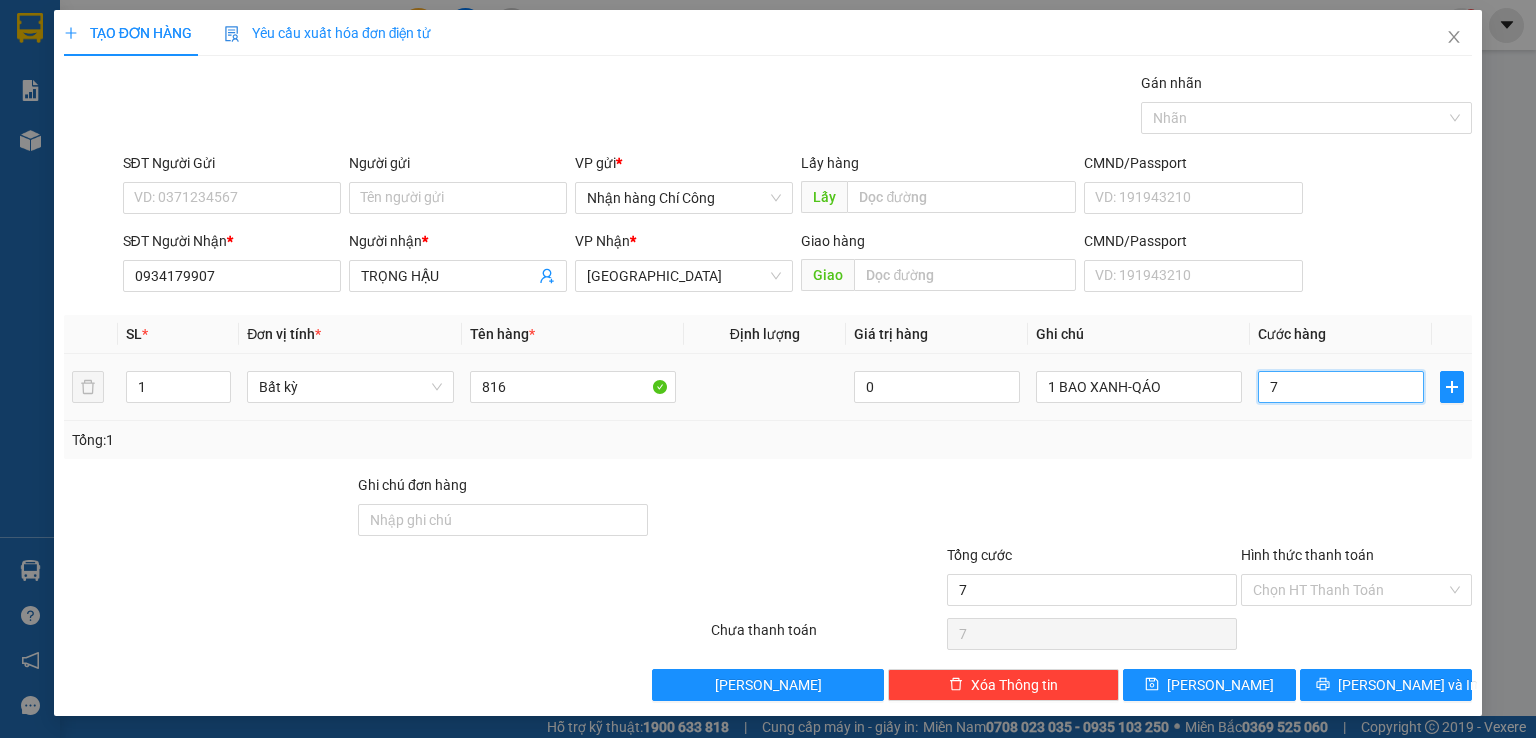 type on "70" 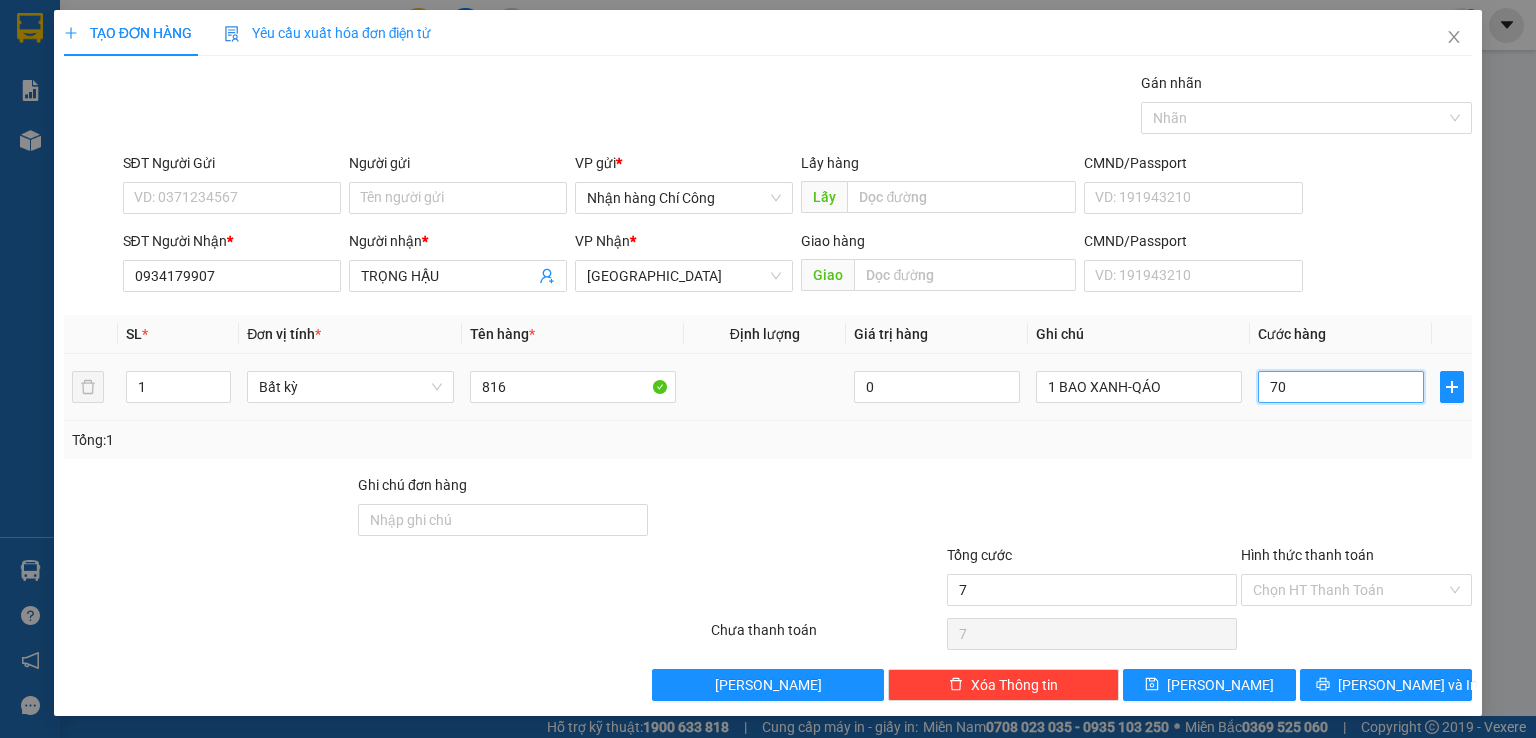 type on "70" 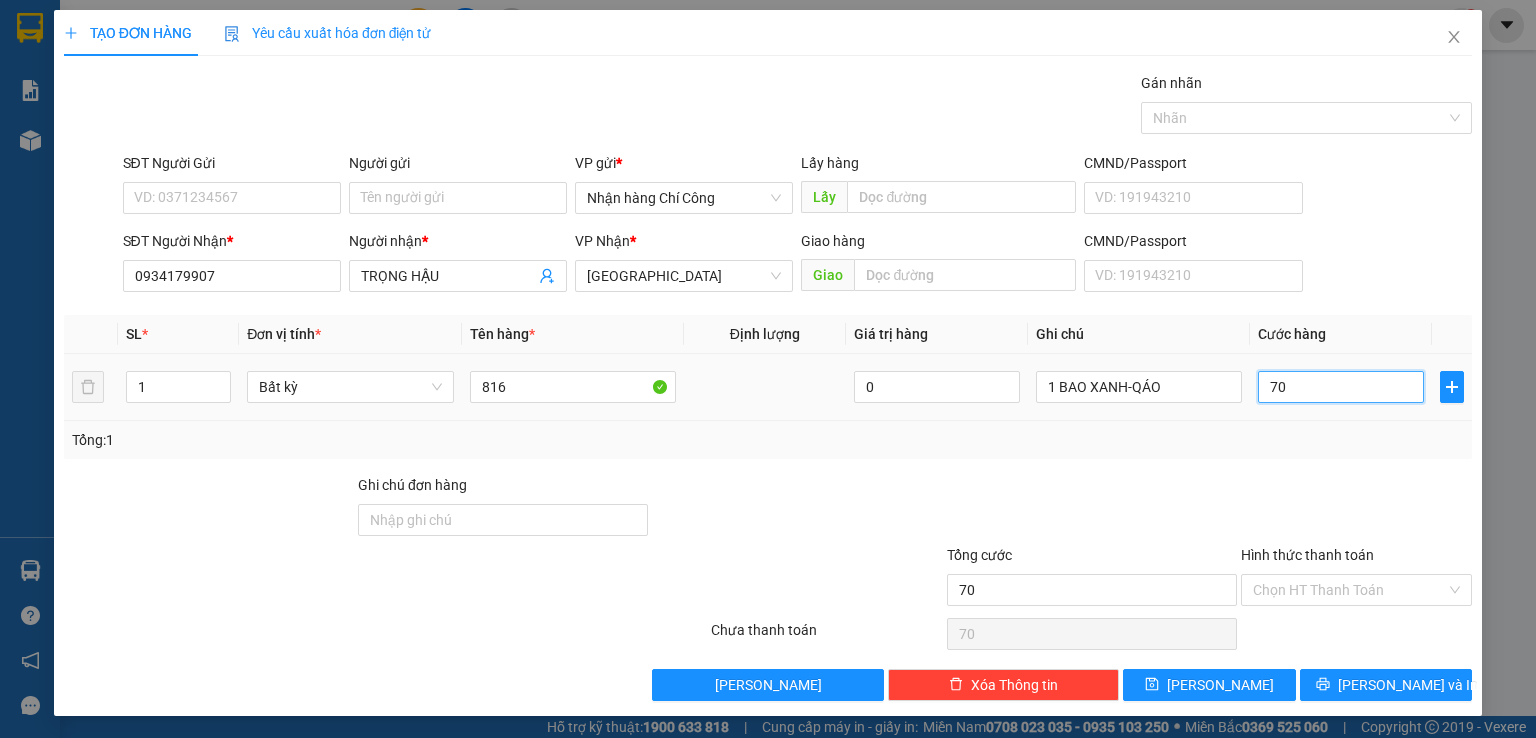 scroll, scrollTop: 0, scrollLeft: 0, axis: both 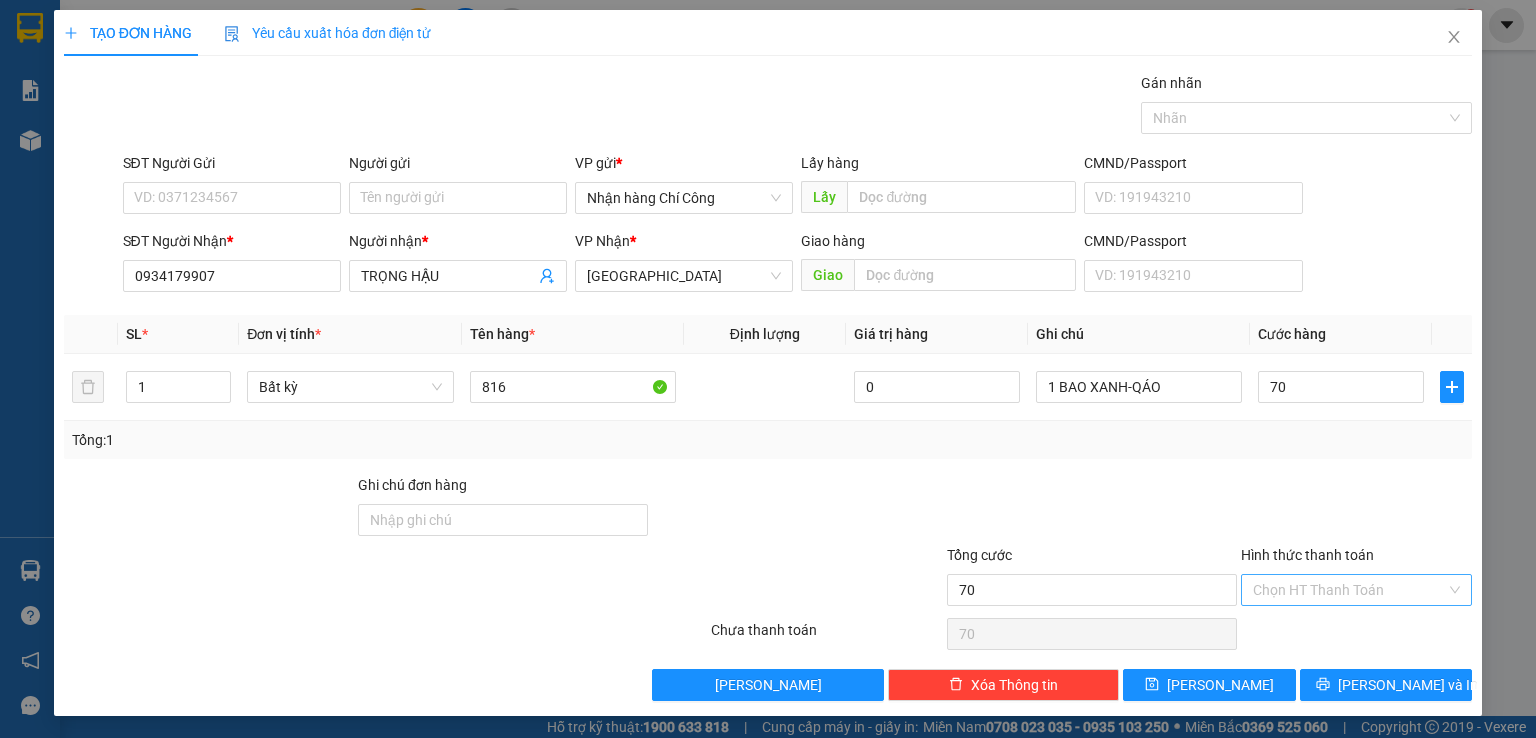 type on "70.000" 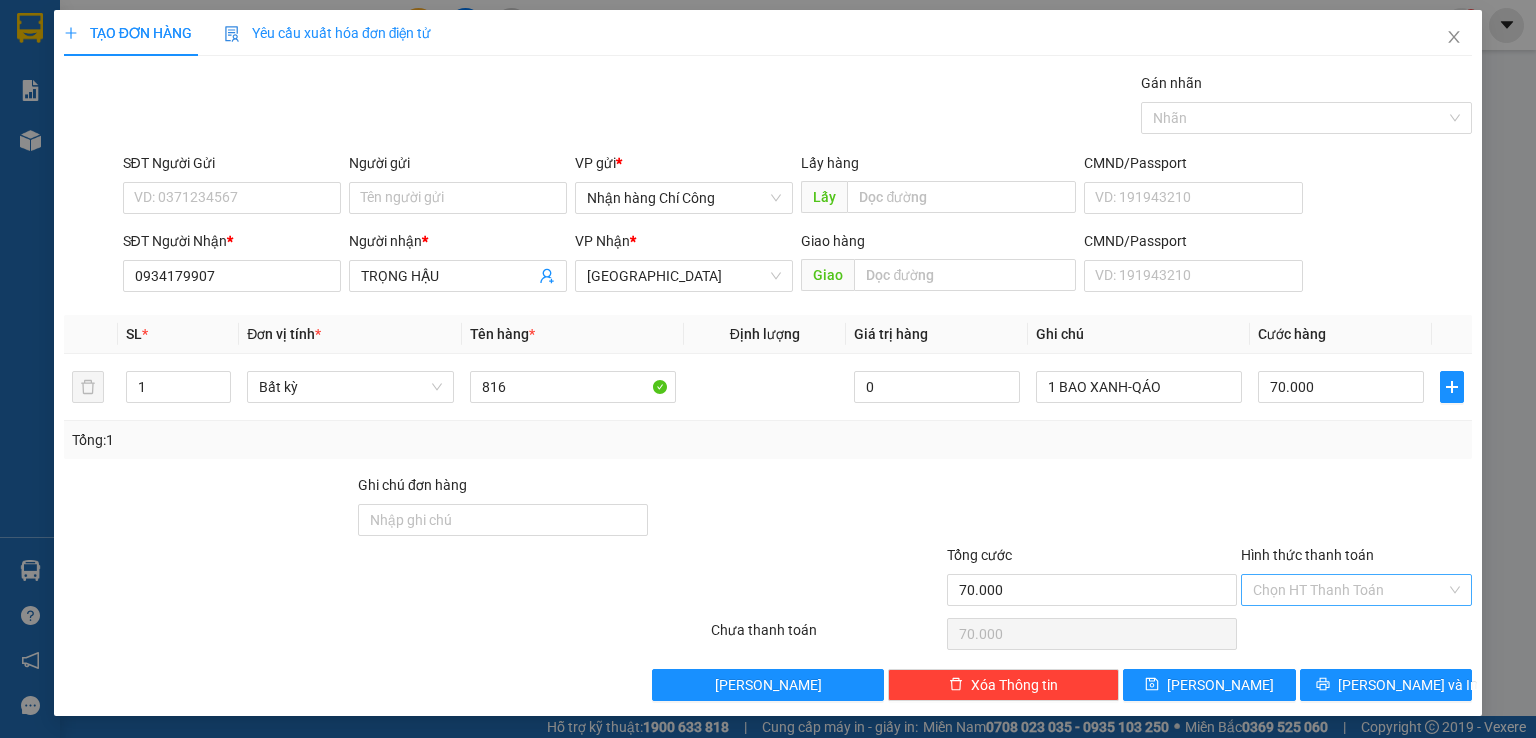 click on "Hình thức thanh toán" at bounding box center (1349, 590) 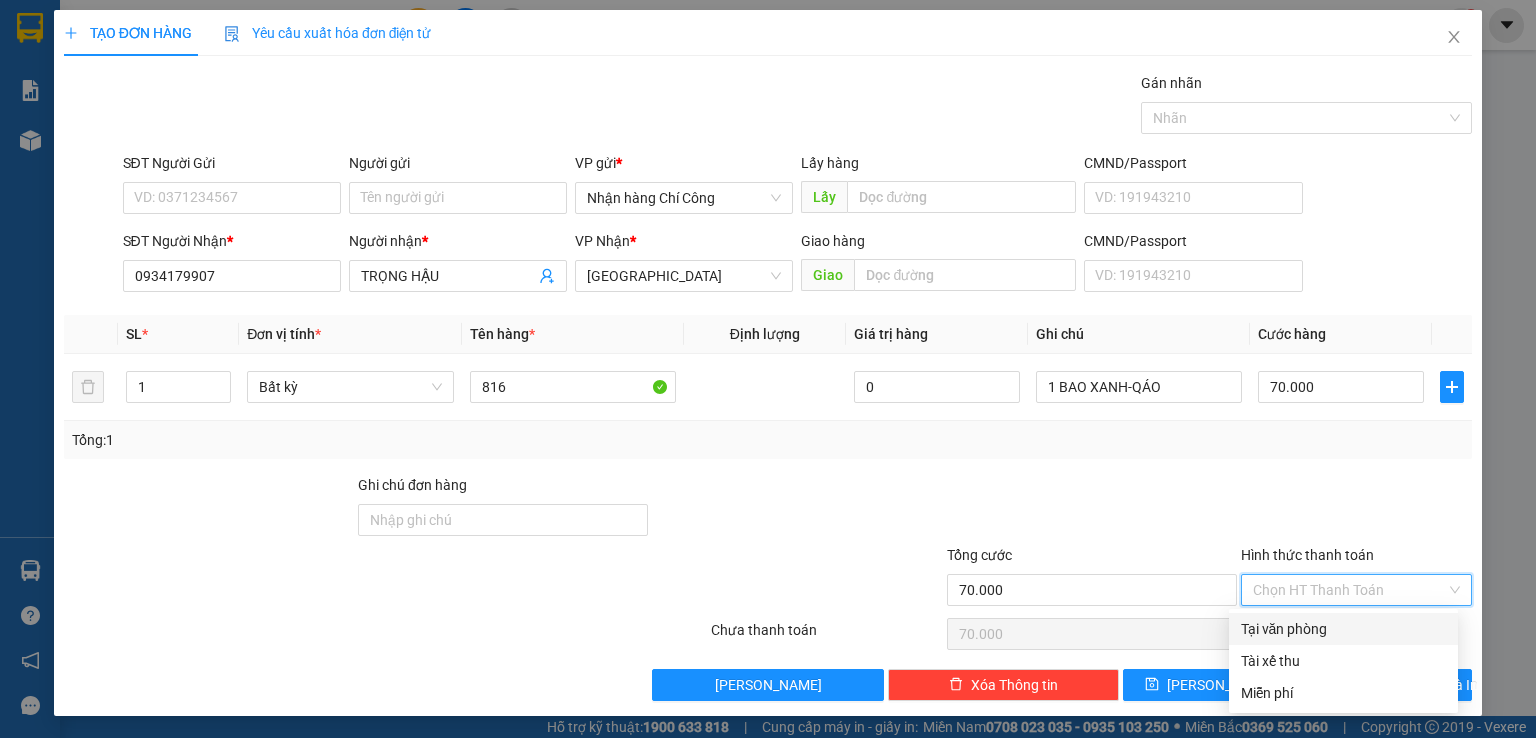 click on "Tại văn phòng" at bounding box center [1343, 629] 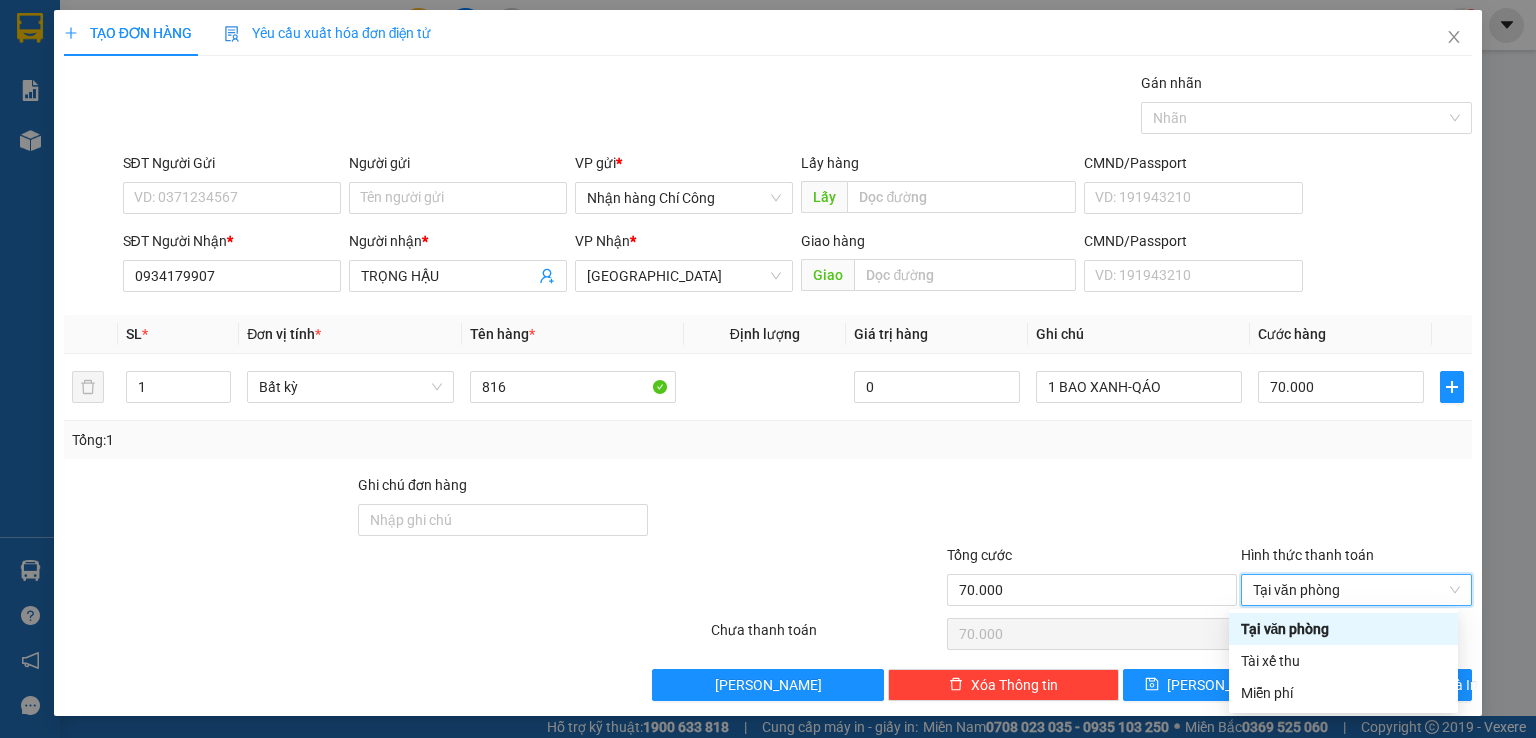 type on "0" 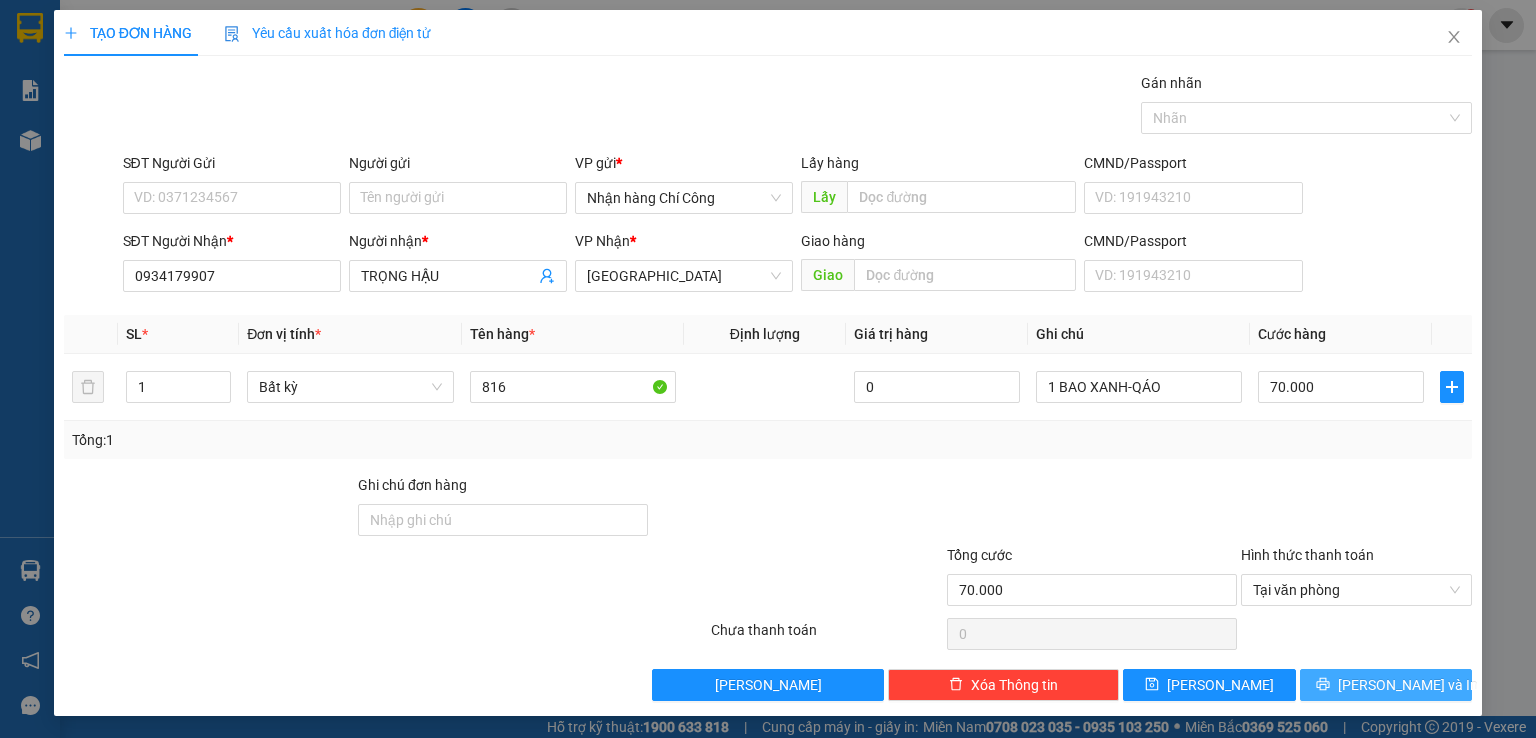 click on "[PERSON_NAME] và In" at bounding box center (1386, 685) 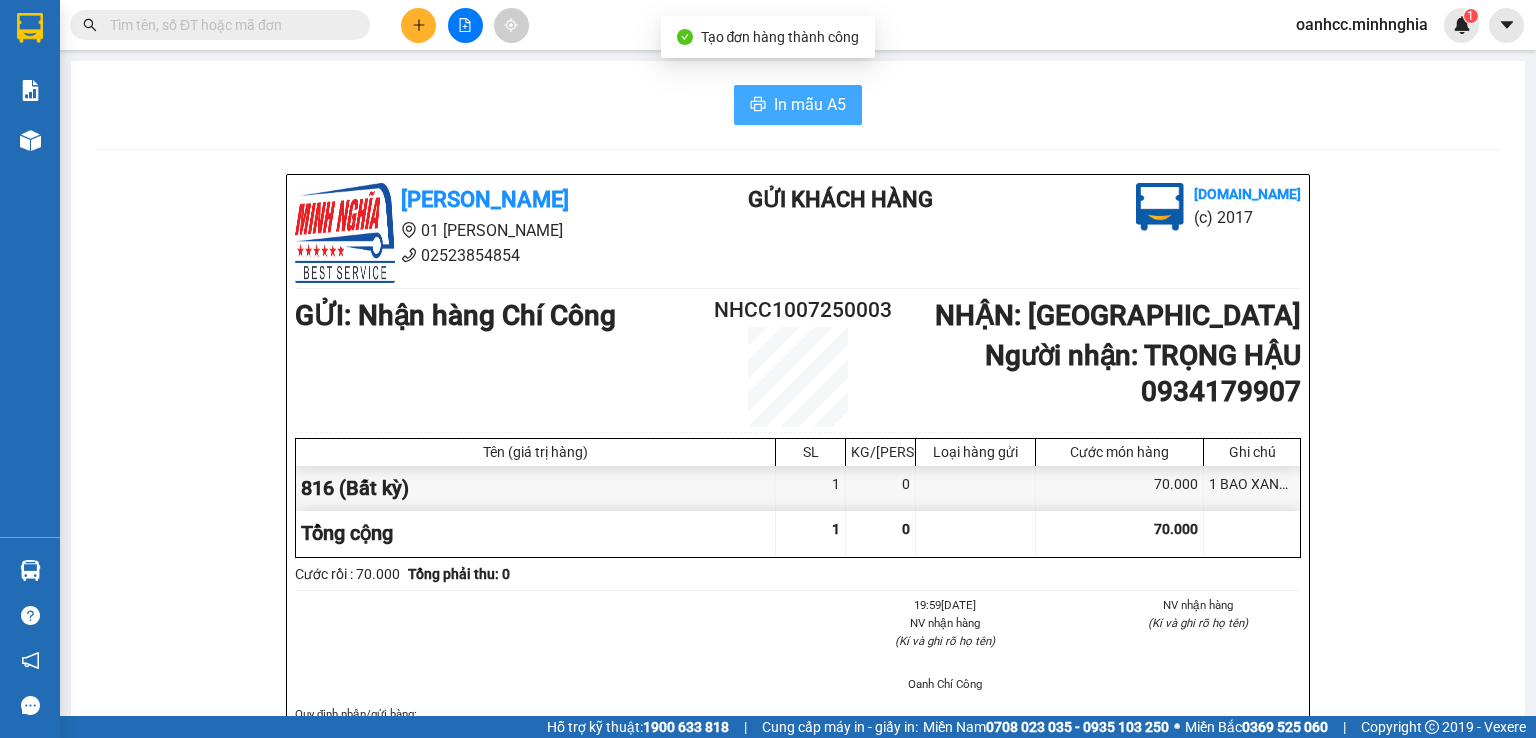 click on "In mẫu A5" at bounding box center [810, 104] 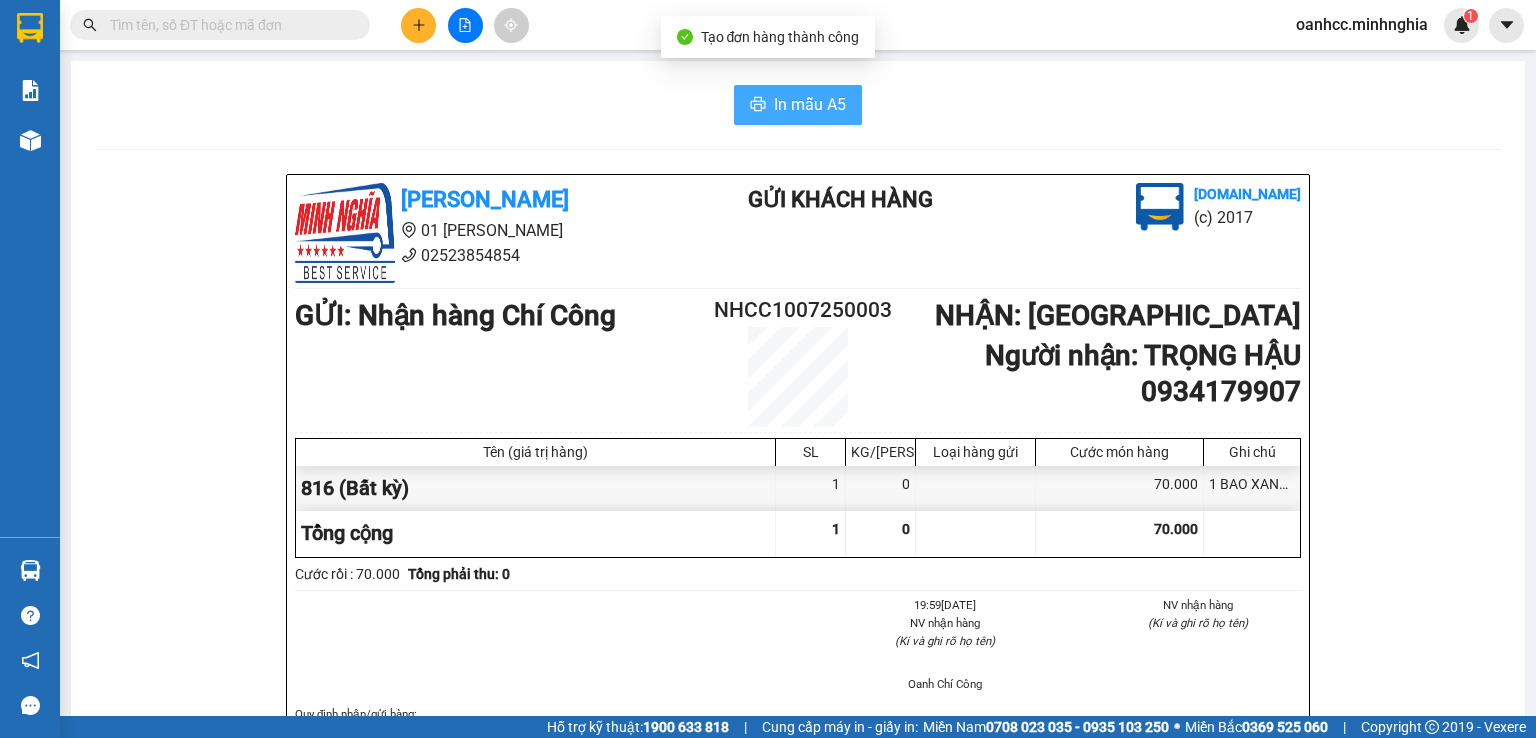 scroll, scrollTop: 0, scrollLeft: 0, axis: both 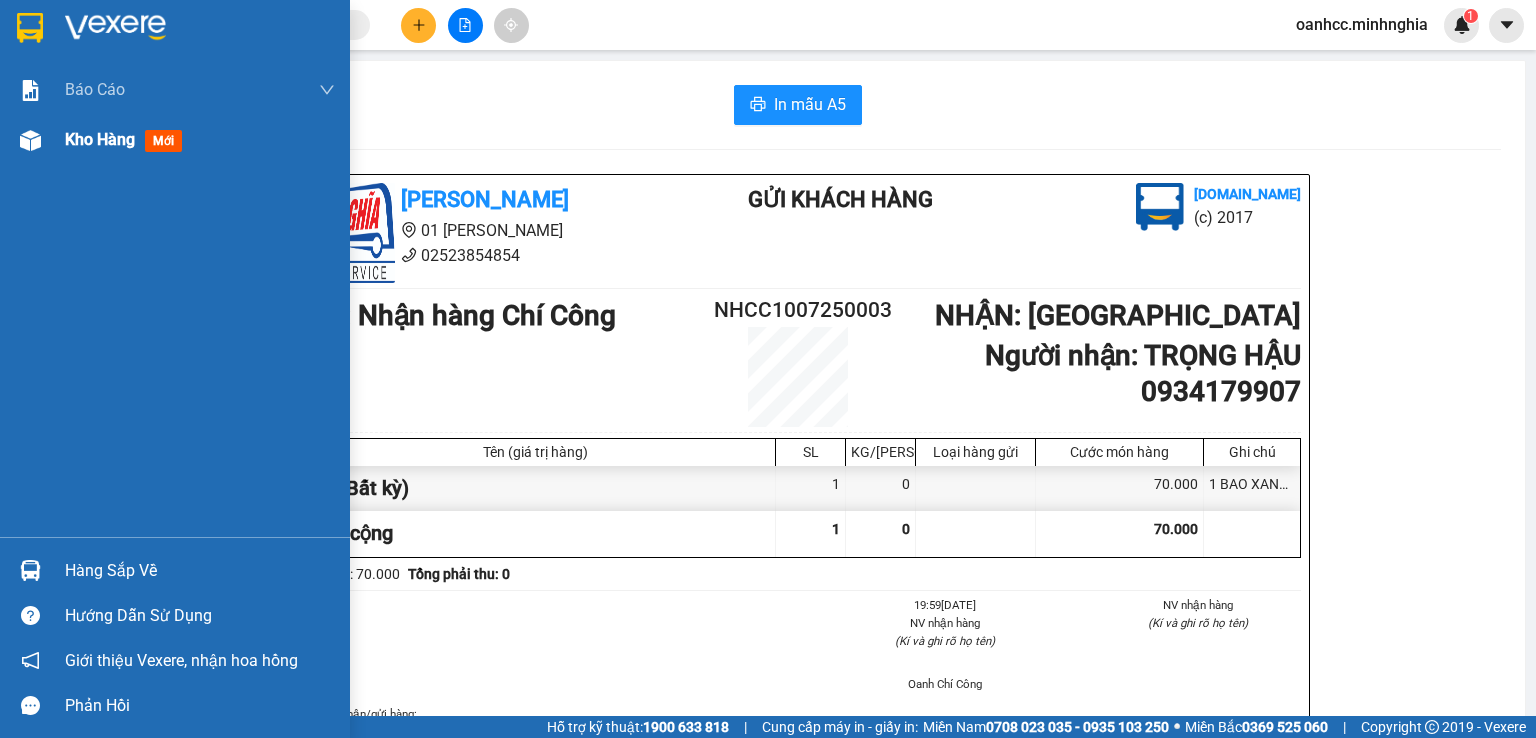 click on "Kho hàng" at bounding box center [100, 139] 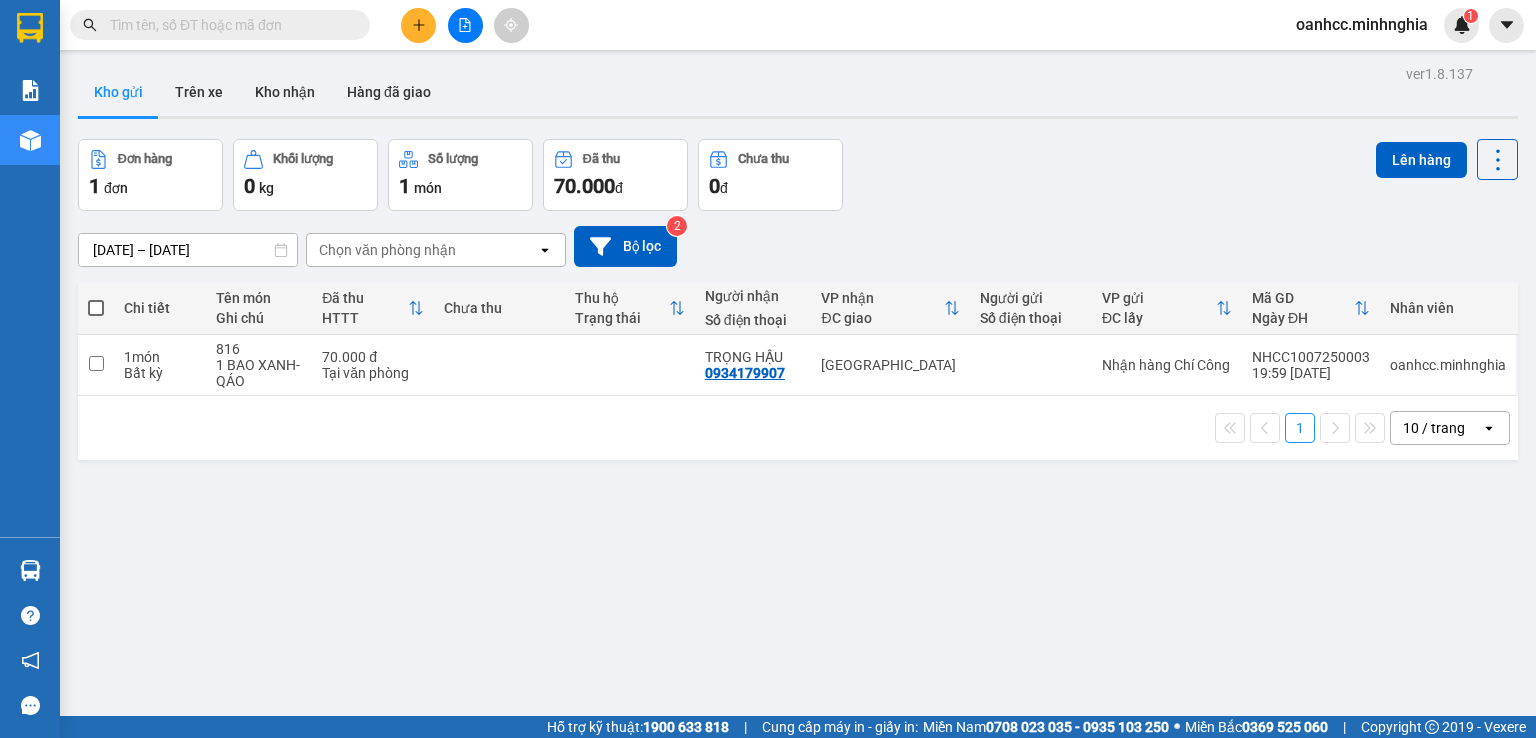 click at bounding box center [96, 308] 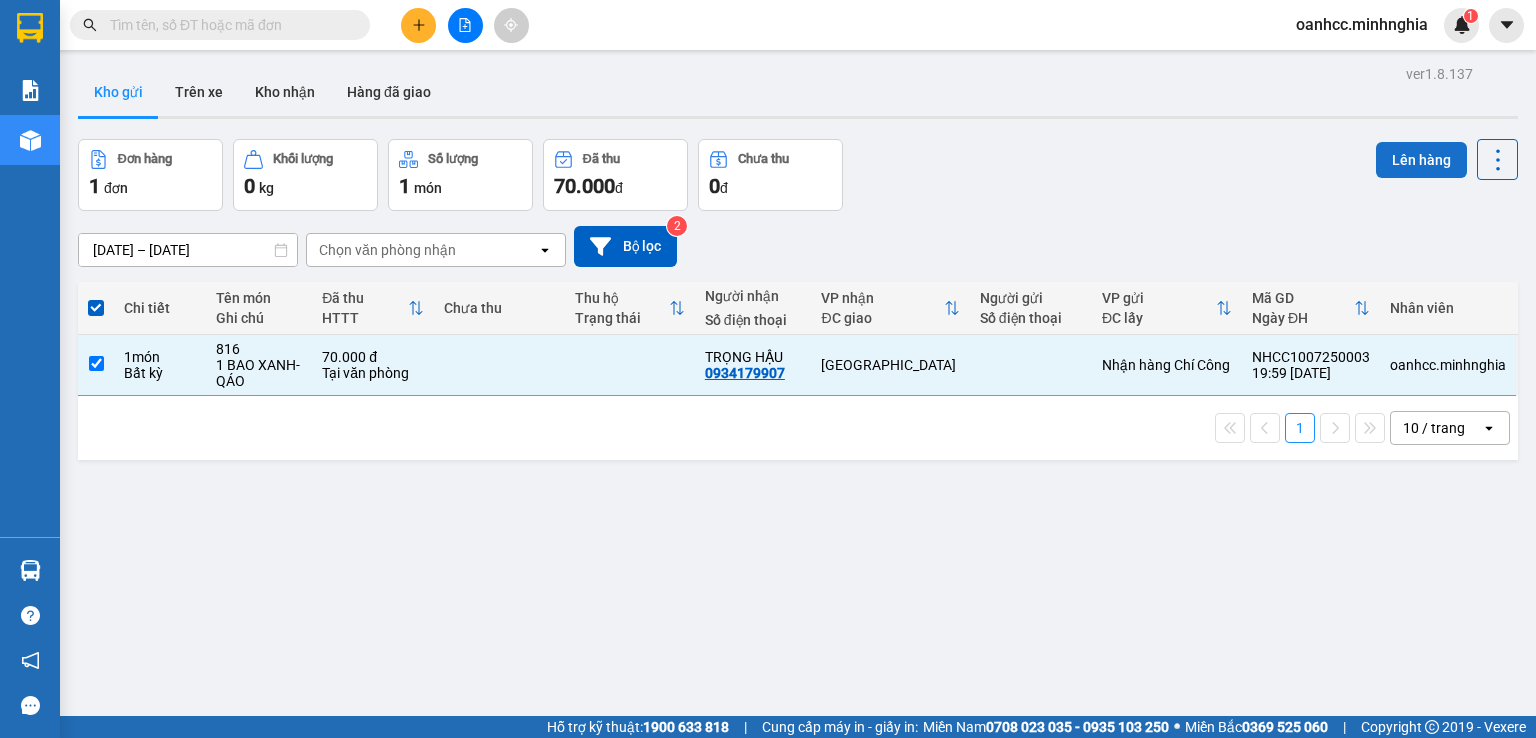 click on "Lên hàng" at bounding box center [1421, 160] 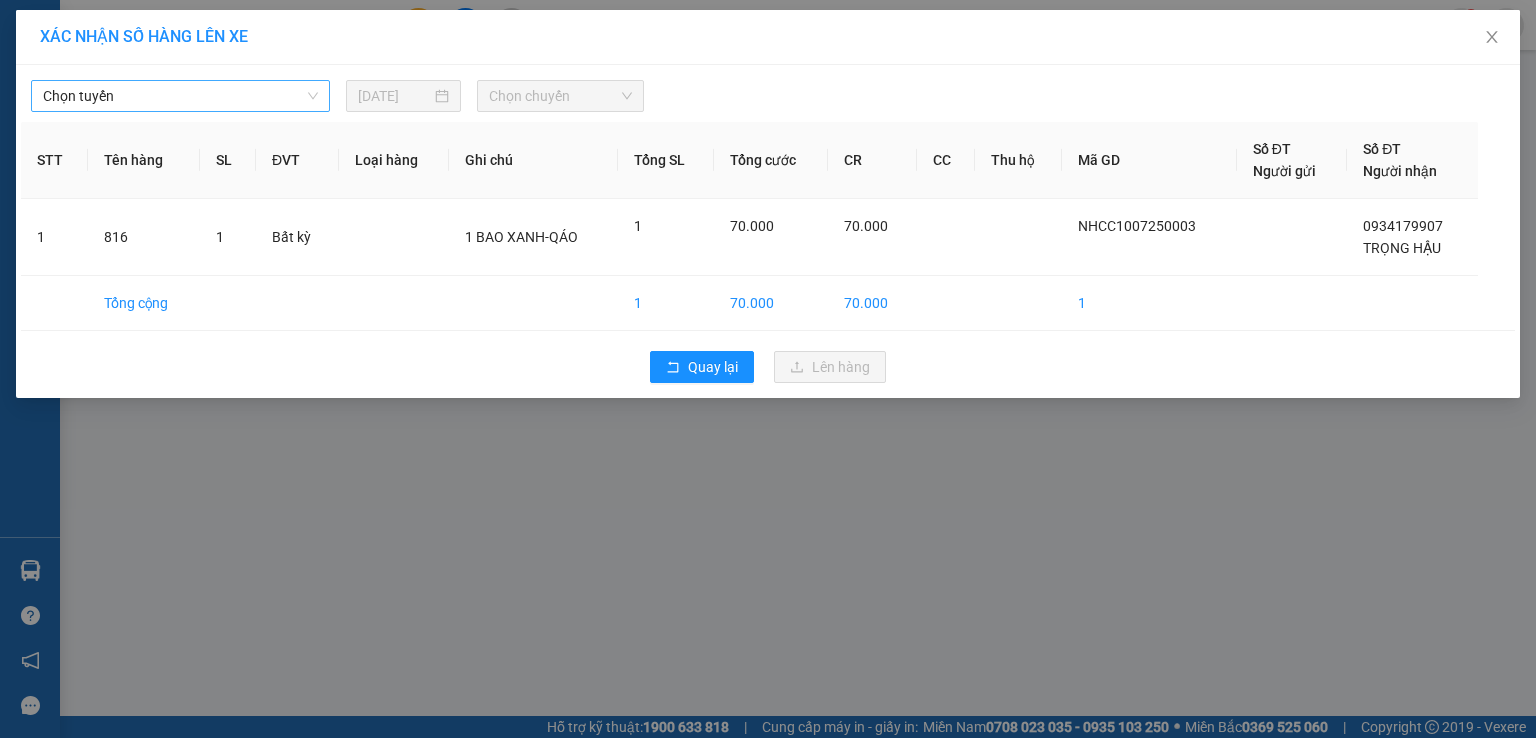 click on "Chọn tuyến" at bounding box center (180, 96) 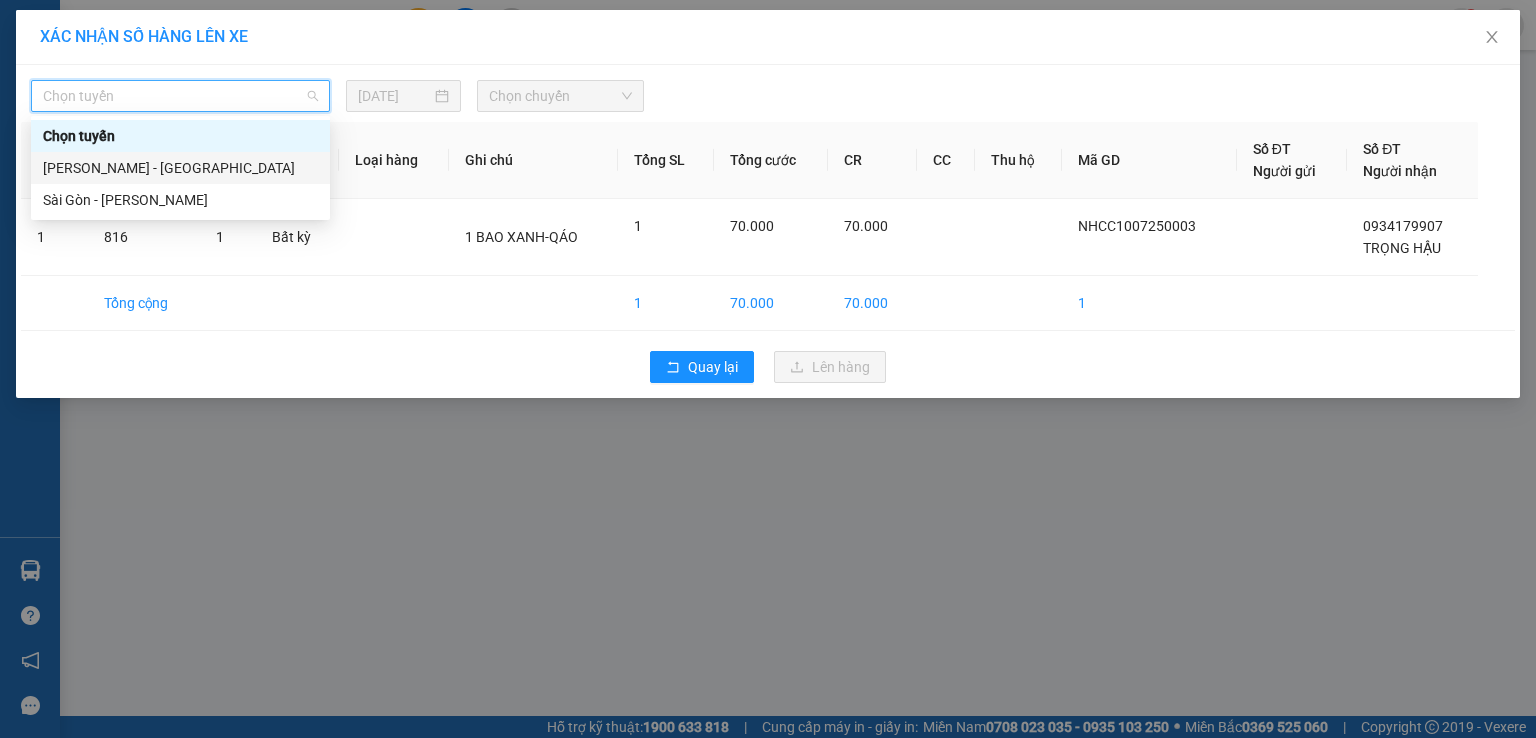 click on "[PERSON_NAME] - [GEOGRAPHIC_DATA]" at bounding box center (180, 168) 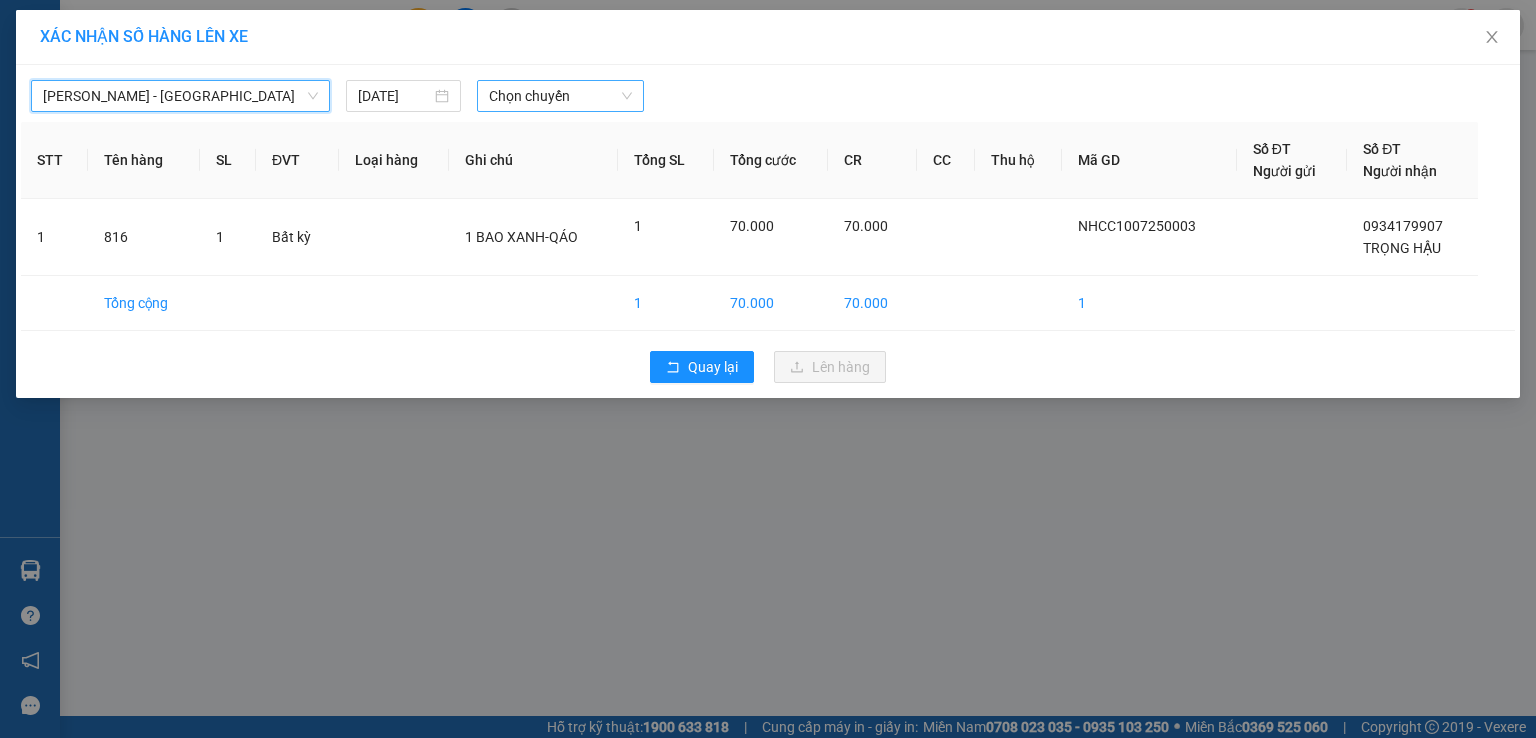 click on "Chọn chuyến" at bounding box center (561, 96) 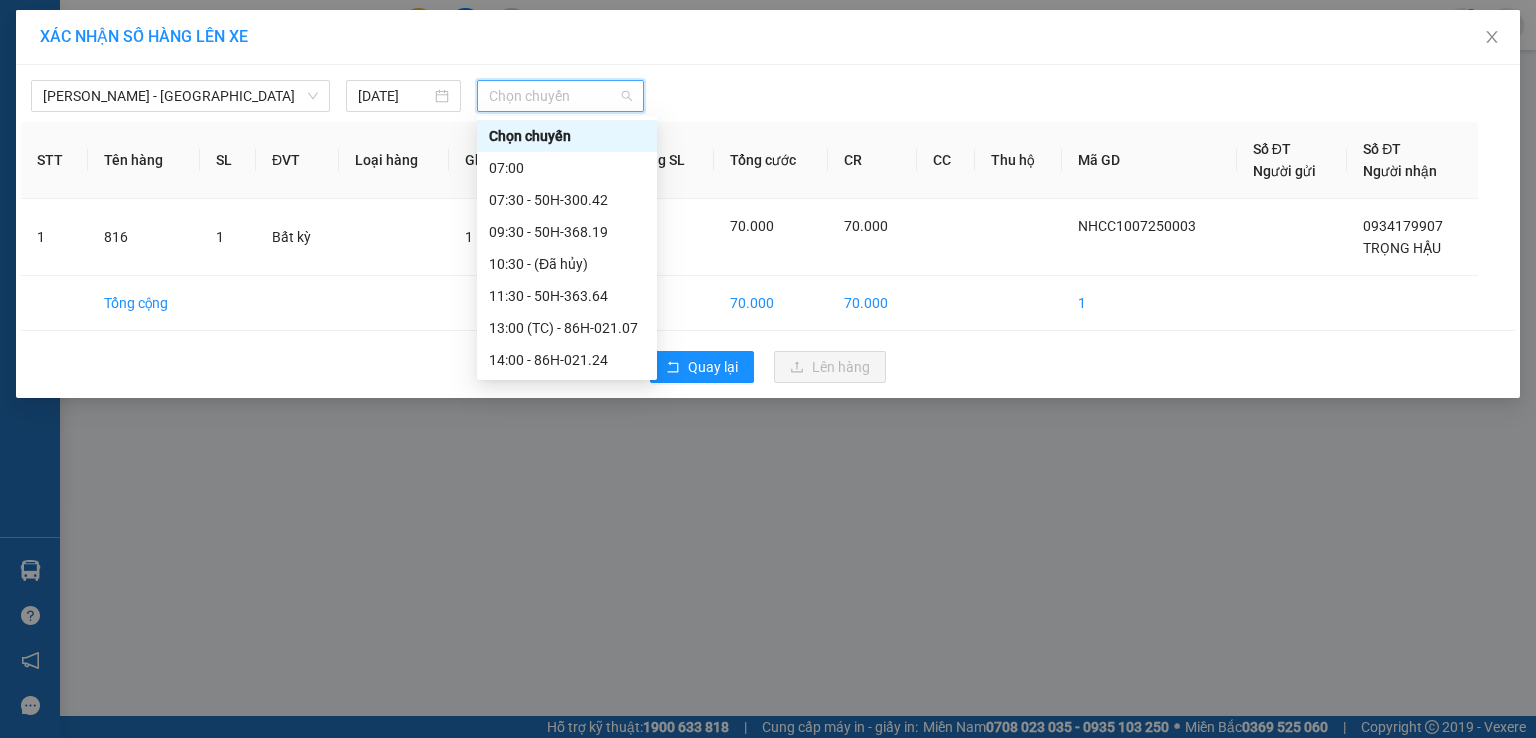 scroll, scrollTop: 256, scrollLeft: 0, axis: vertical 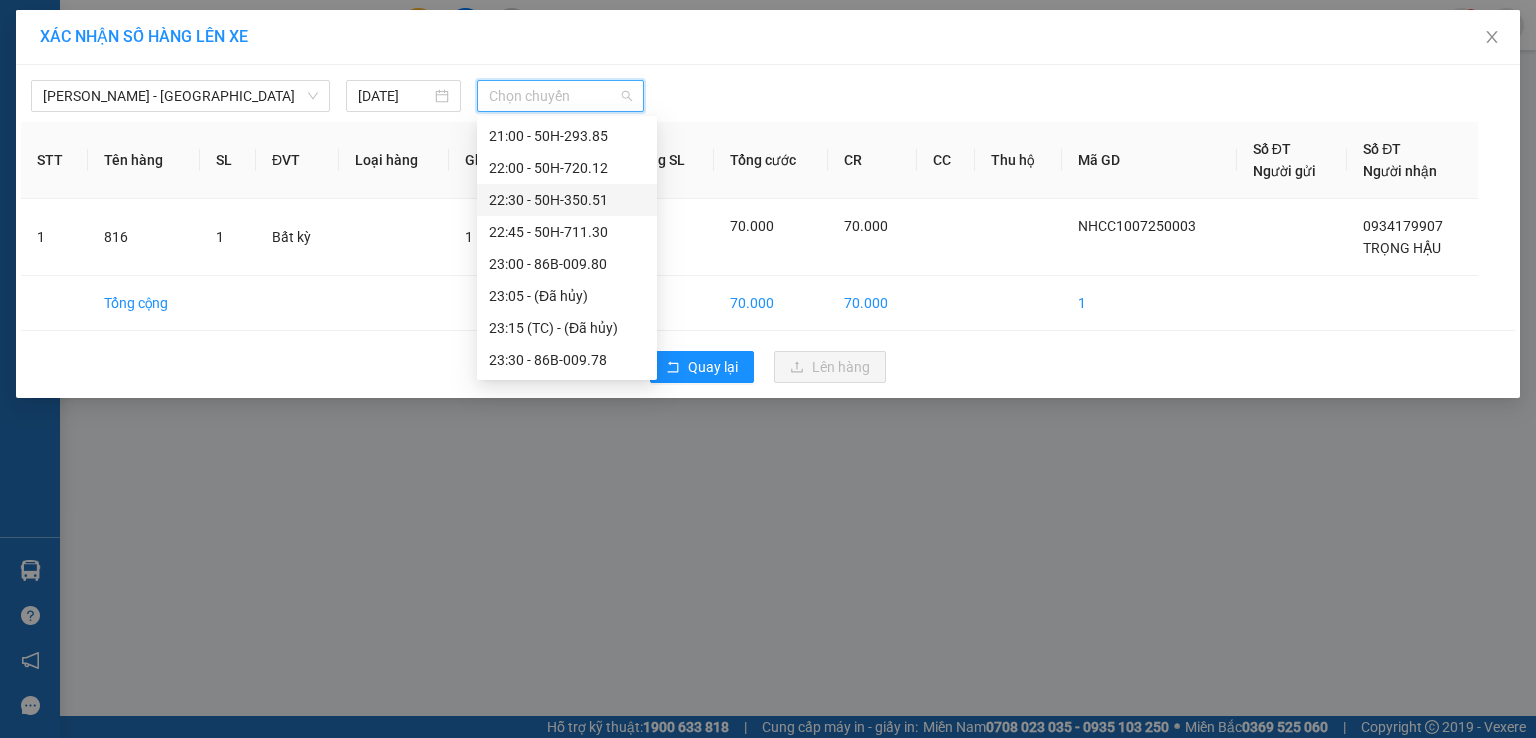 click on "22:30     - 50H-350.51" at bounding box center [567, 200] 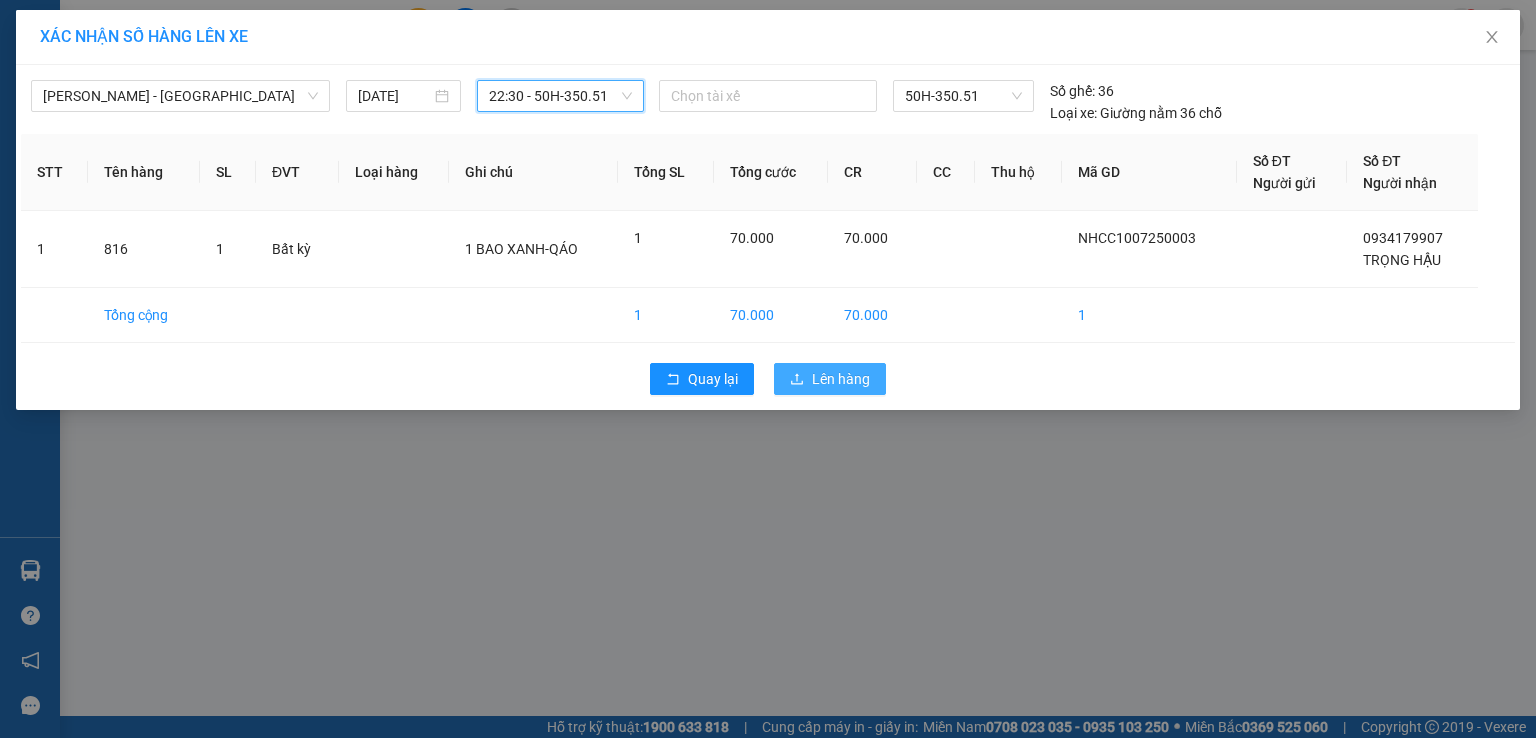 click on "Lên hàng" at bounding box center (841, 379) 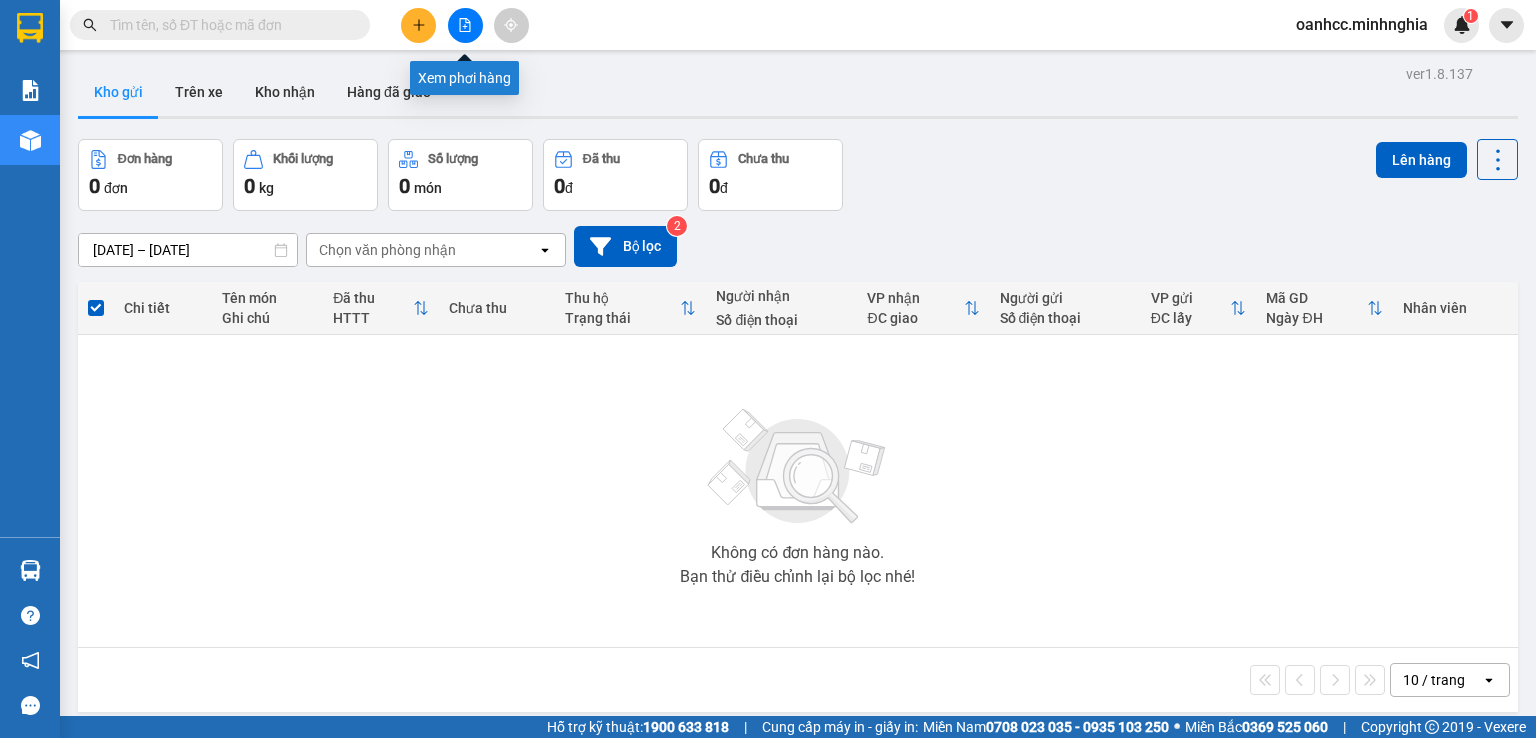 click 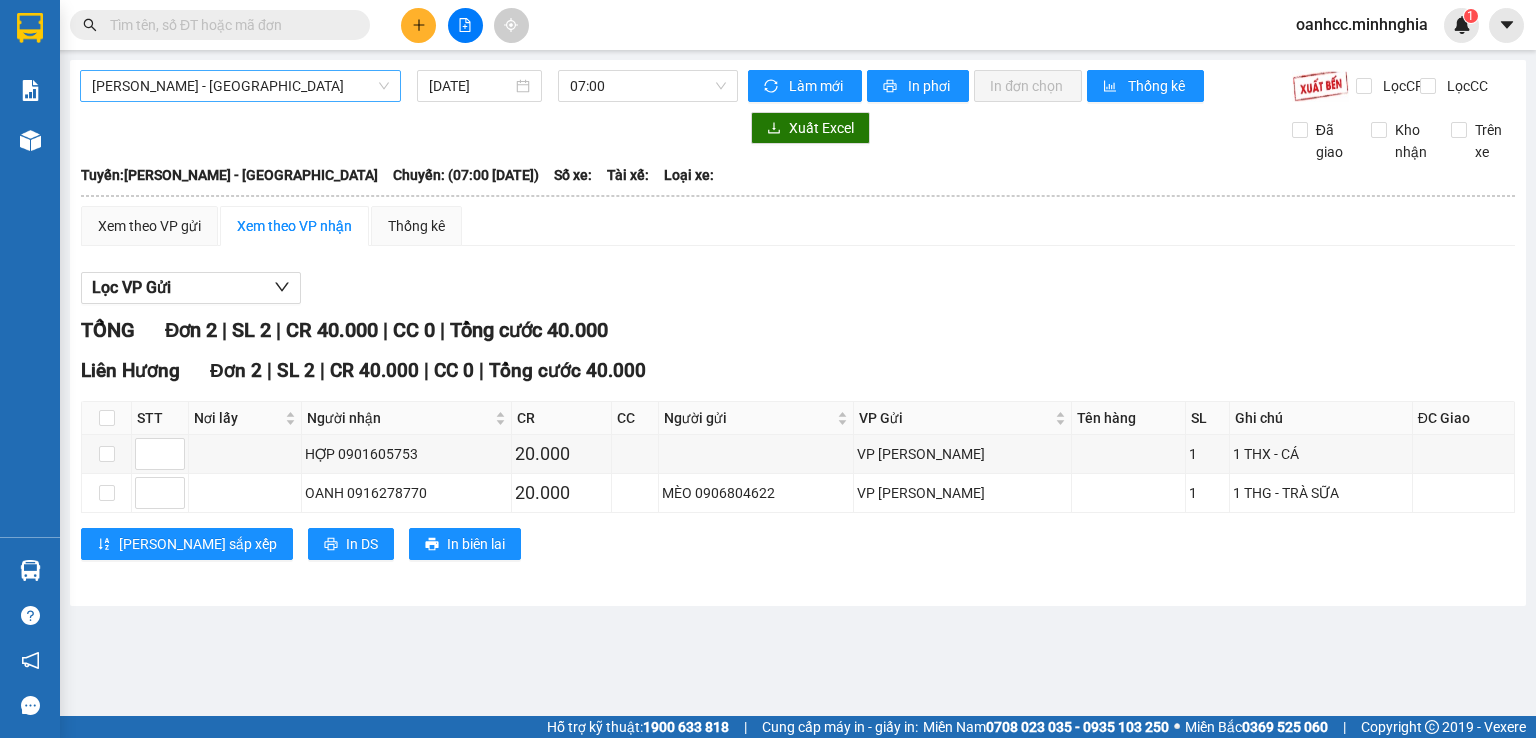 click on "[PERSON_NAME] - [GEOGRAPHIC_DATA]" at bounding box center (240, 86) 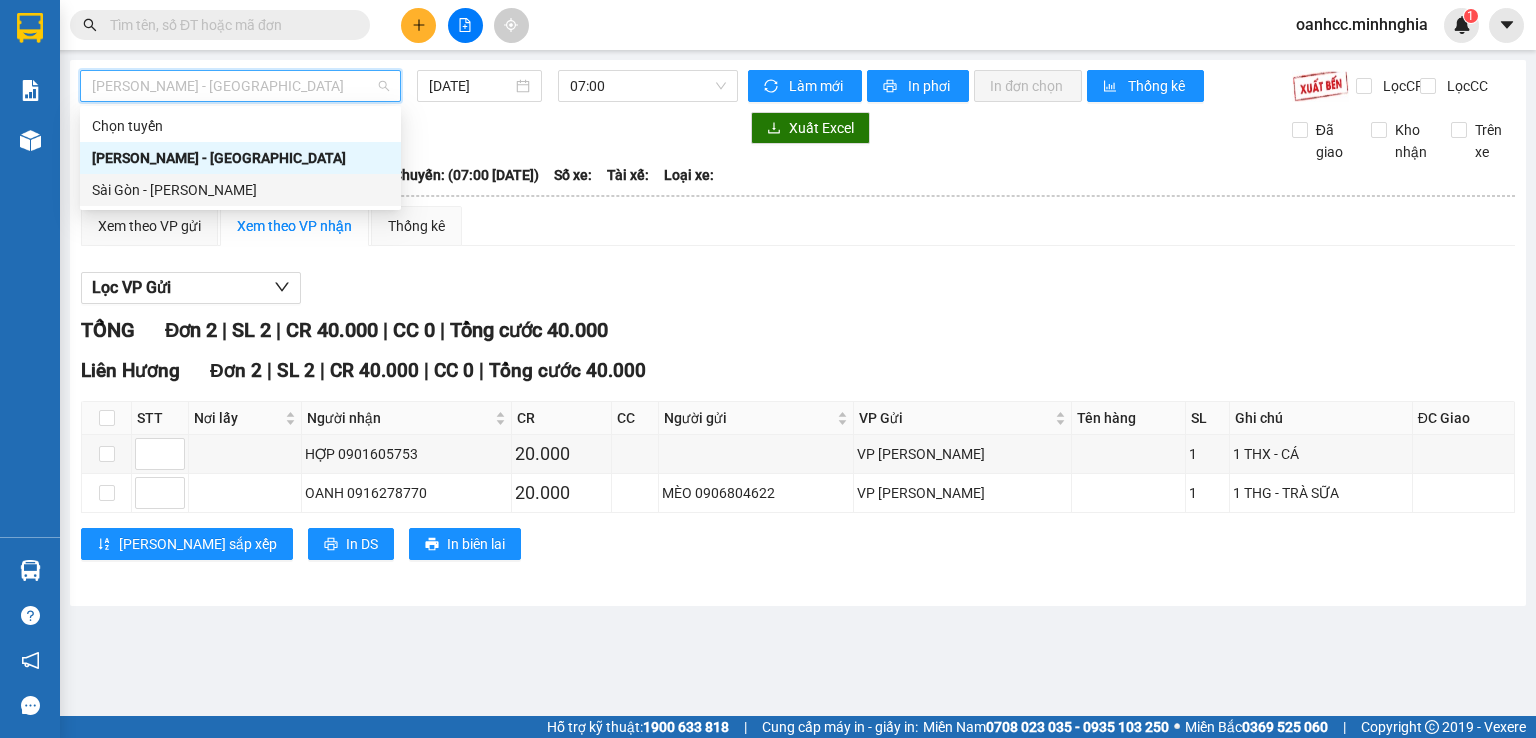 click on "Sài Gòn - [PERSON_NAME]" at bounding box center [240, 190] 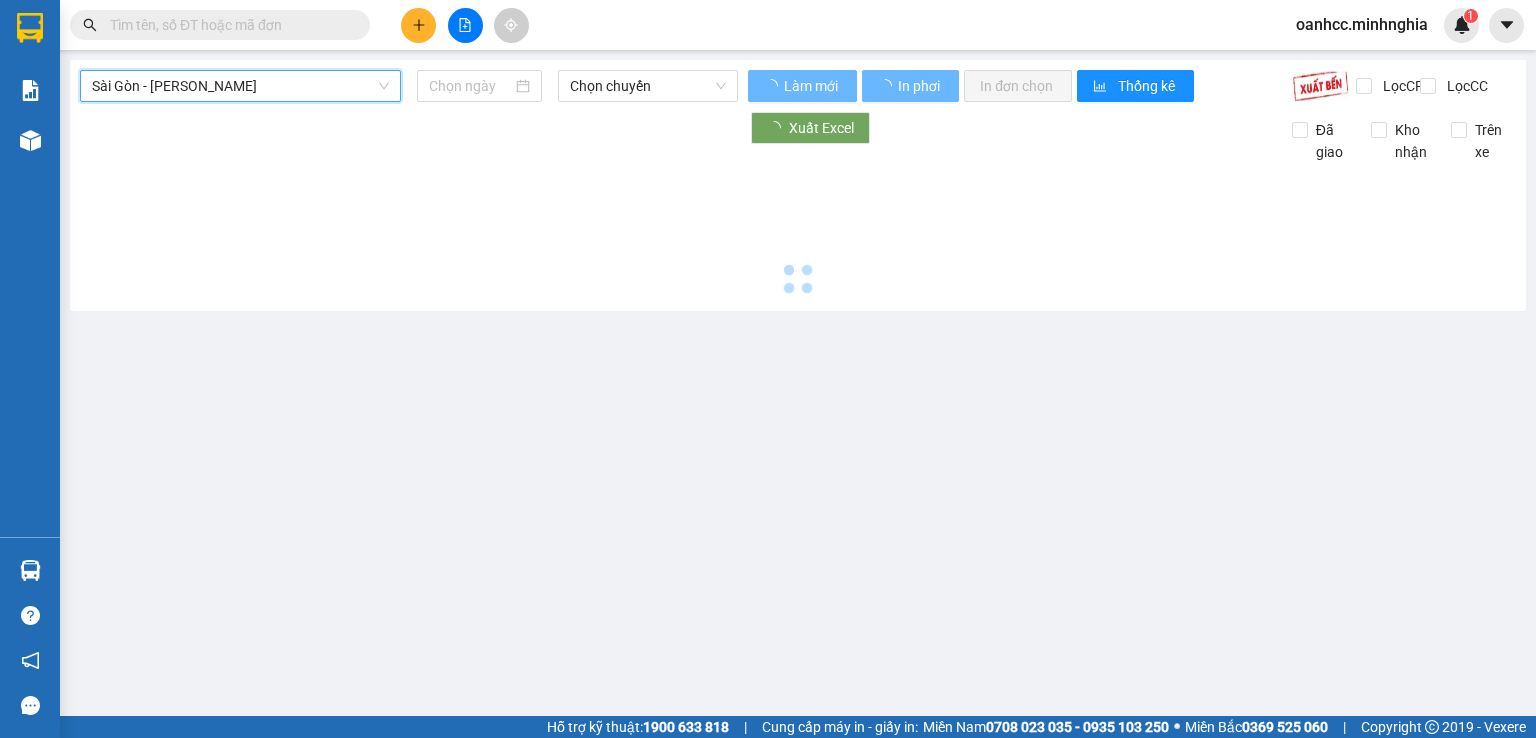 type on "[DATE]" 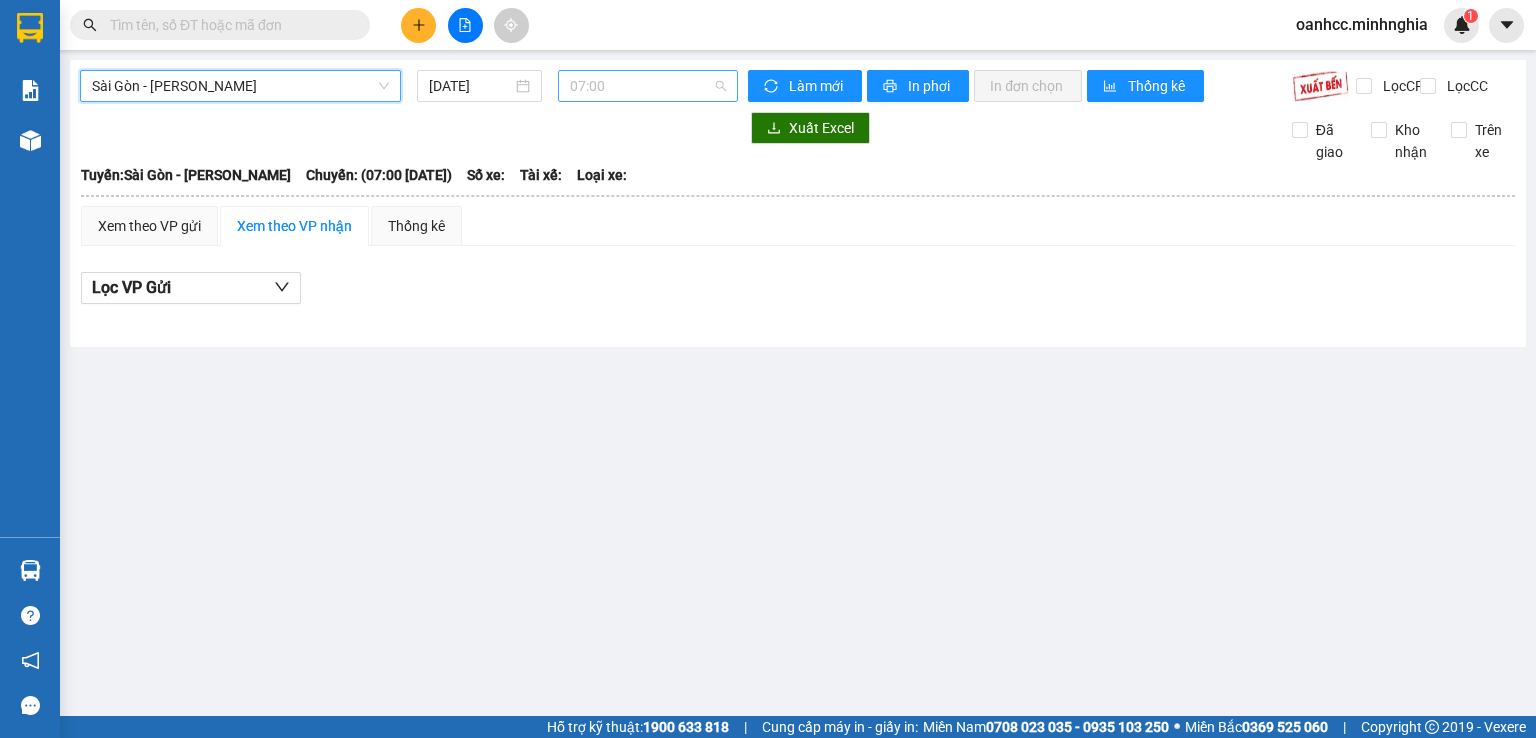 click on "07:00" at bounding box center [648, 86] 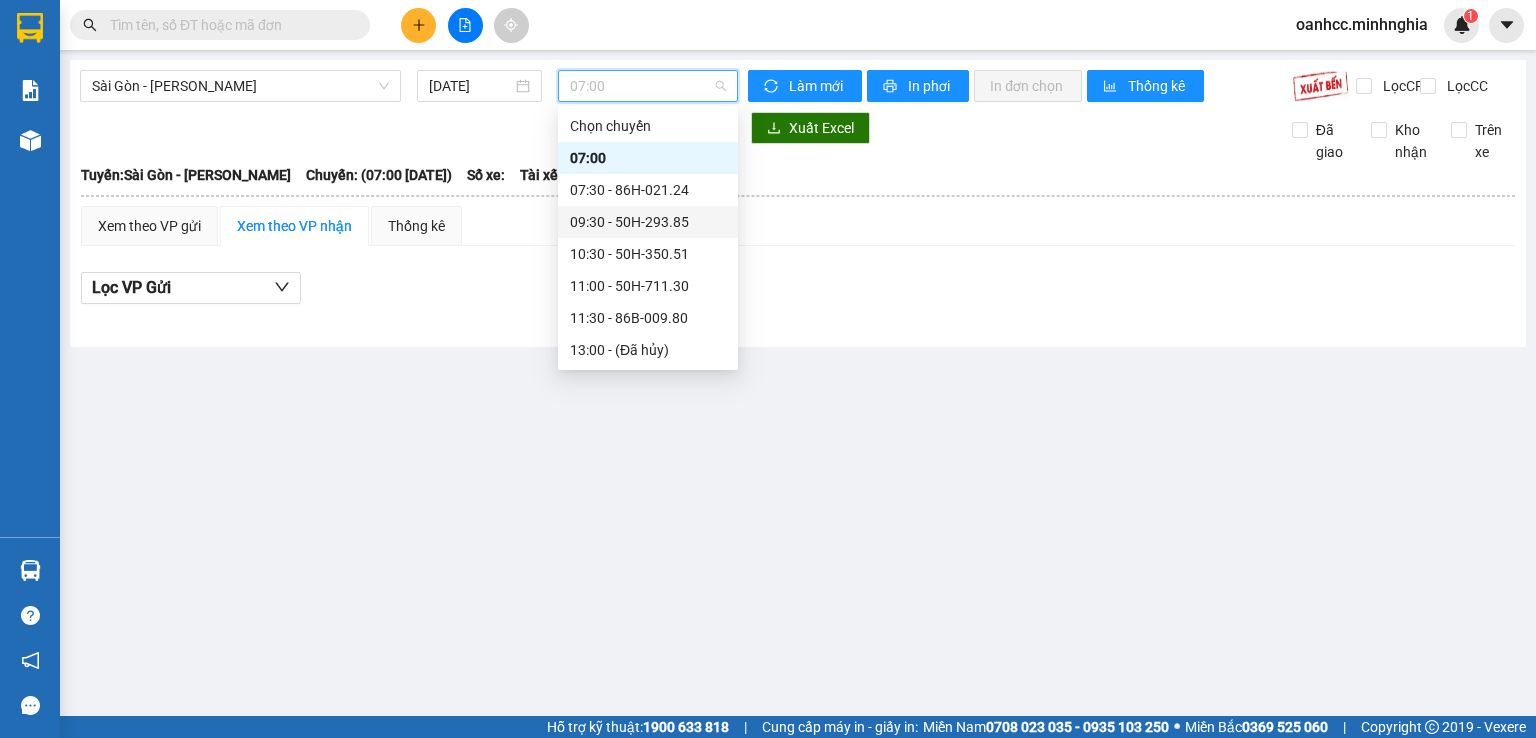 scroll, scrollTop: 224, scrollLeft: 0, axis: vertical 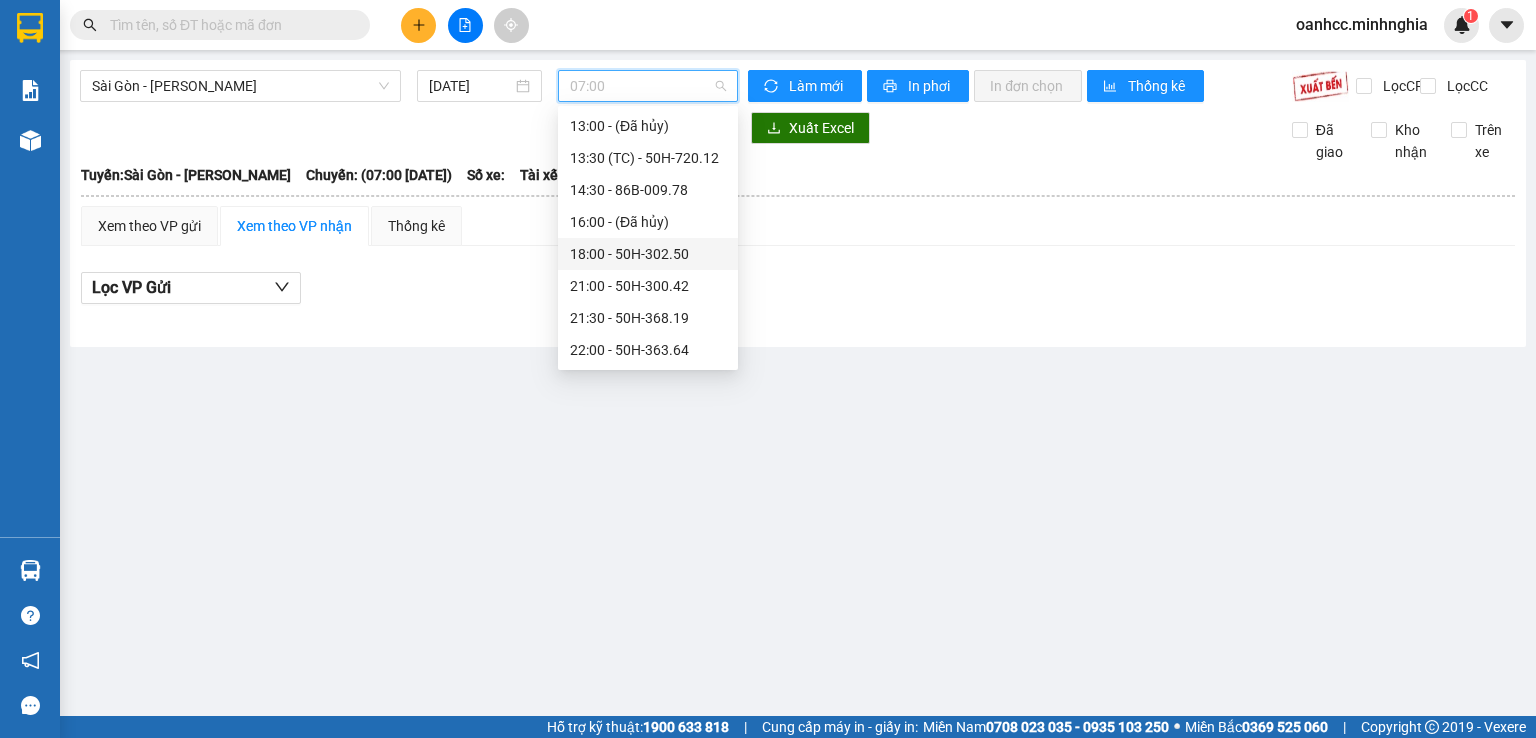 click on "18:00     - 50H-302.50" at bounding box center [648, 254] 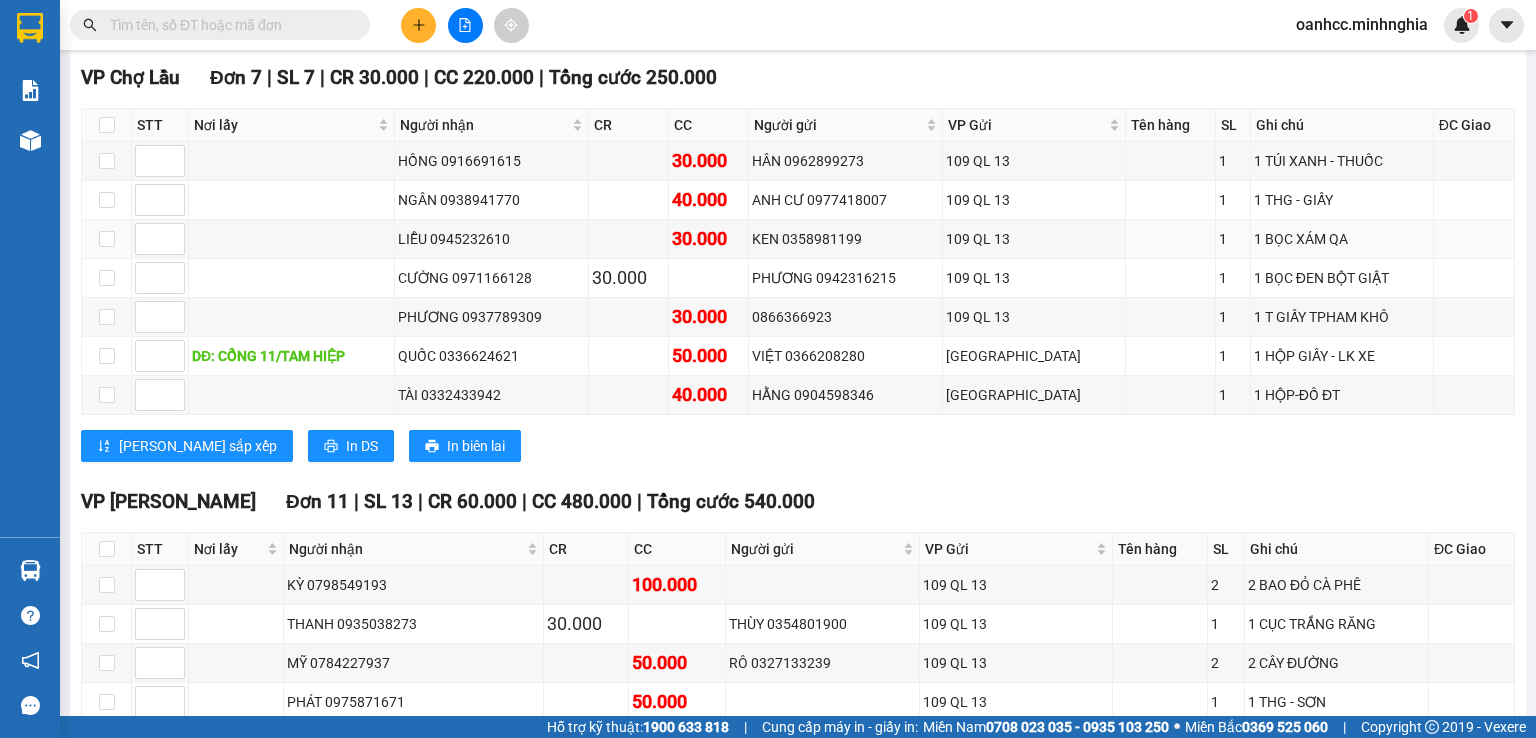 scroll, scrollTop: 0, scrollLeft: 0, axis: both 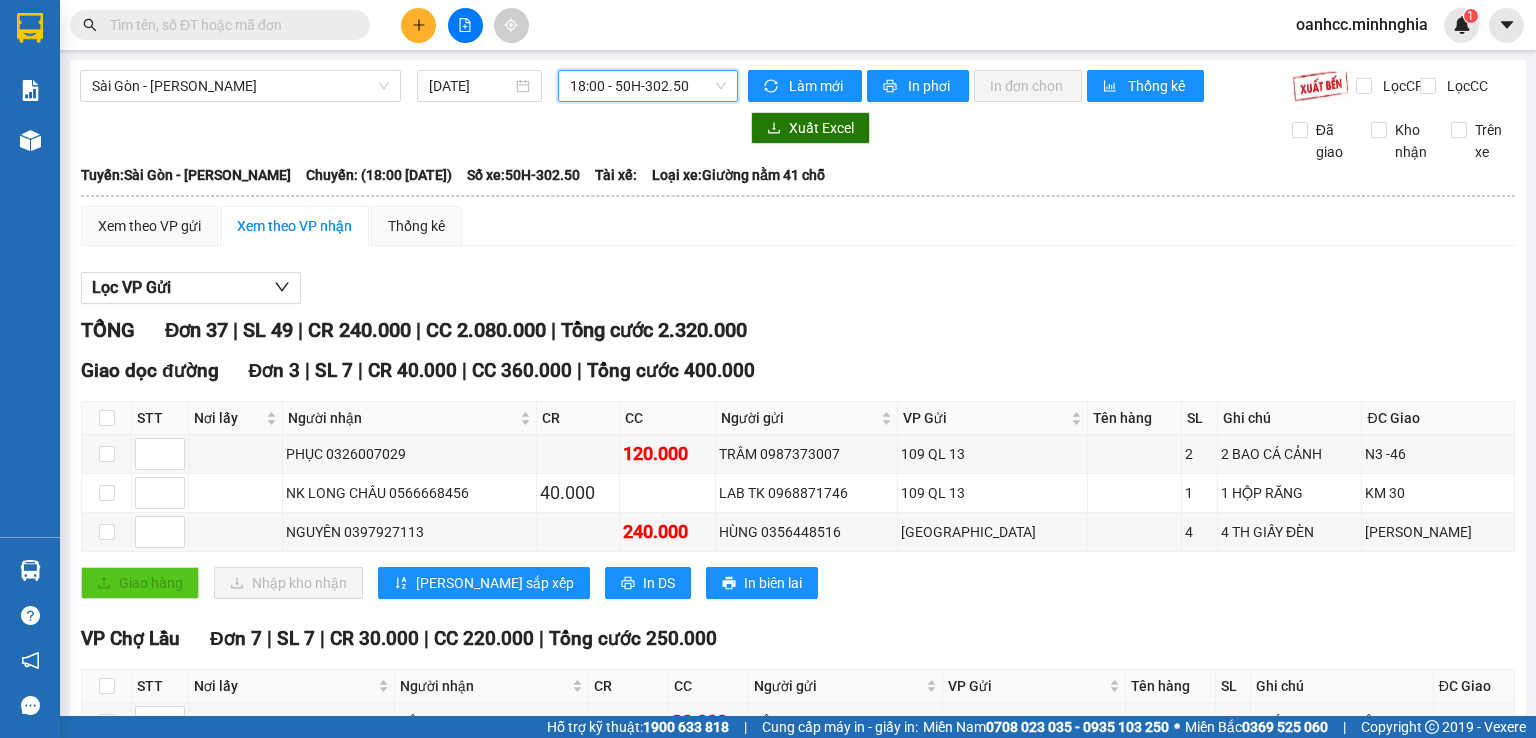 click on "18:00     - 50H-302.50" at bounding box center [648, 86] 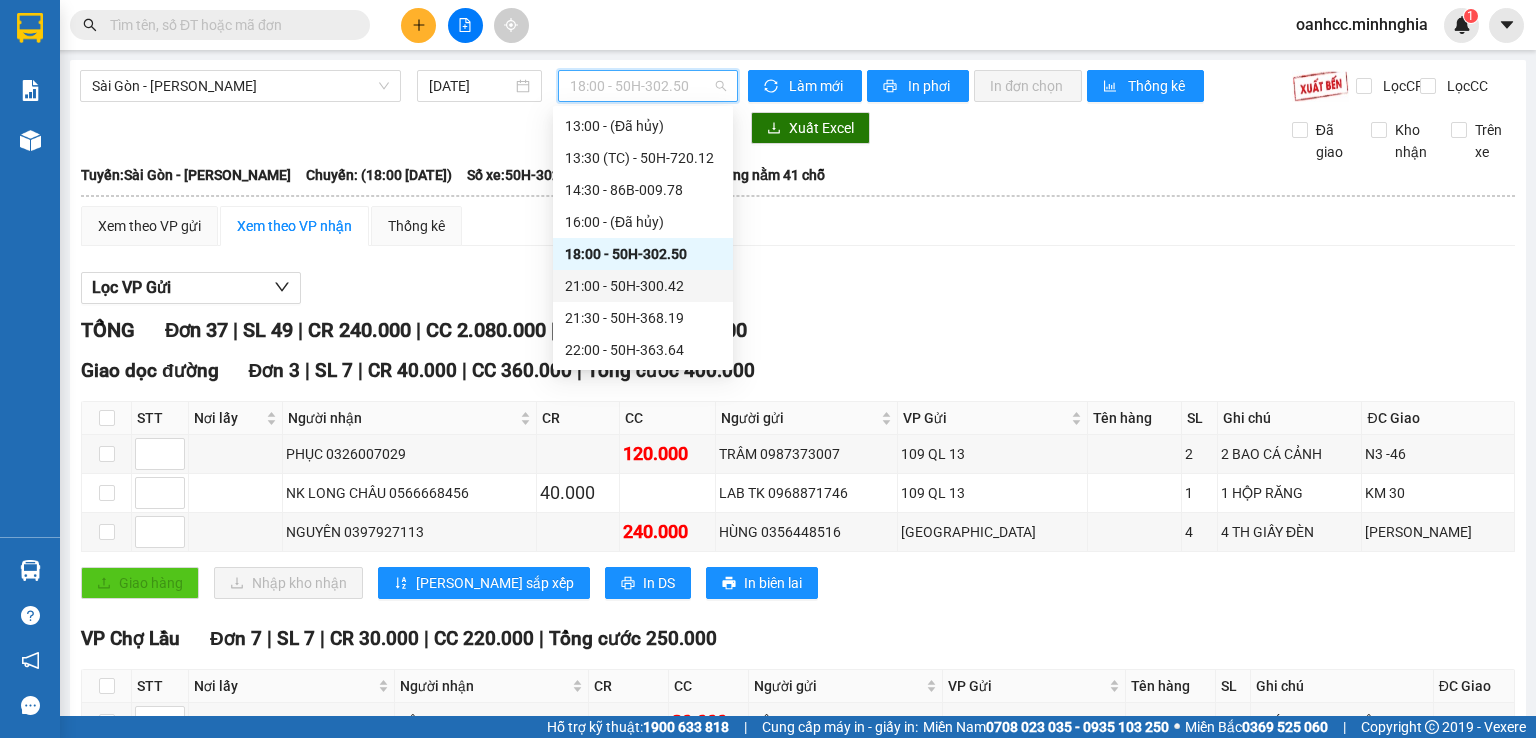 click on "21:00     - 50H-300.42" at bounding box center [643, 286] 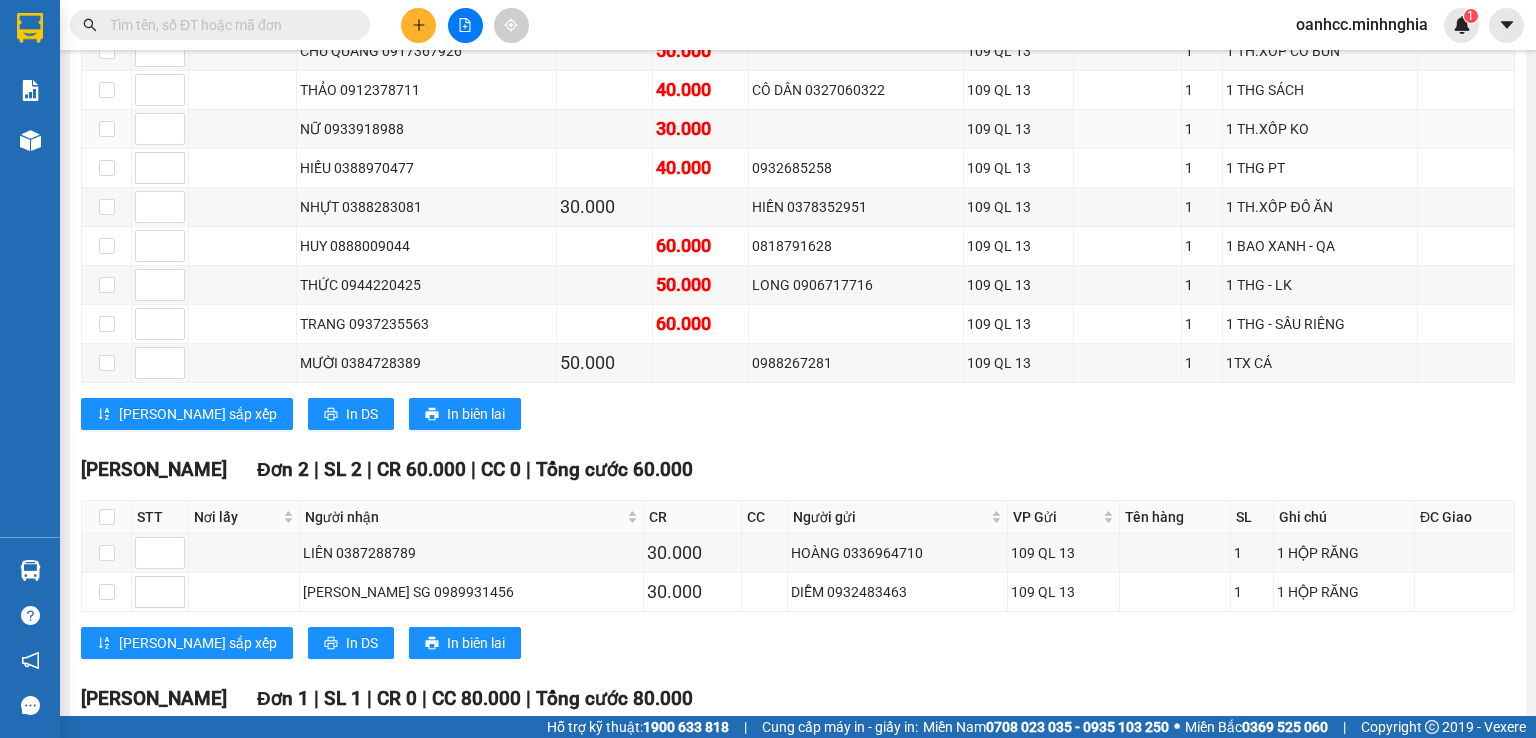 scroll, scrollTop: 0, scrollLeft: 0, axis: both 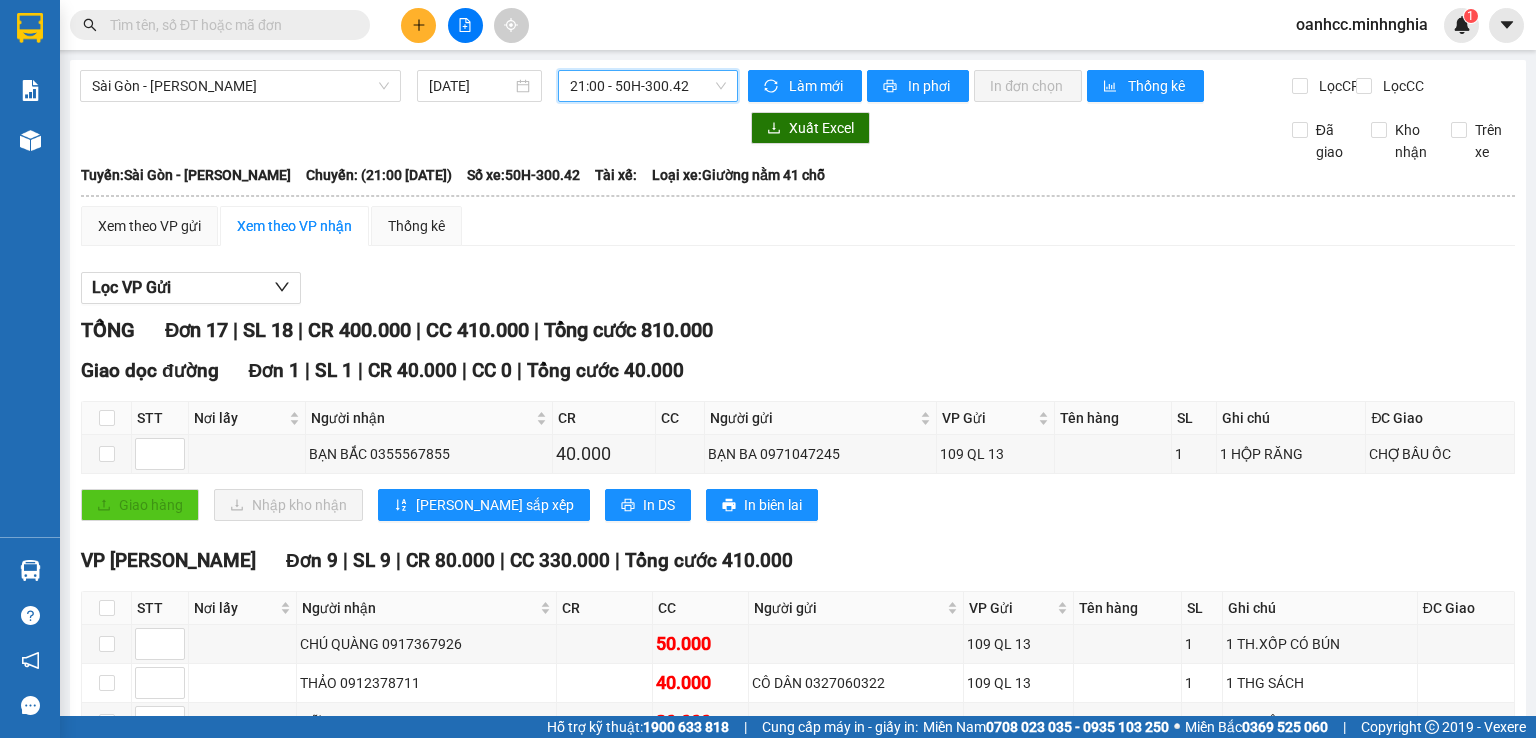 click on "21:00     - 50H-300.42" at bounding box center (648, 86) 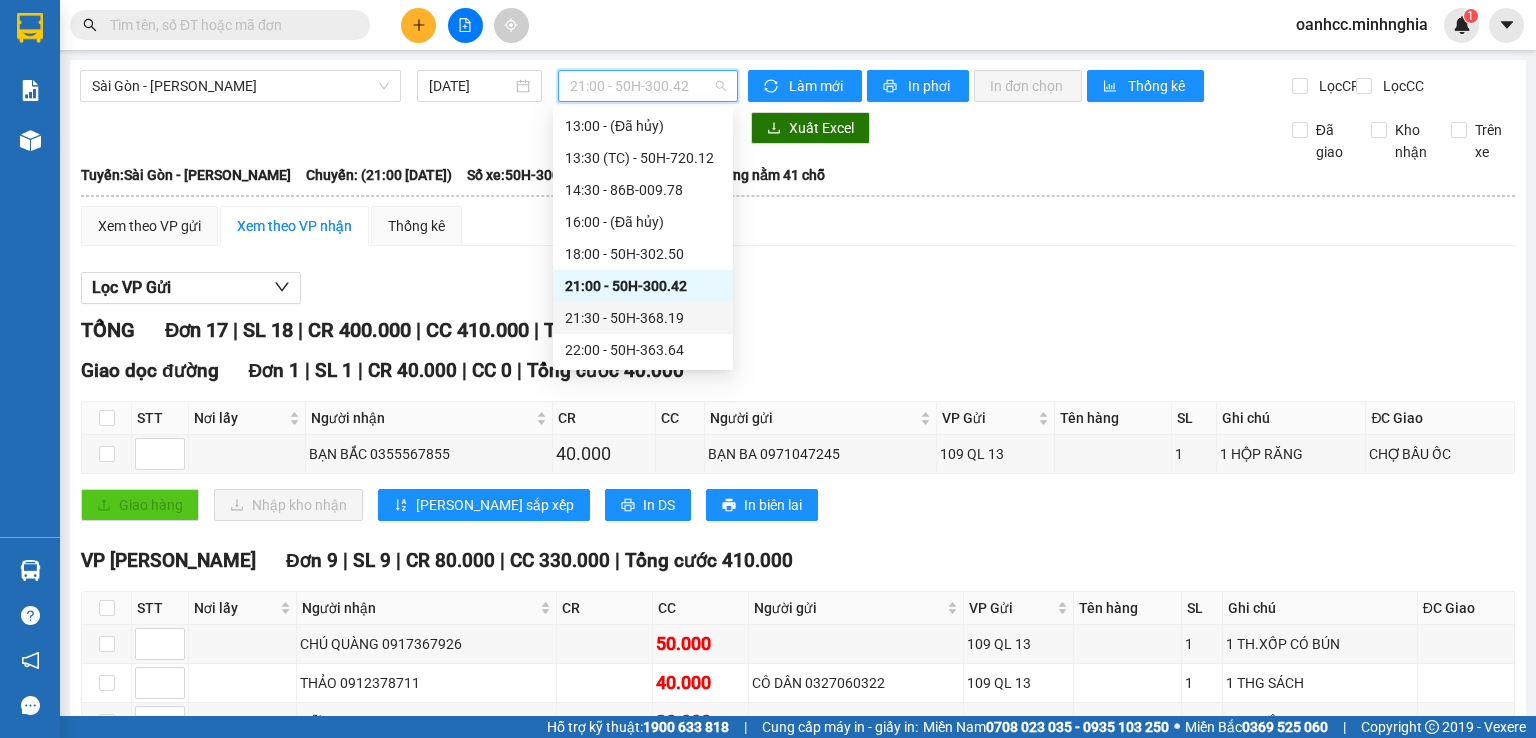 click on "21:30     - 50H-368.19" at bounding box center [643, 318] 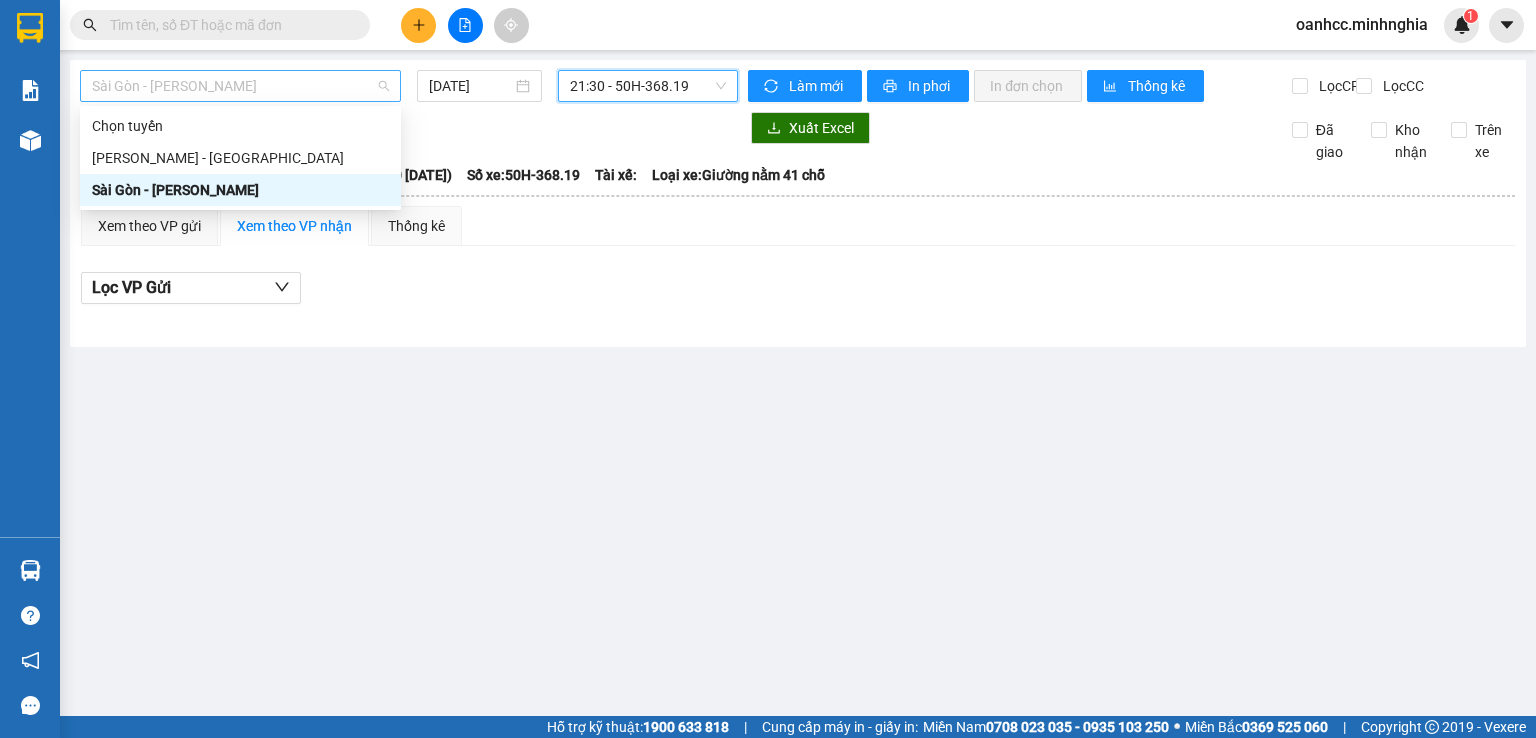 click on "Sài Gòn - [PERSON_NAME]" at bounding box center (240, 86) 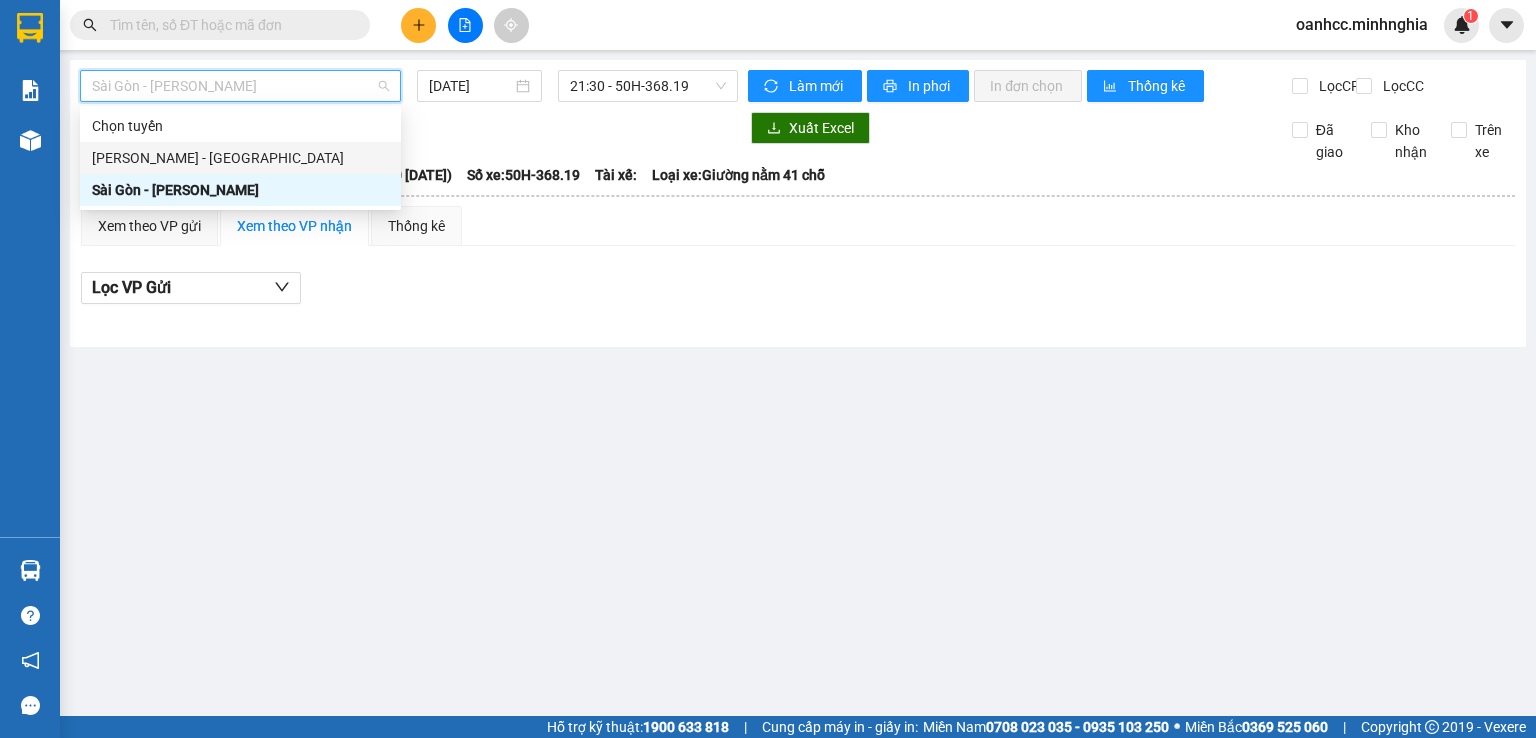 click on "[PERSON_NAME] - [GEOGRAPHIC_DATA]" at bounding box center [240, 158] 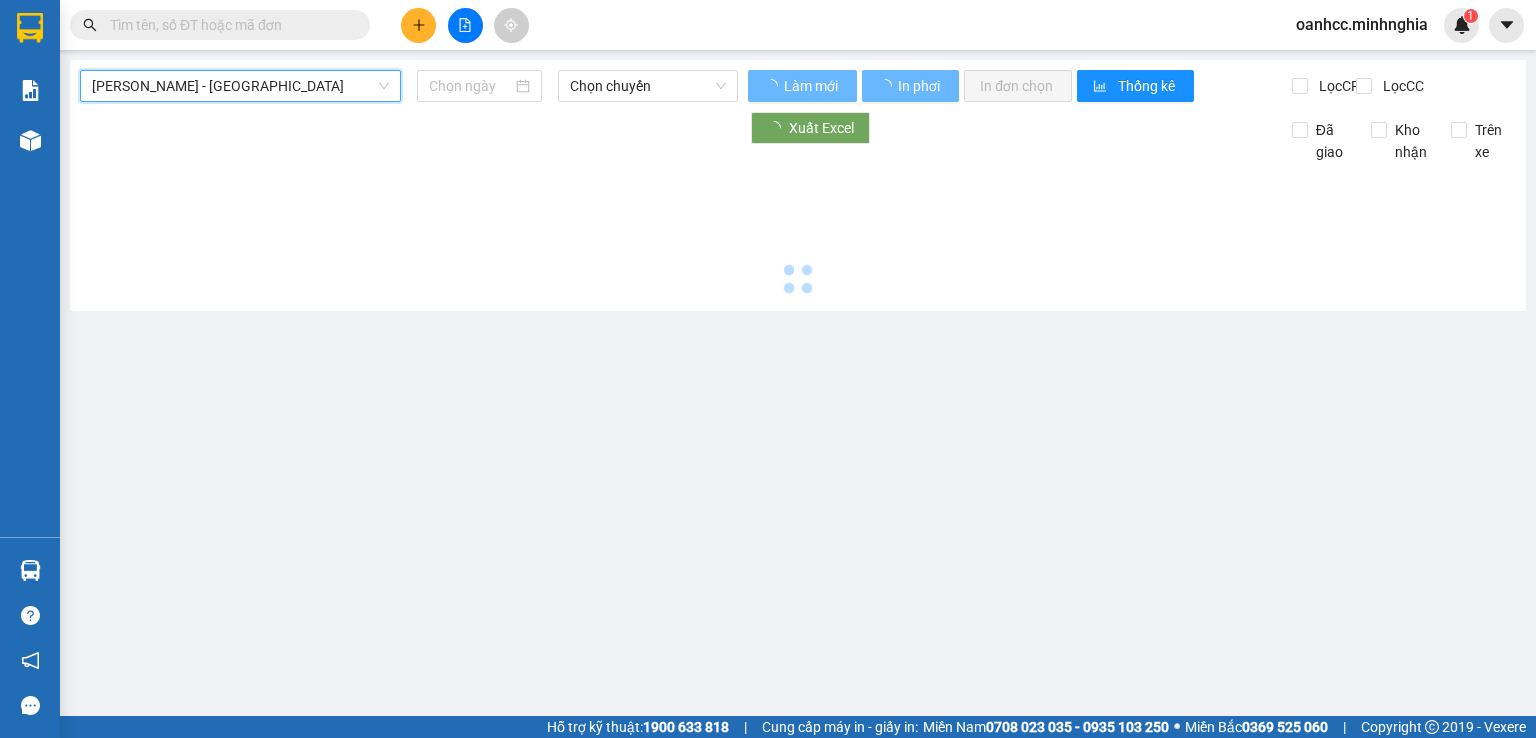 type on "[DATE]" 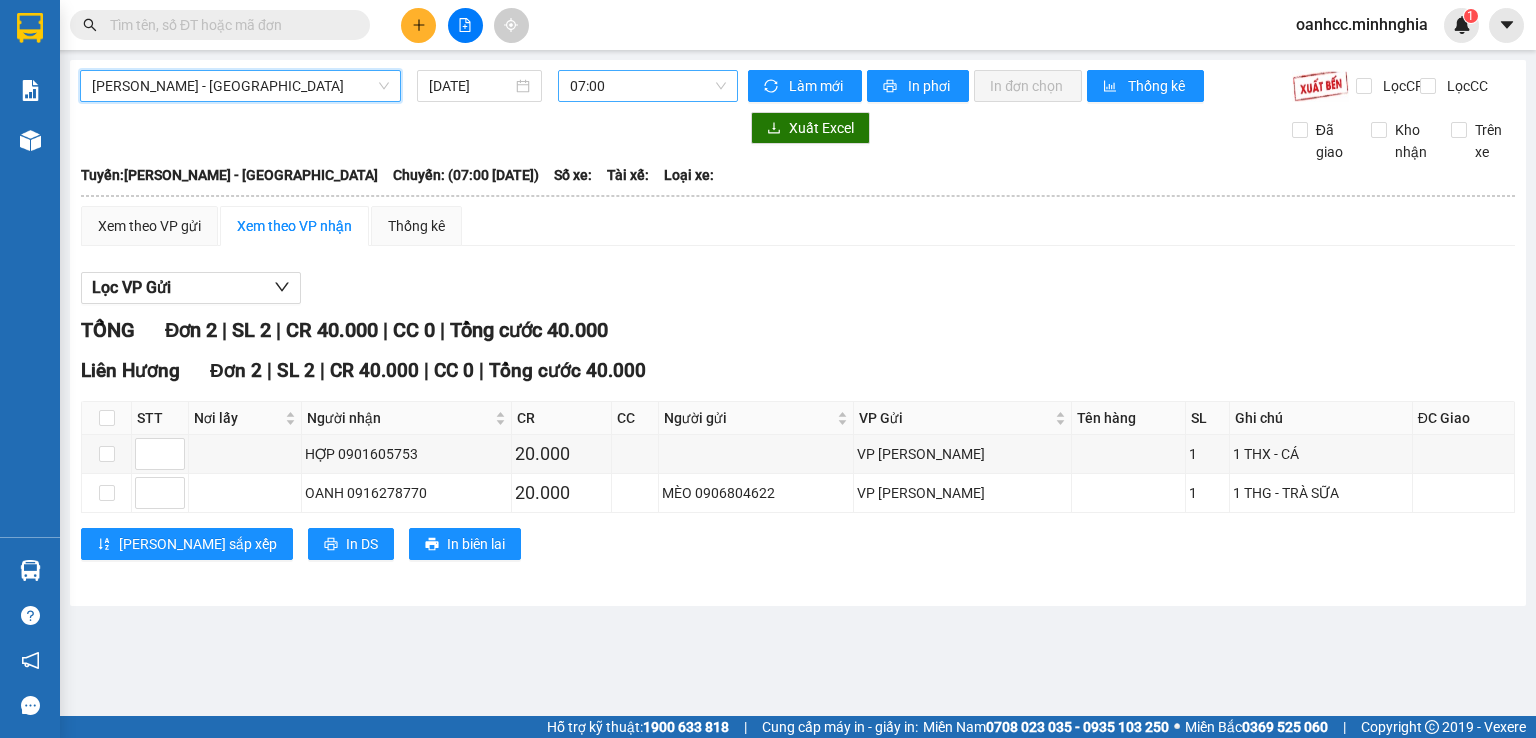 click on "07:00" at bounding box center [648, 86] 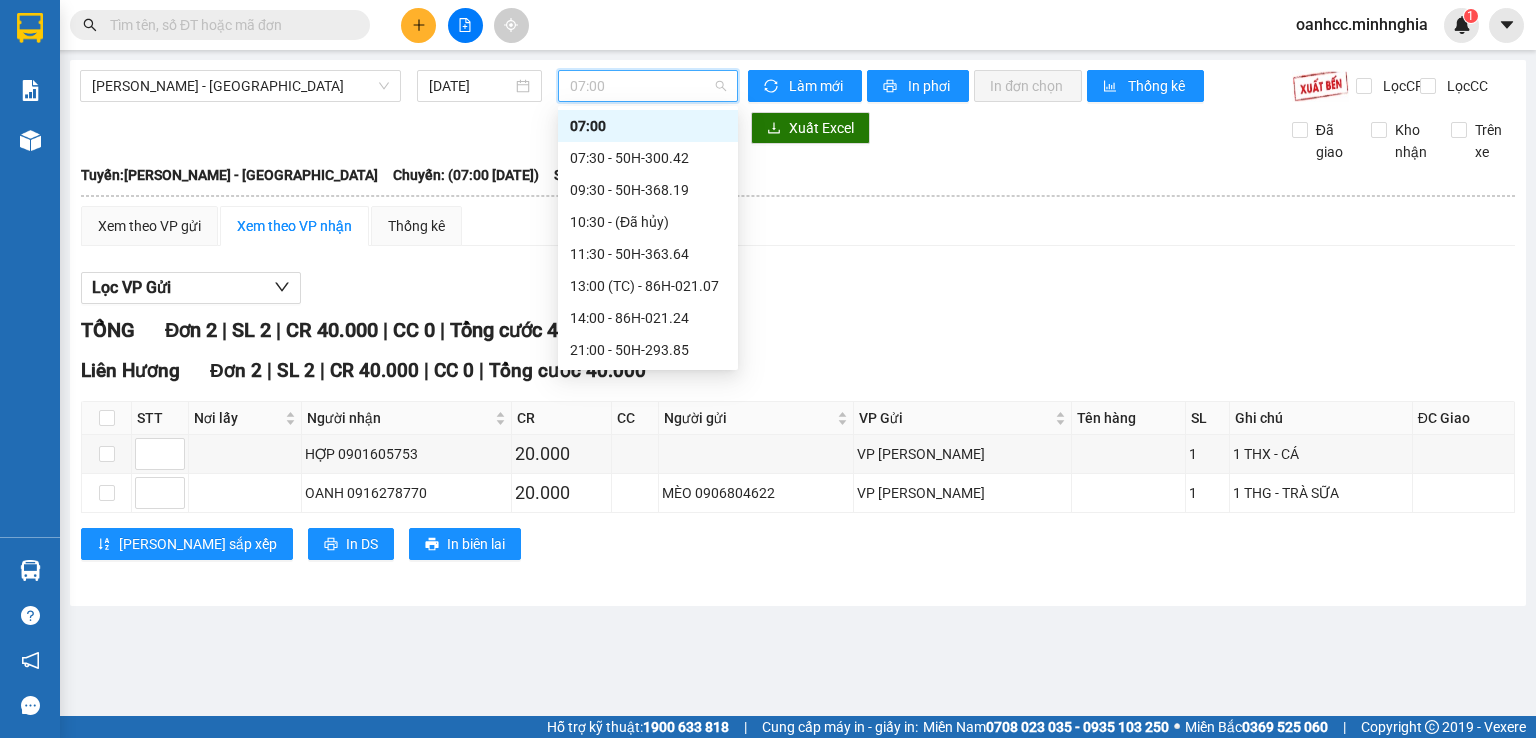 scroll, scrollTop: 256, scrollLeft: 0, axis: vertical 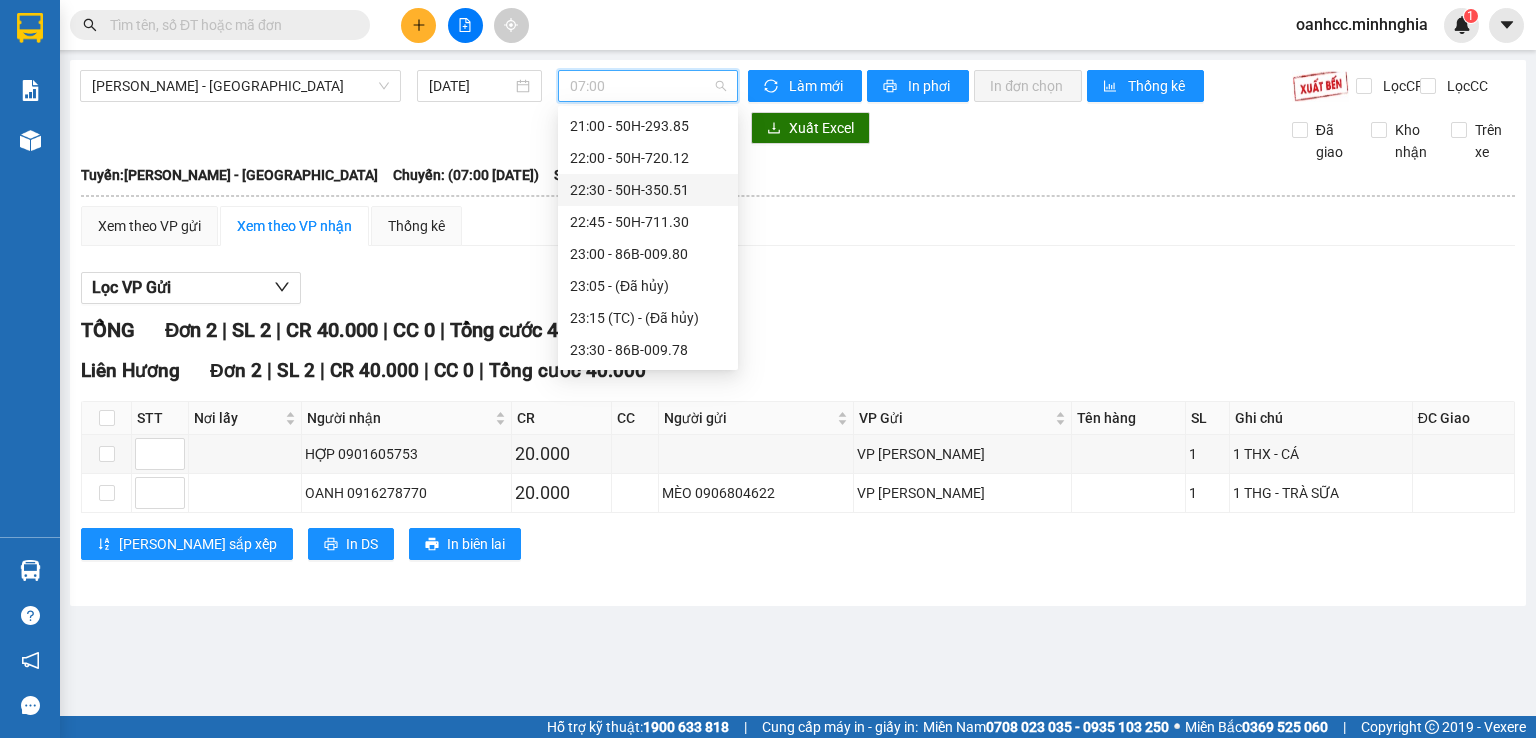 click on "22:30     - 50H-350.51" at bounding box center (648, 190) 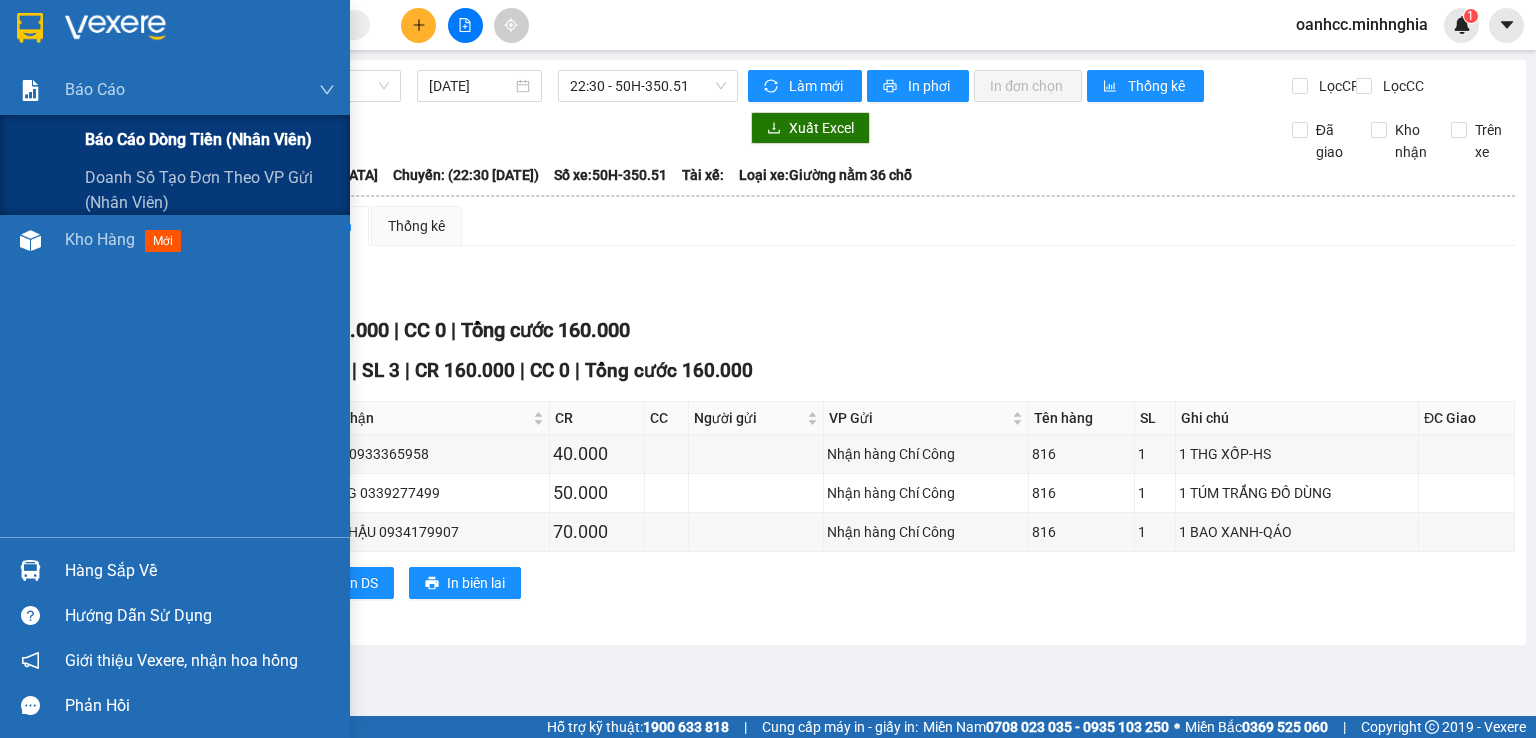 click on "Báo cáo dòng tiền (nhân viên)" at bounding box center (198, 139) 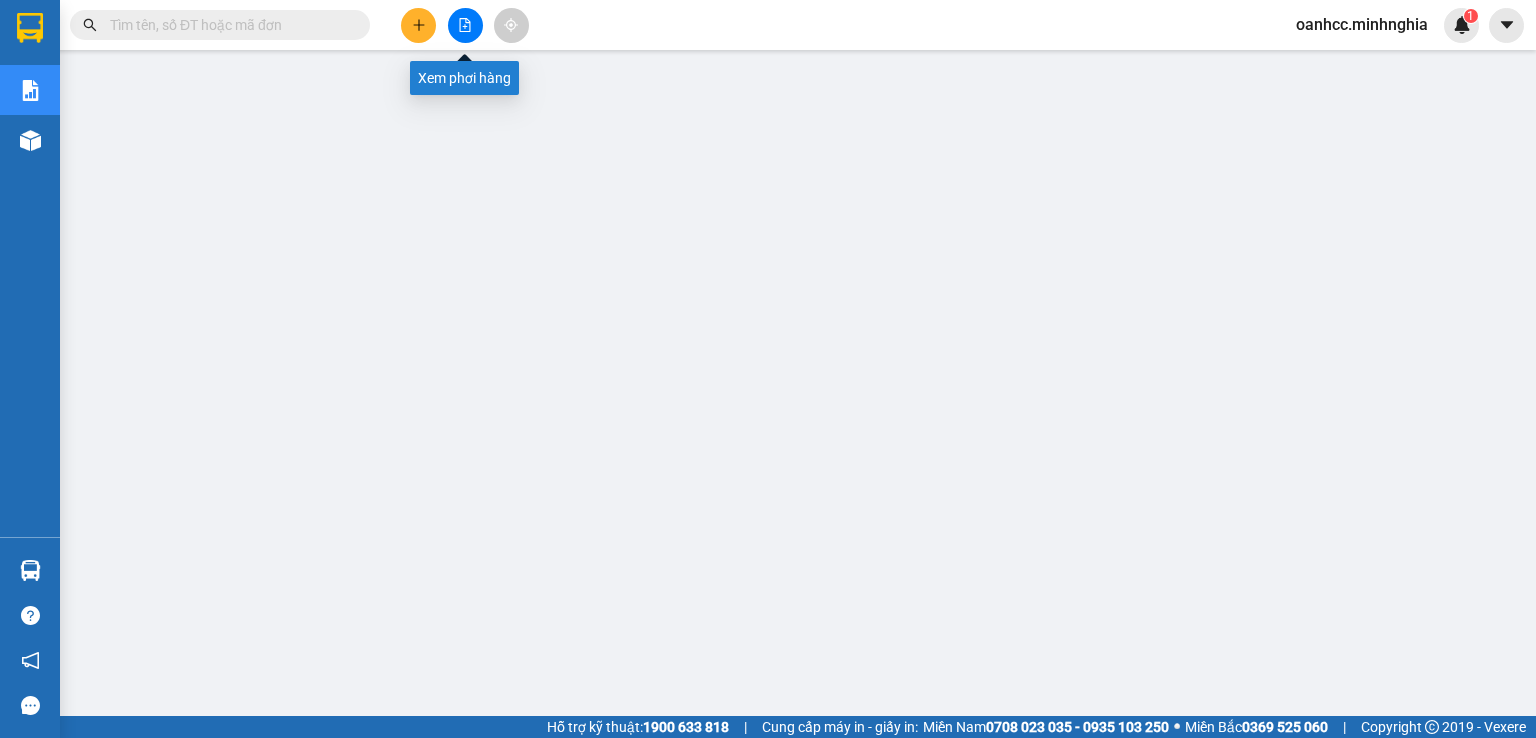 click 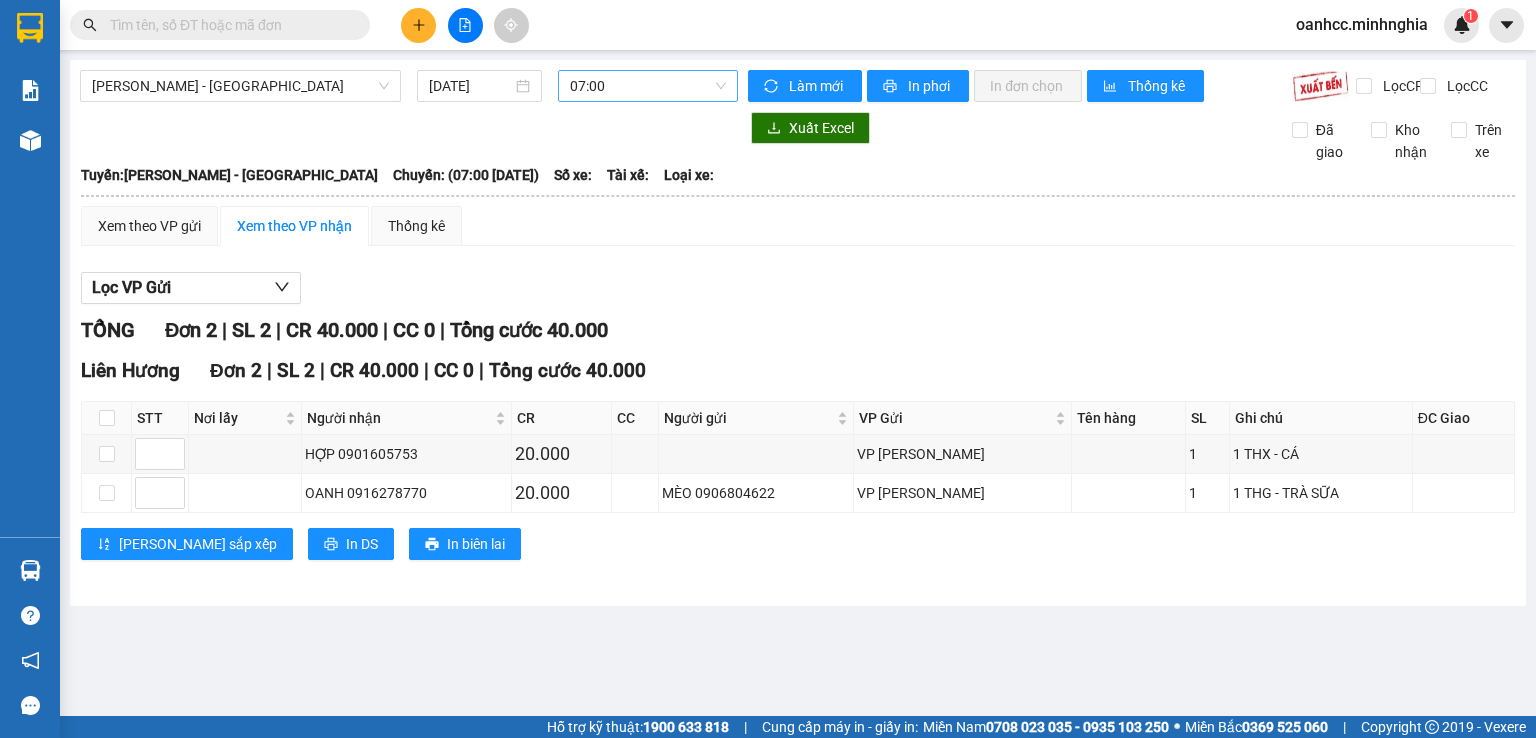click on "07:00" at bounding box center [648, 86] 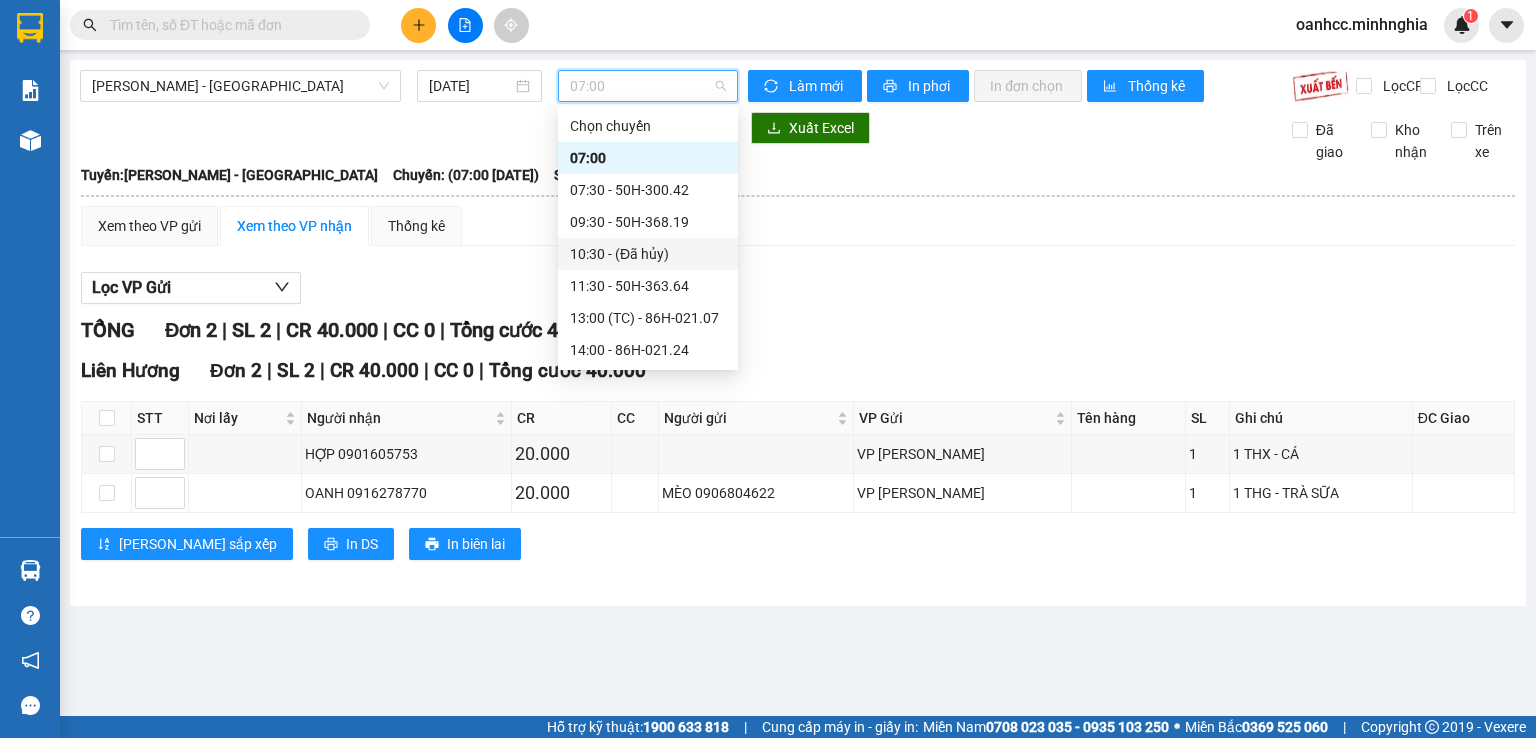 scroll, scrollTop: 256, scrollLeft: 0, axis: vertical 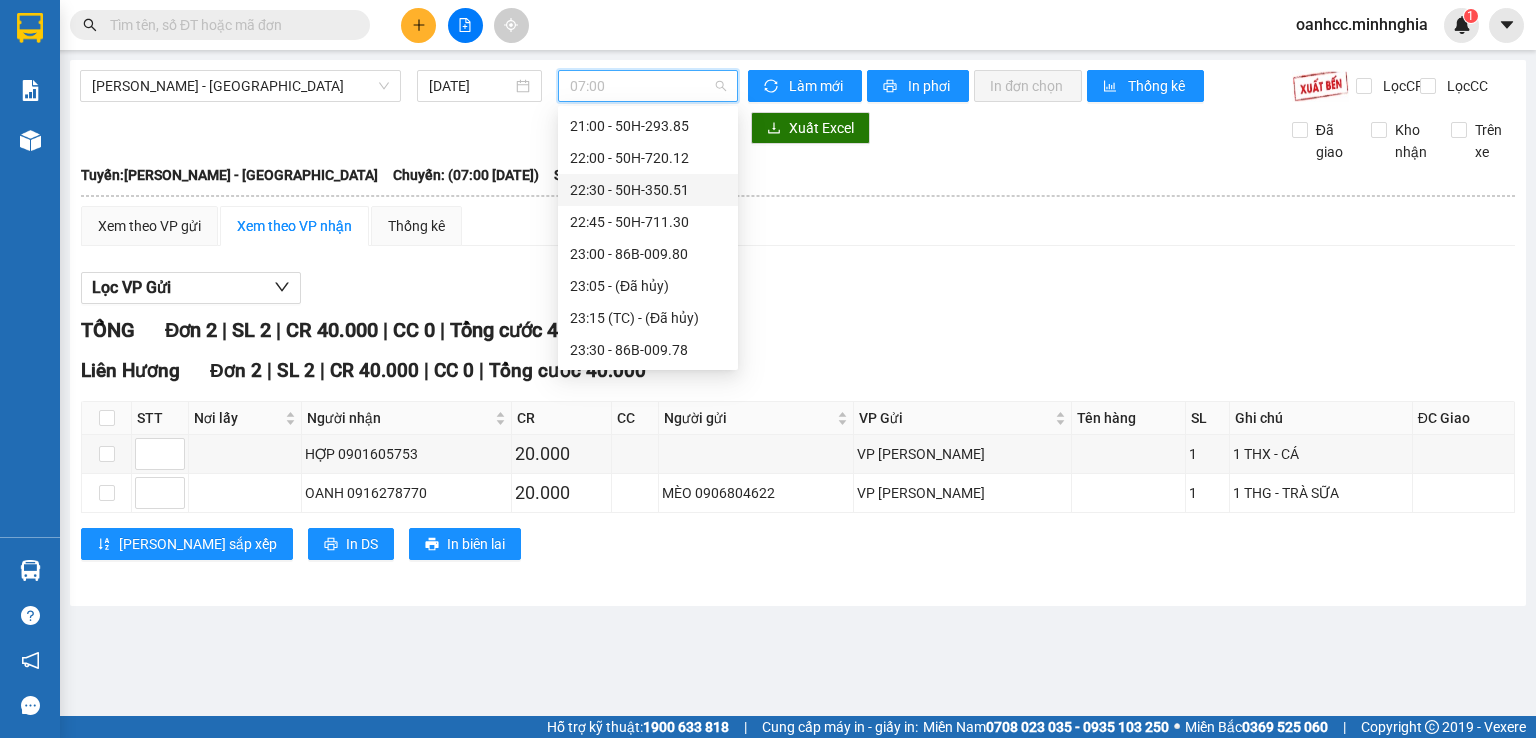 click on "22:30     - 50H-350.51" at bounding box center (648, 190) 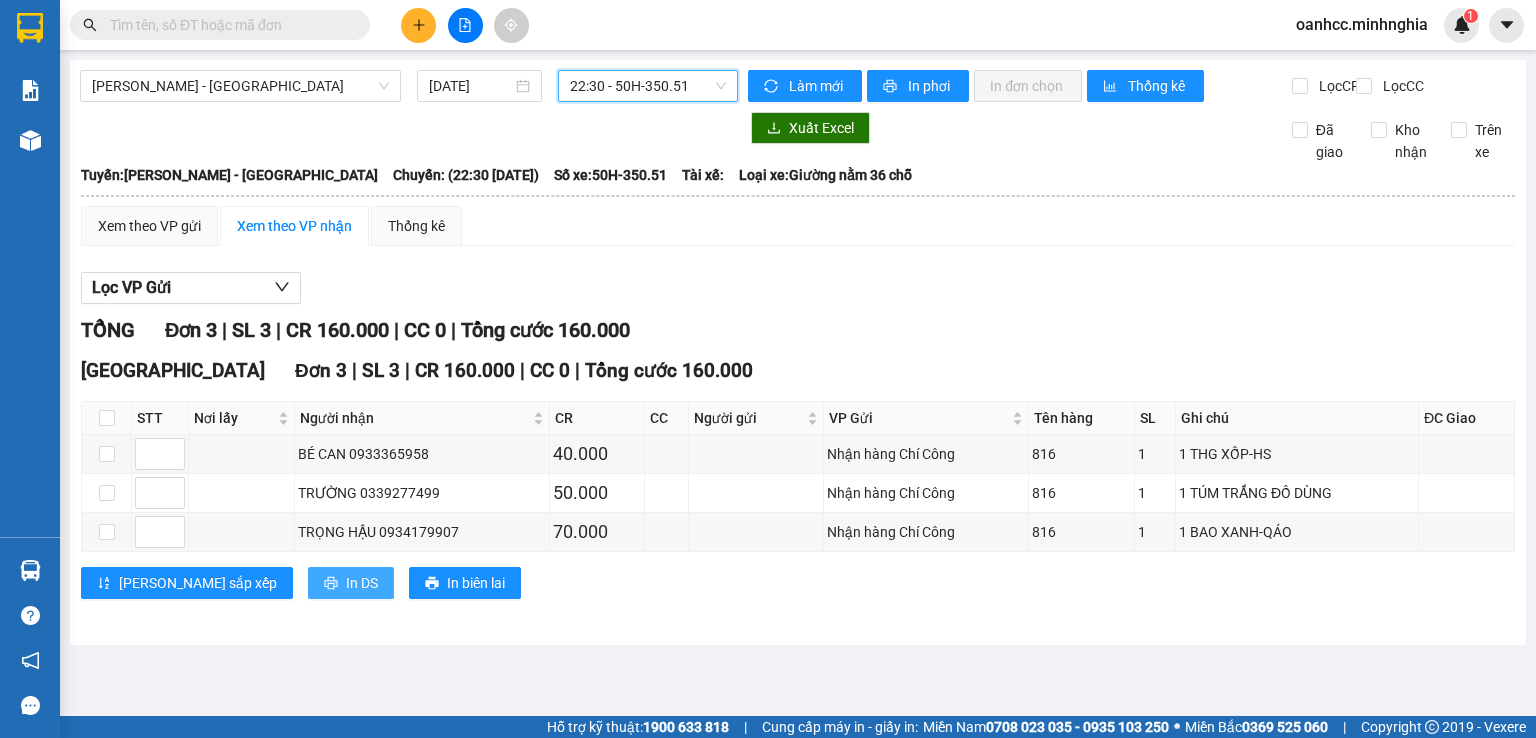 click on "In DS" at bounding box center (362, 583) 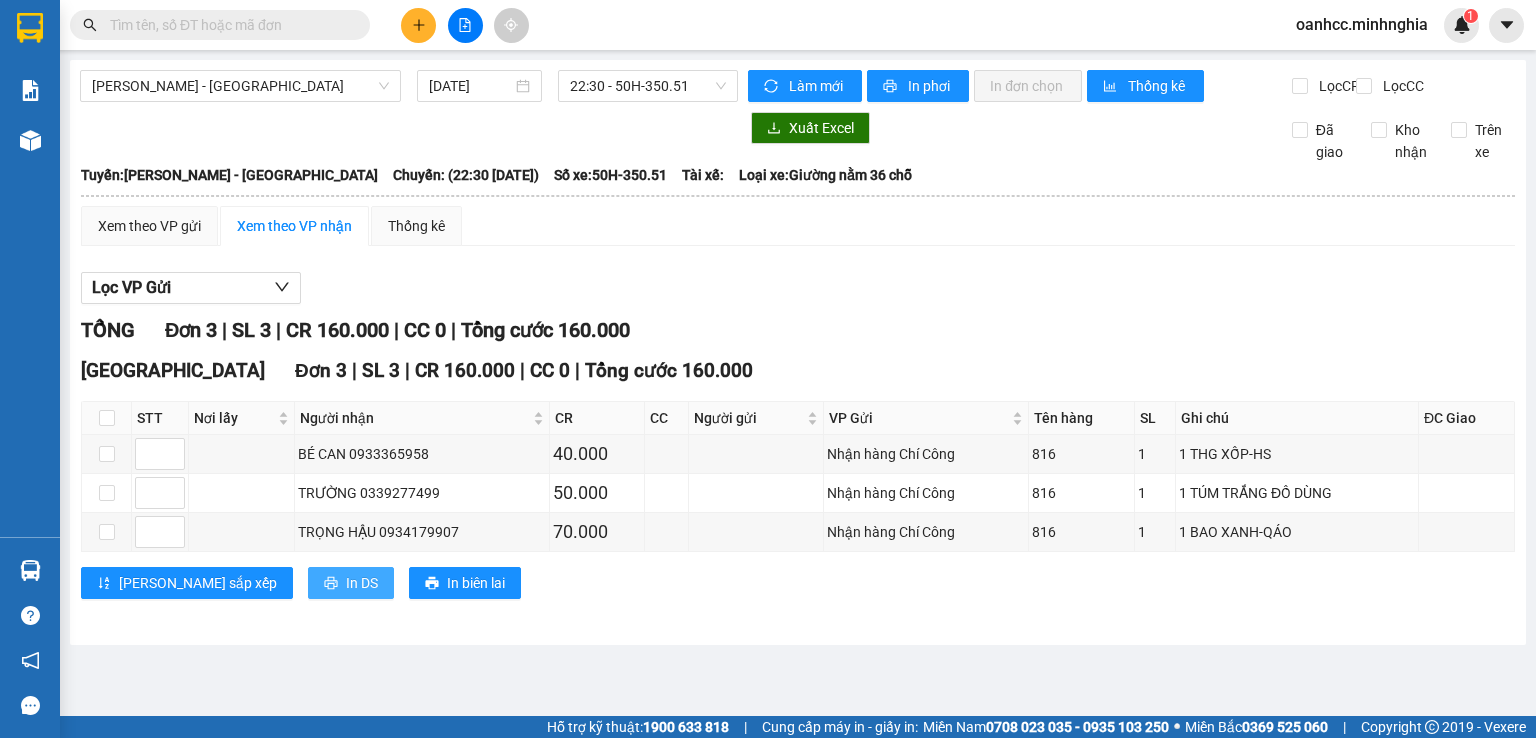 scroll, scrollTop: 0, scrollLeft: 0, axis: both 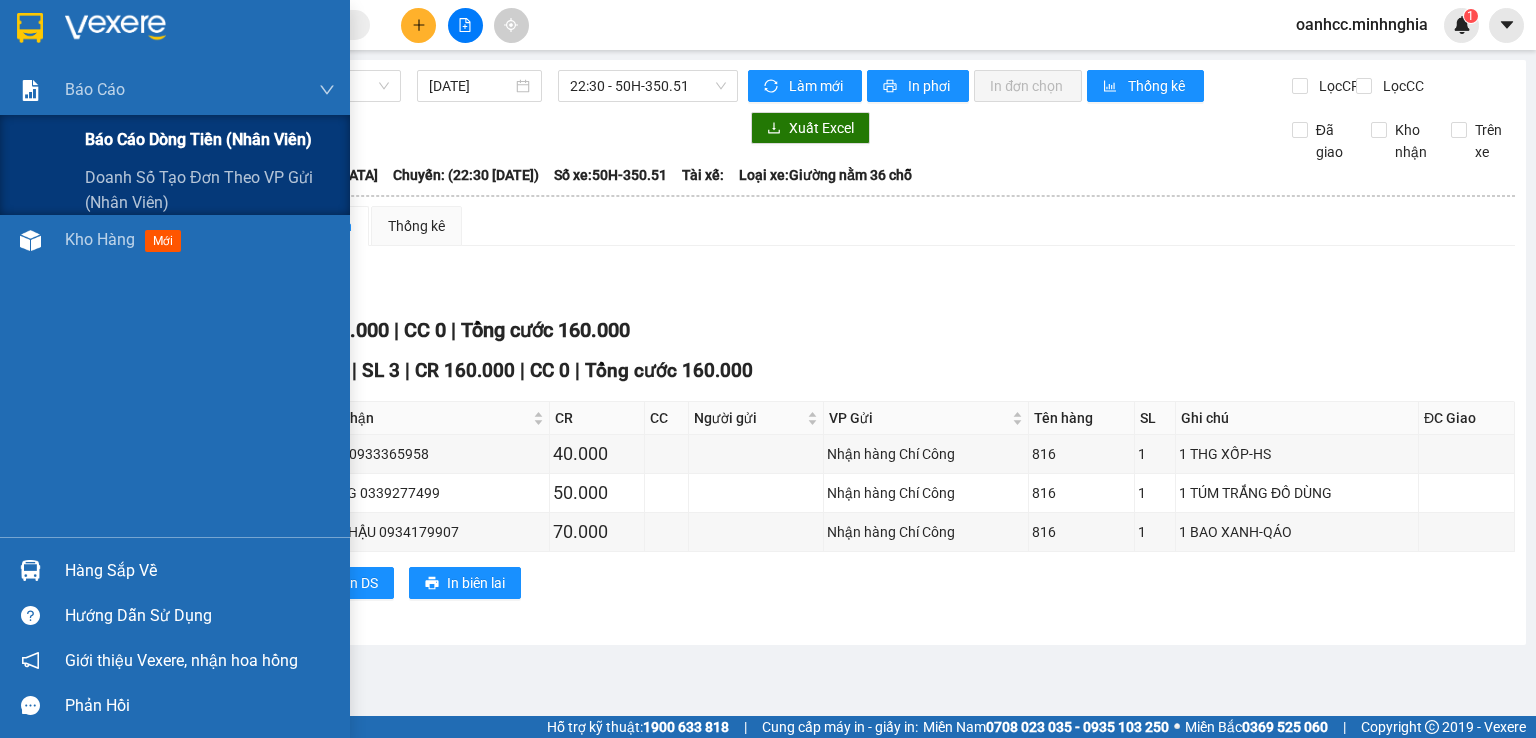 click on "Báo cáo dòng tiền (nhân viên)" at bounding box center (198, 139) 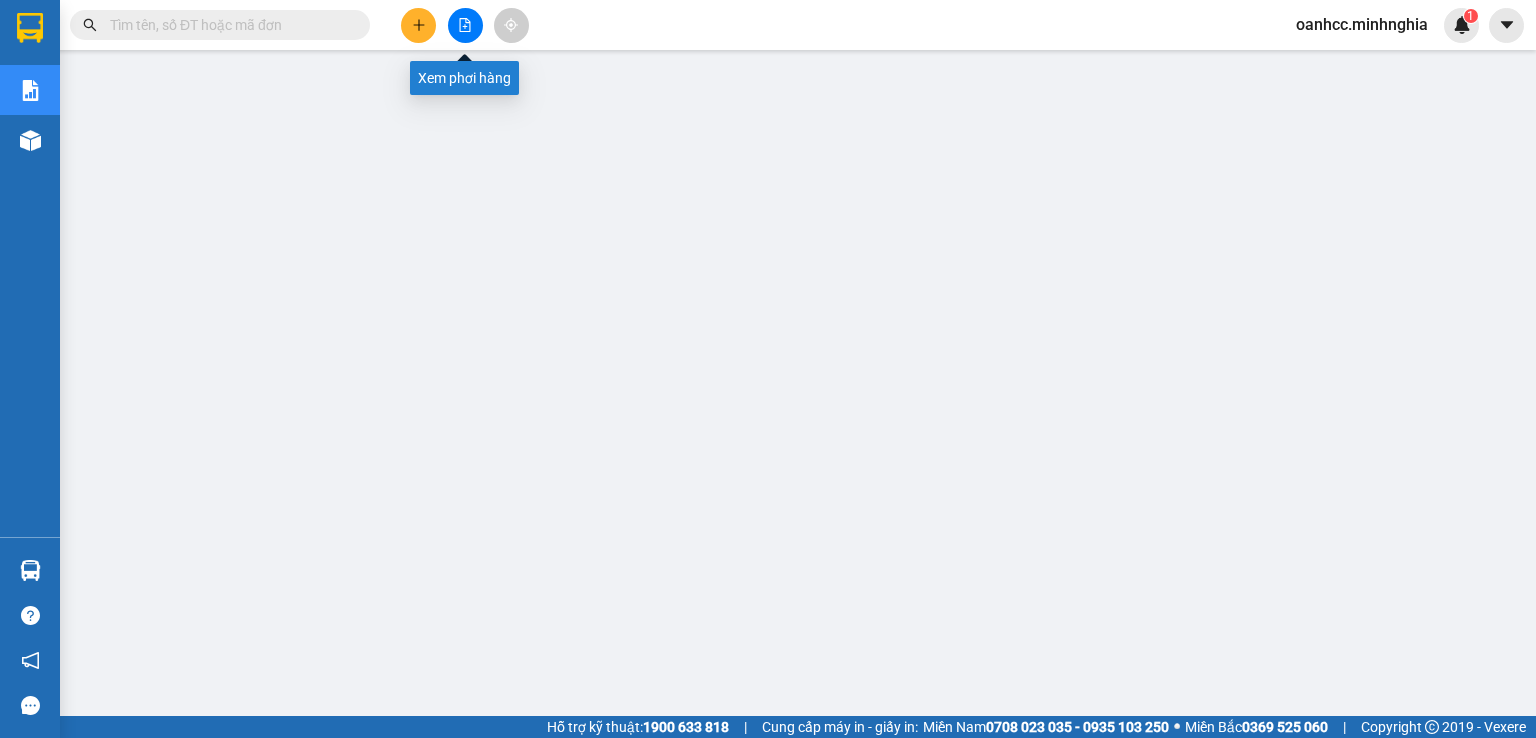 click 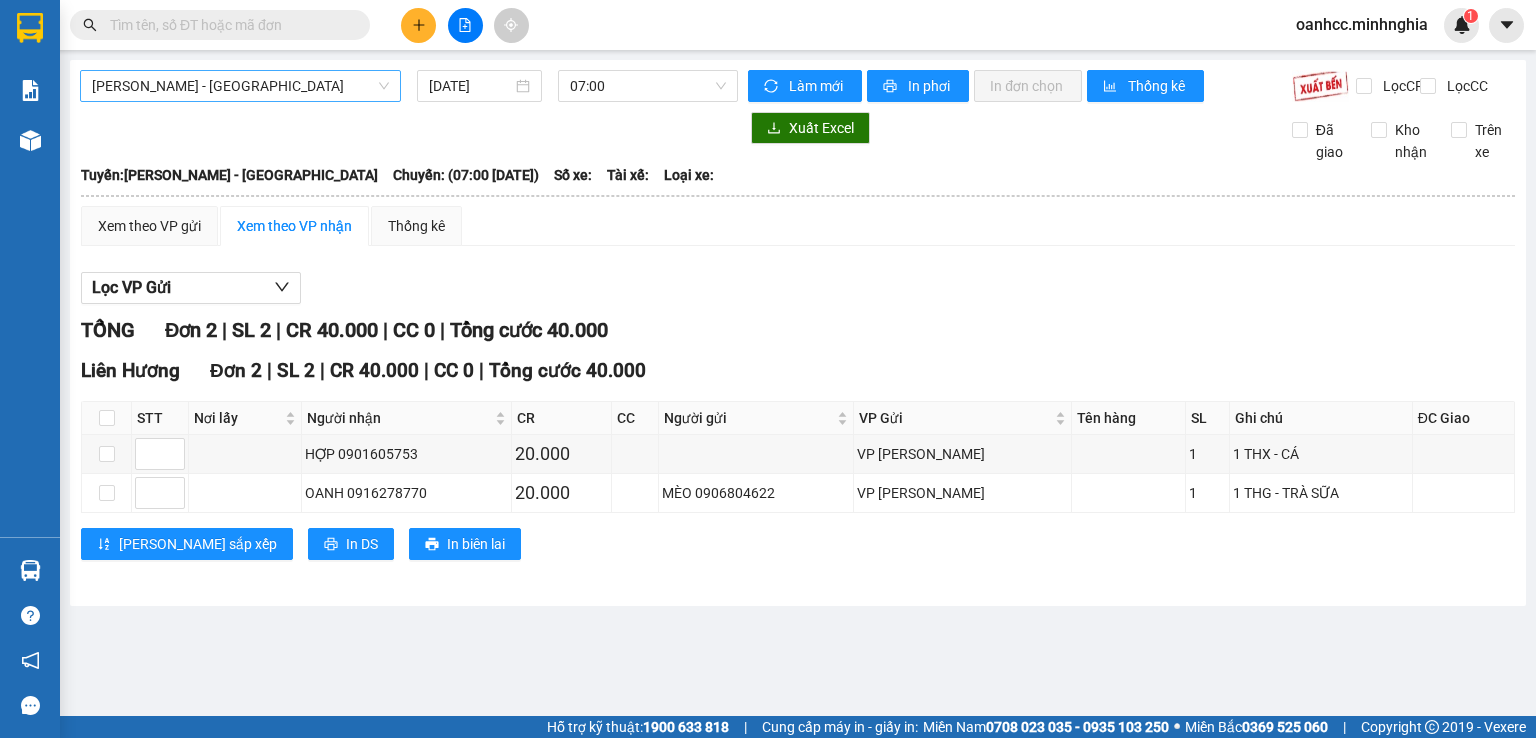click on "[PERSON_NAME] - [GEOGRAPHIC_DATA]" at bounding box center (240, 86) 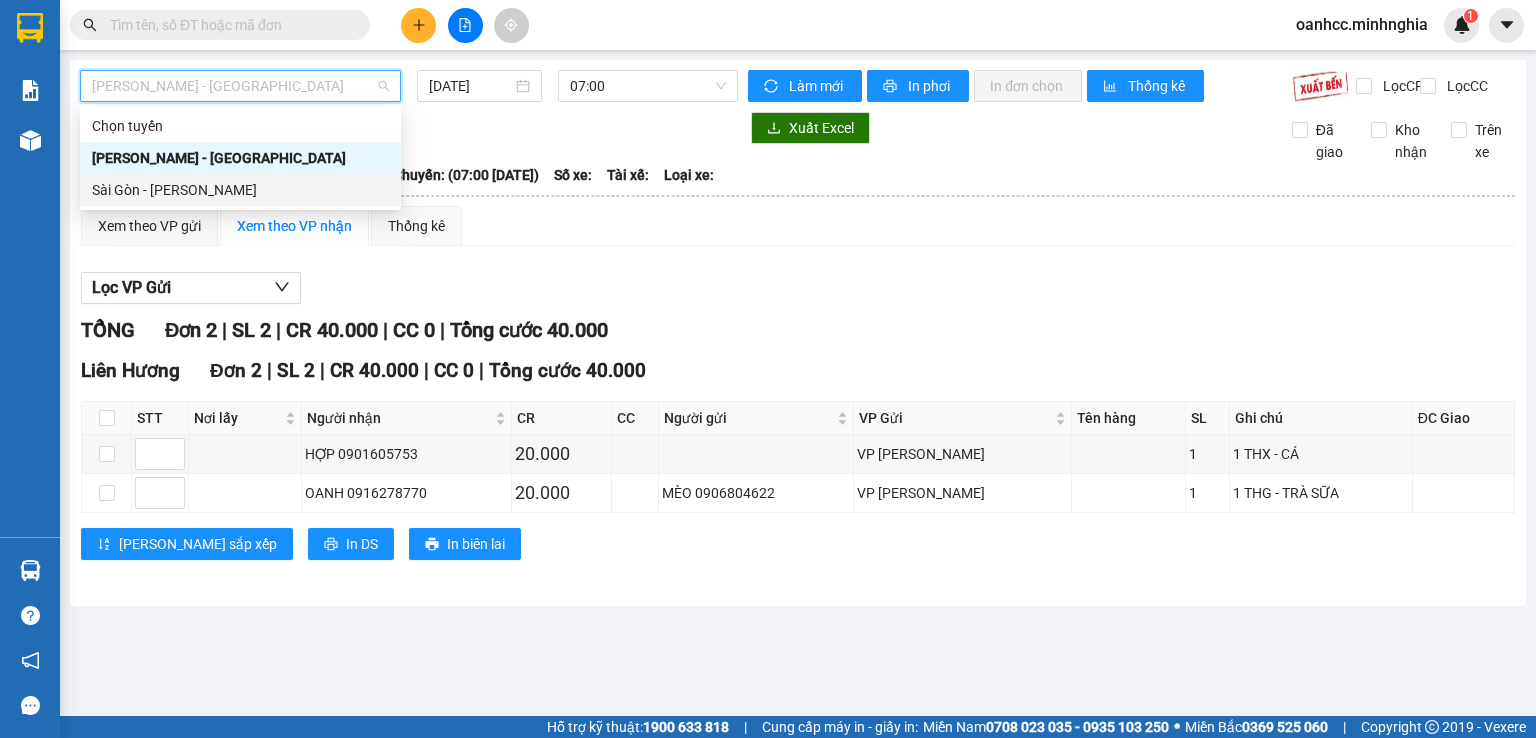 click on "Sài Gòn - [PERSON_NAME]" at bounding box center [240, 190] 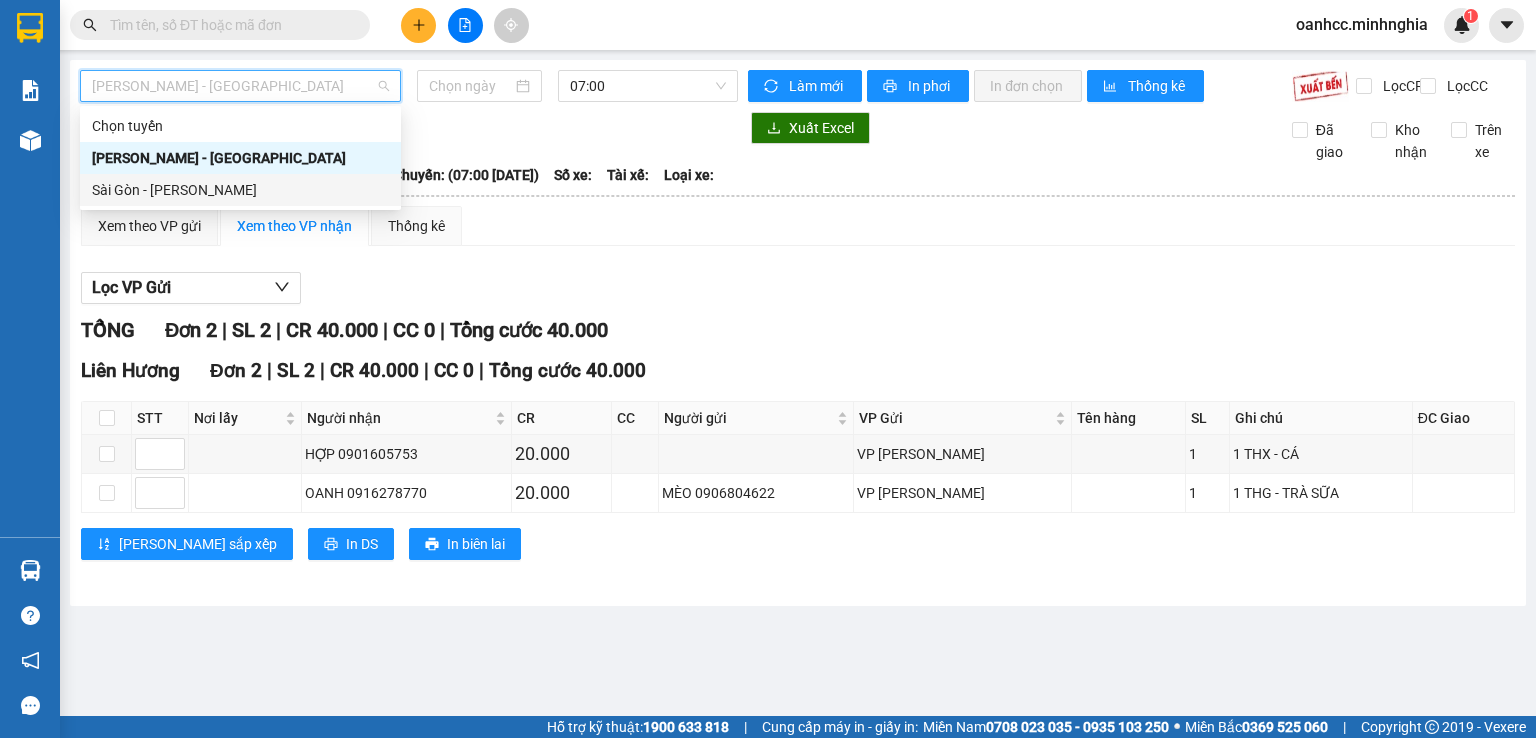 type on "[DATE]" 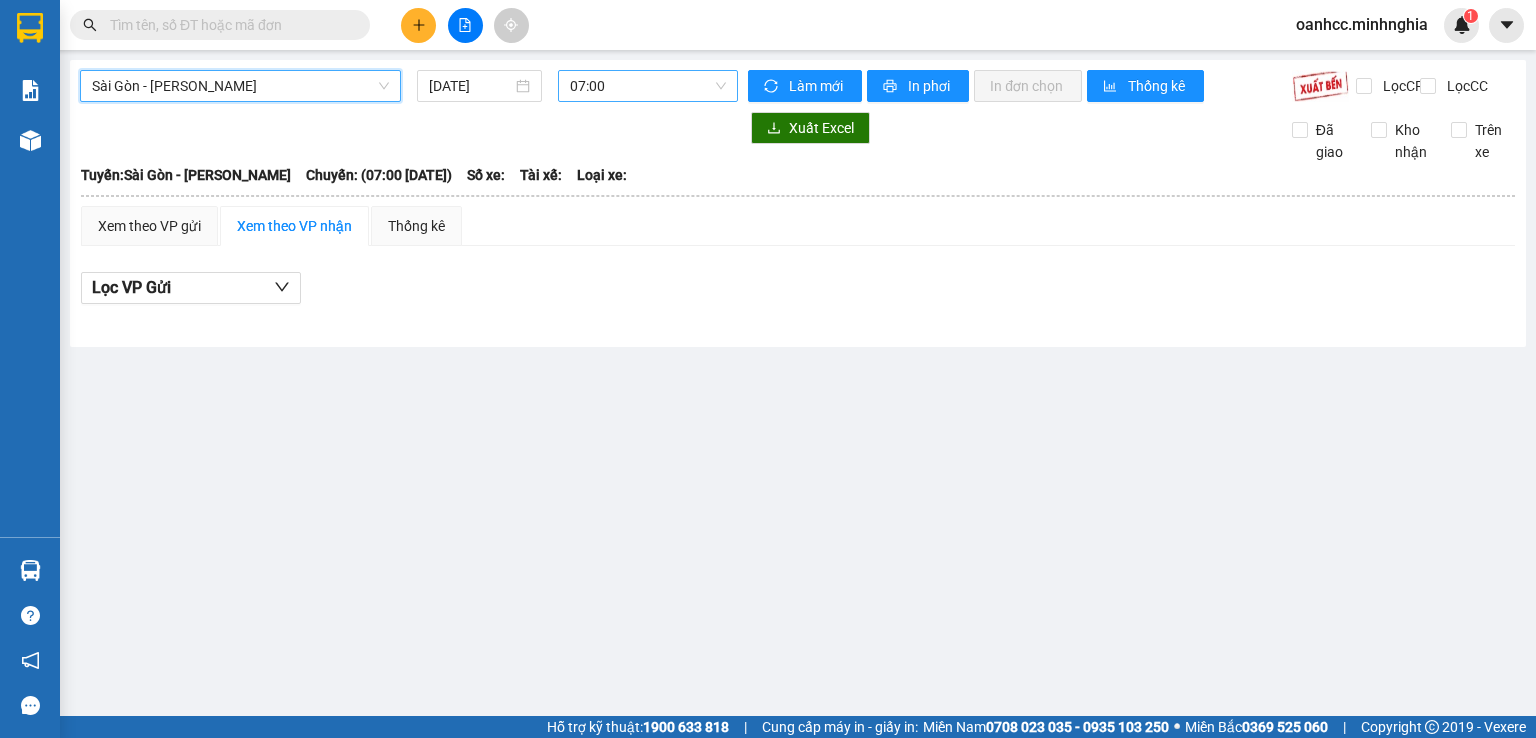 click on "07:00" at bounding box center [648, 86] 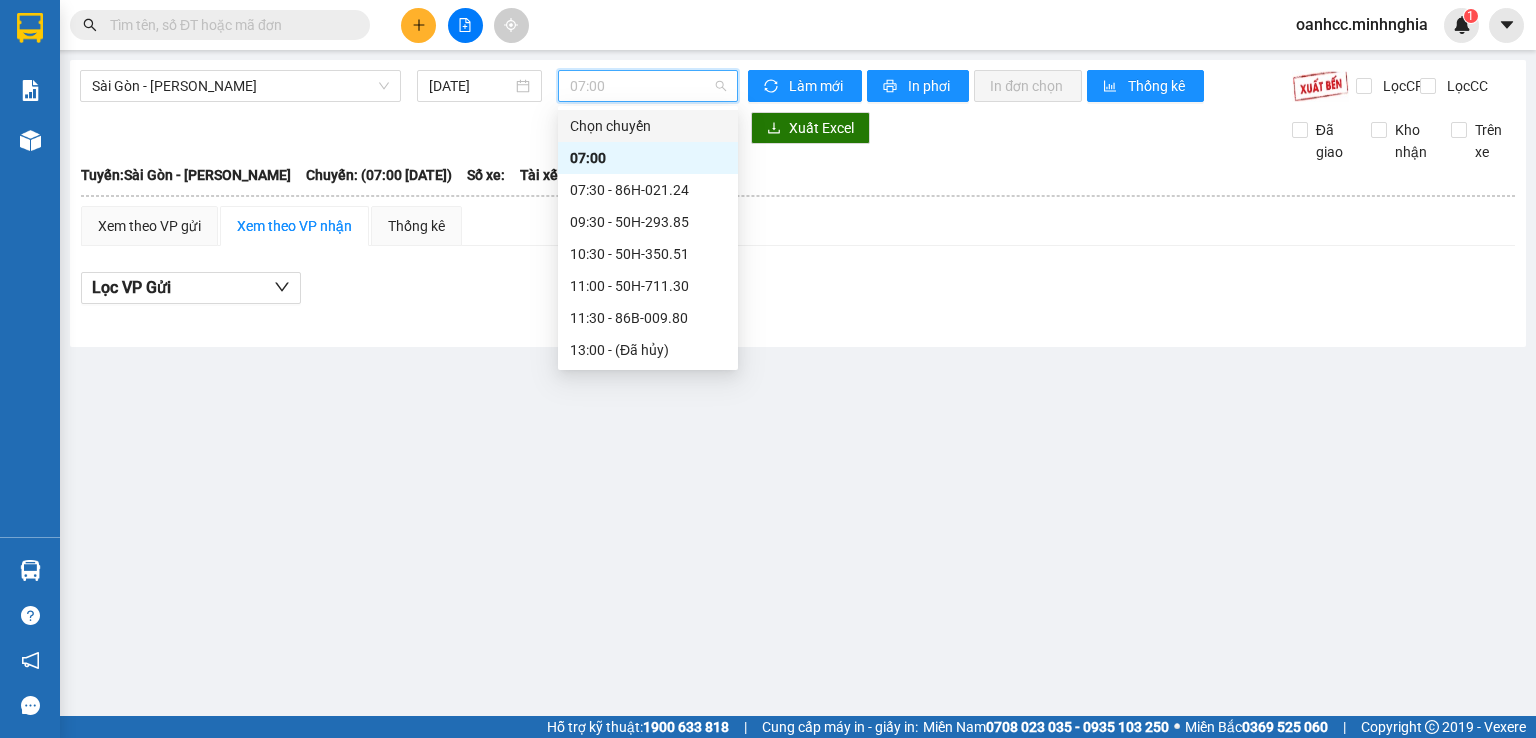scroll, scrollTop: 224, scrollLeft: 0, axis: vertical 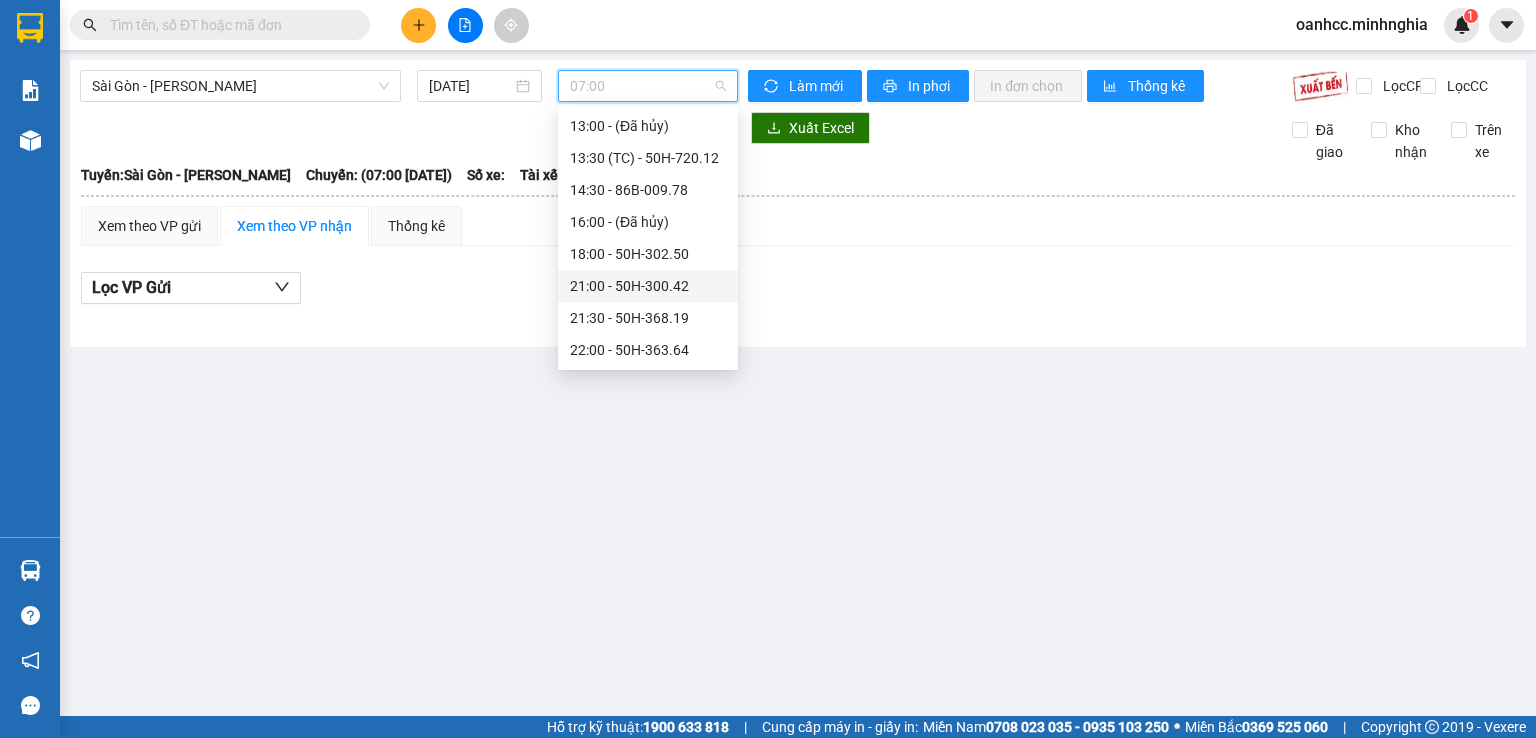 click on "21:00     - 50H-300.42" at bounding box center (648, 286) 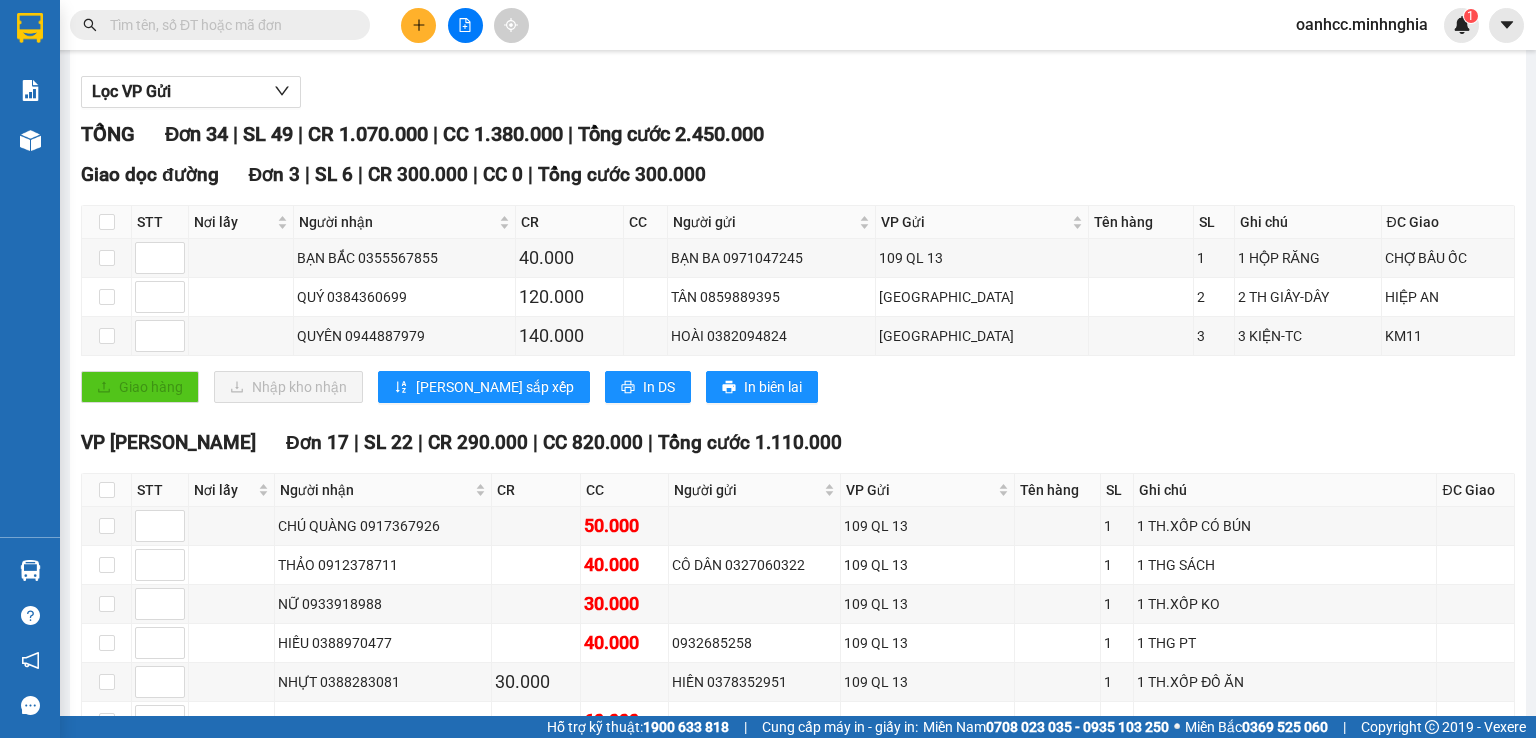 scroll, scrollTop: 0, scrollLeft: 0, axis: both 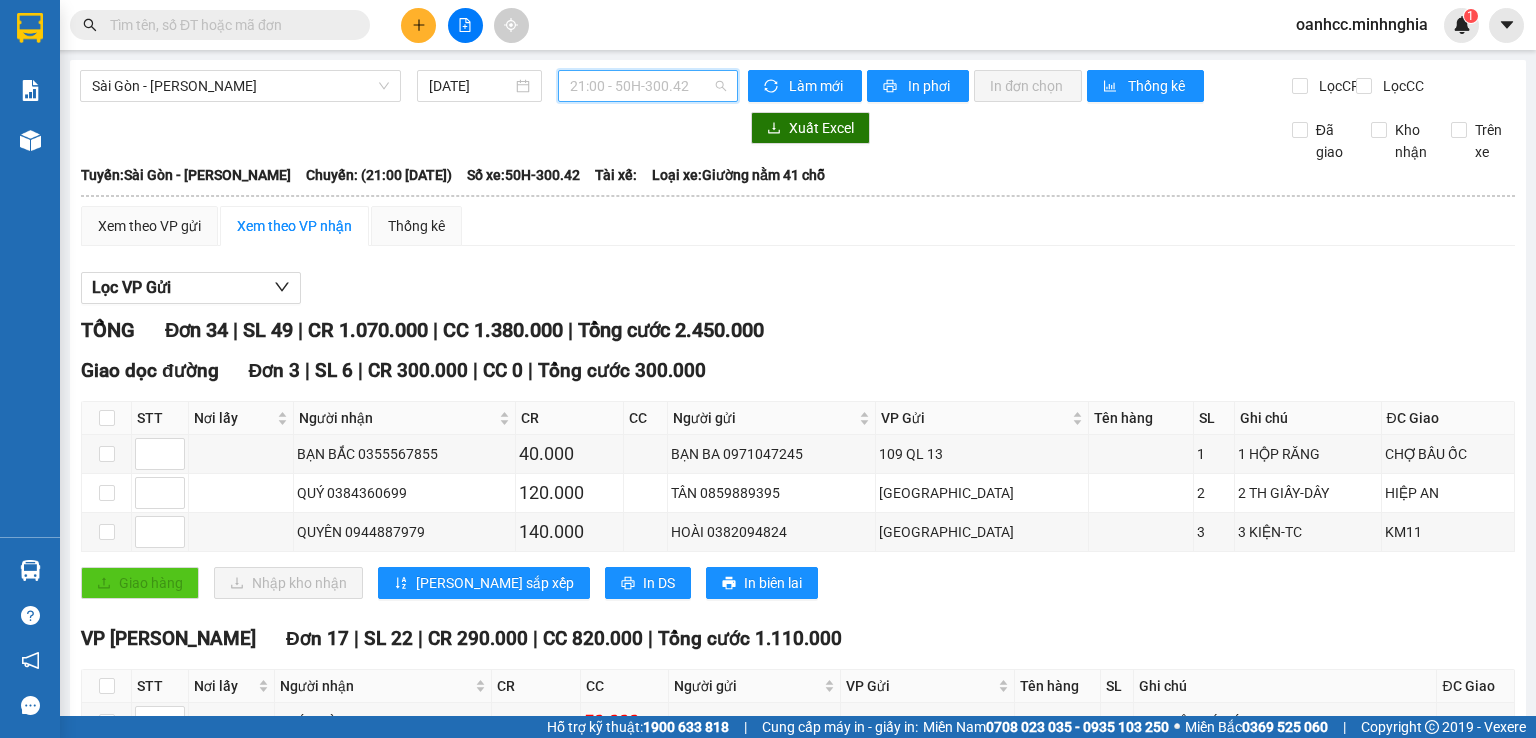 click on "21:00     - 50H-300.42" at bounding box center [648, 86] 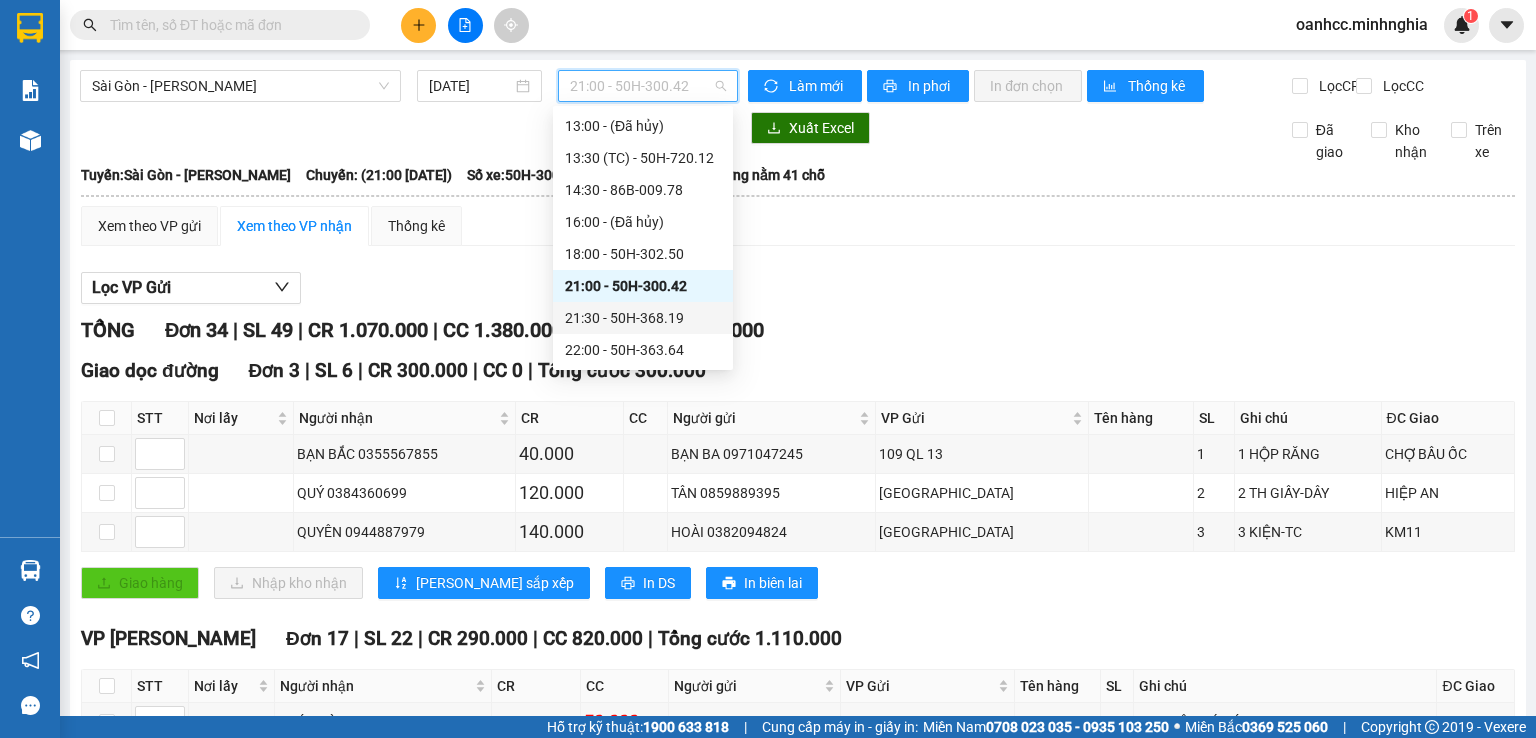 click on "21:30     - 50H-368.19" at bounding box center [643, 318] 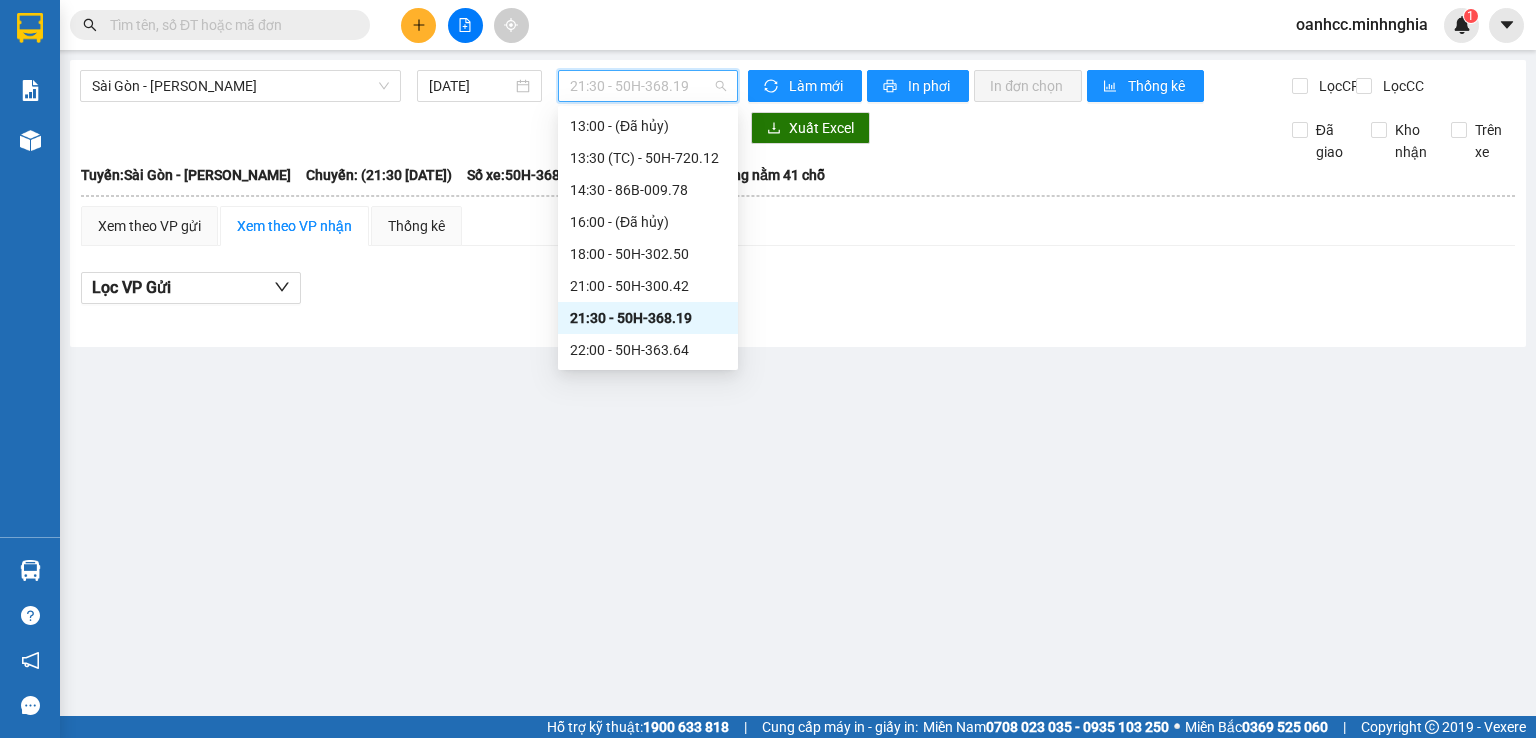 click on "21:30     - 50H-368.19" at bounding box center [648, 86] 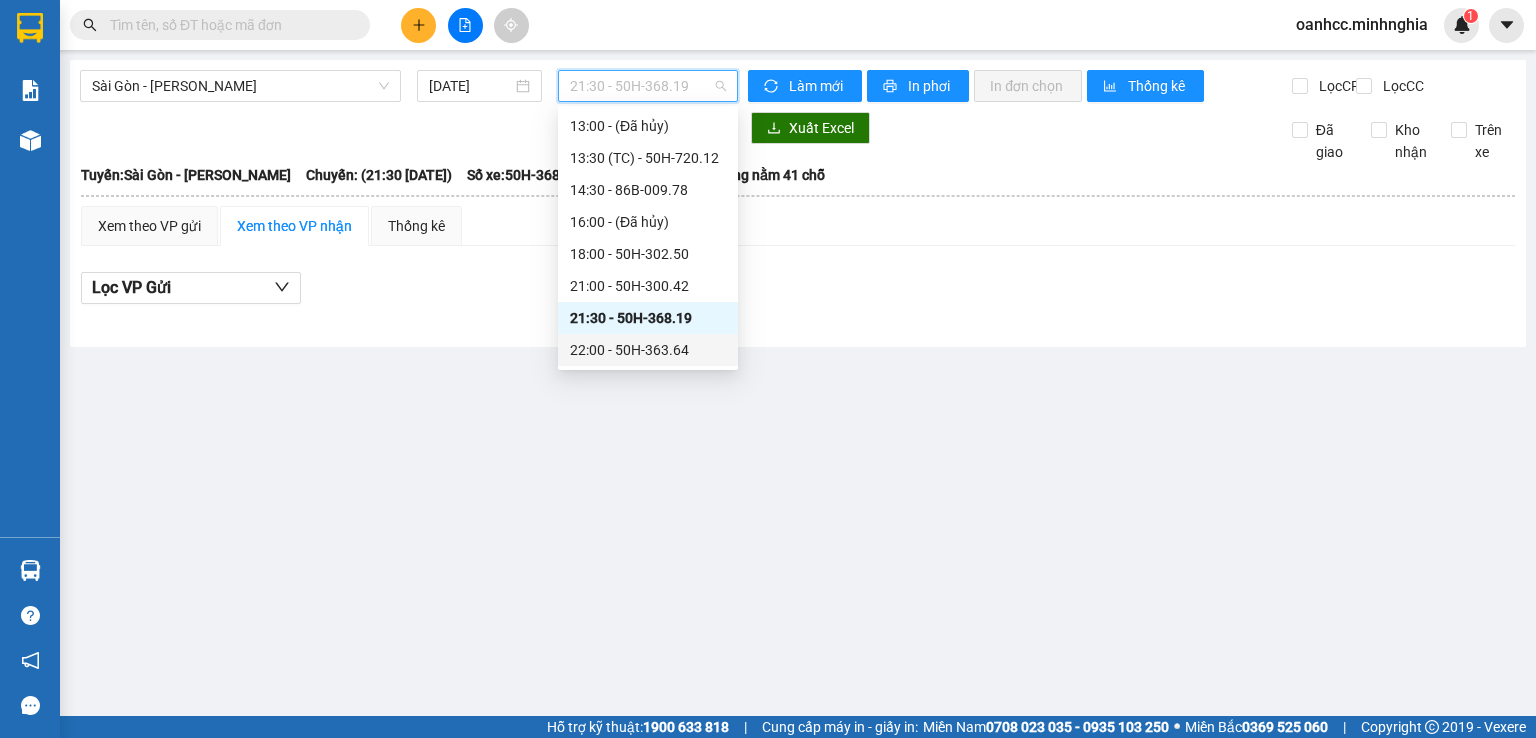 click on "22:00     - 50H-363.64" at bounding box center (648, 350) 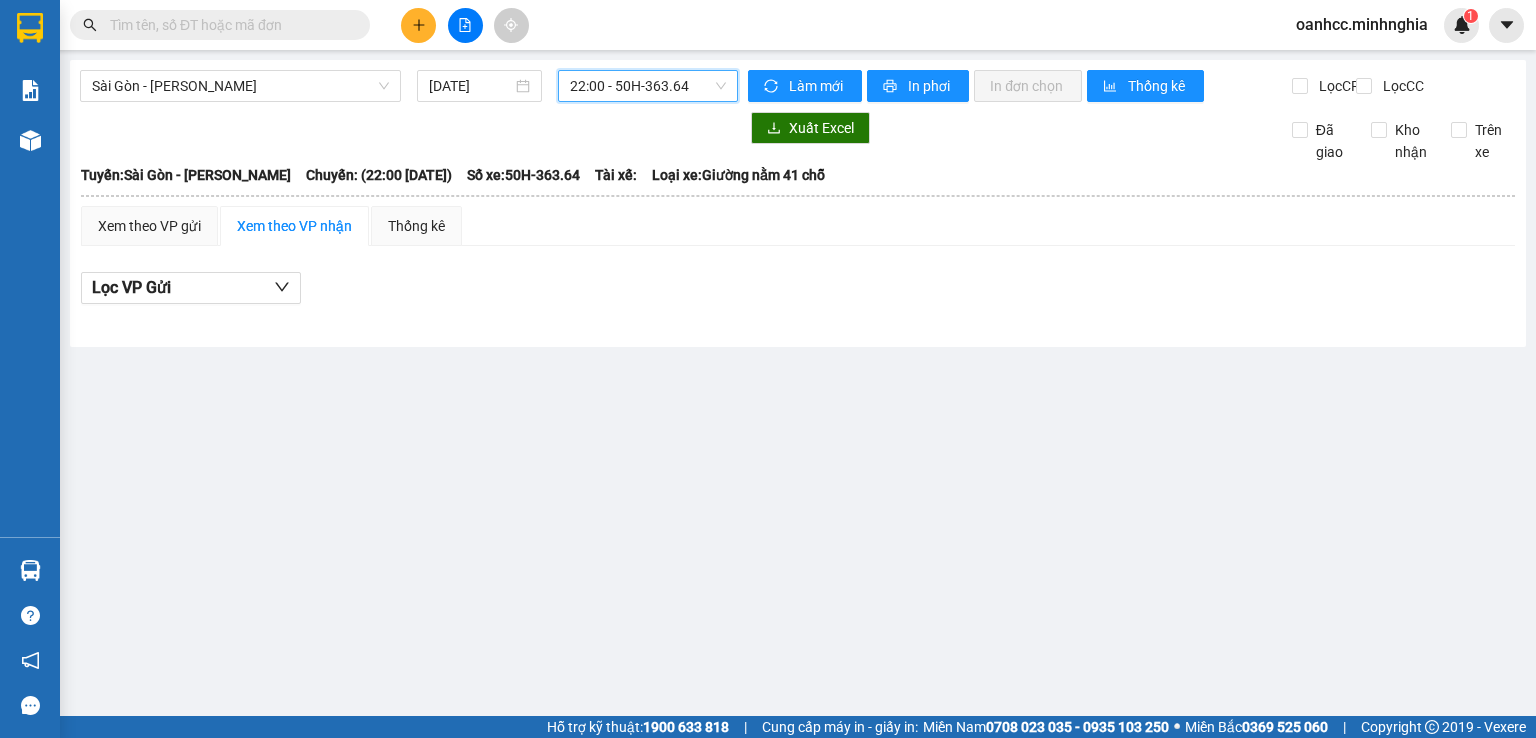 click on "22:00     - 50H-363.64" at bounding box center (648, 86) 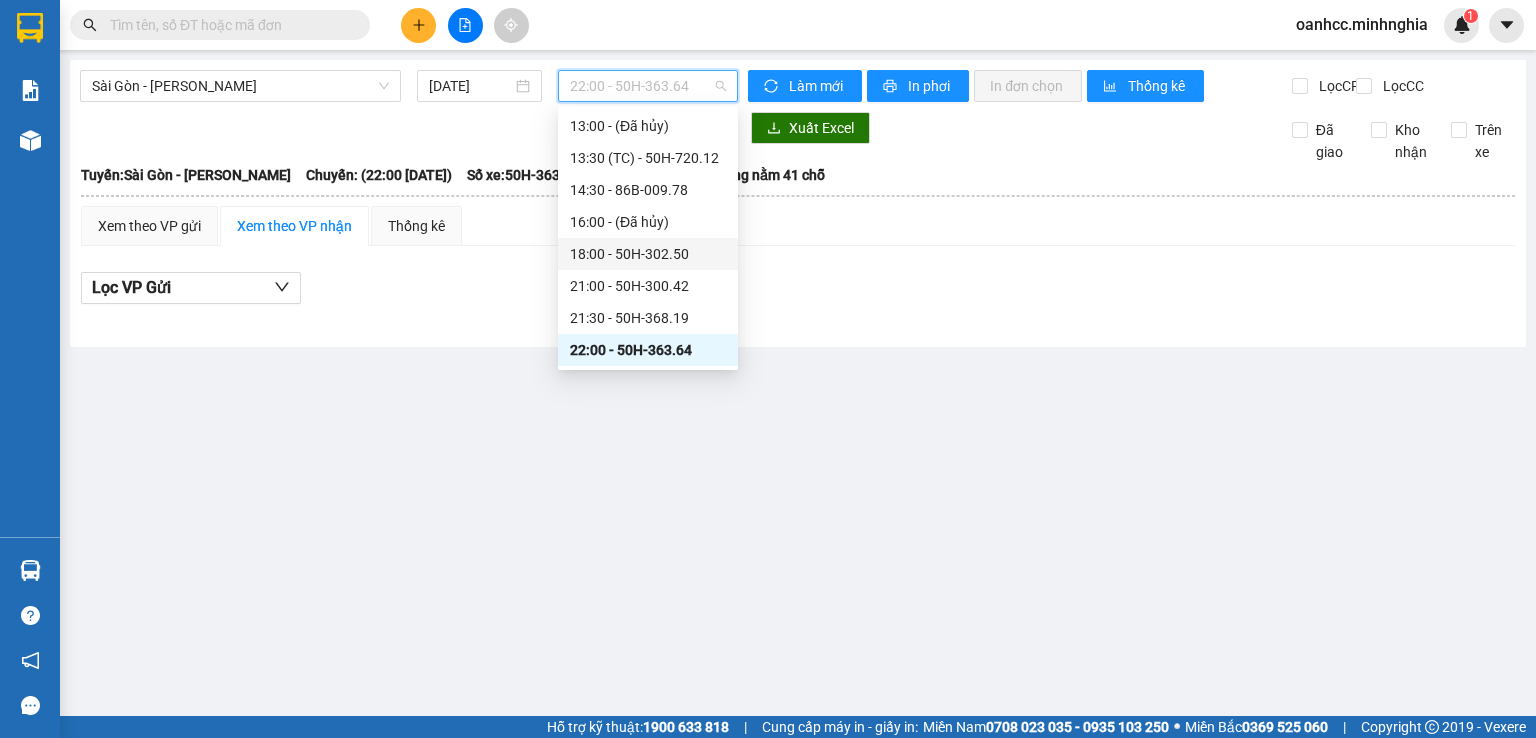click on "18:00     - 50H-302.50" at bounding box center (648, 254) 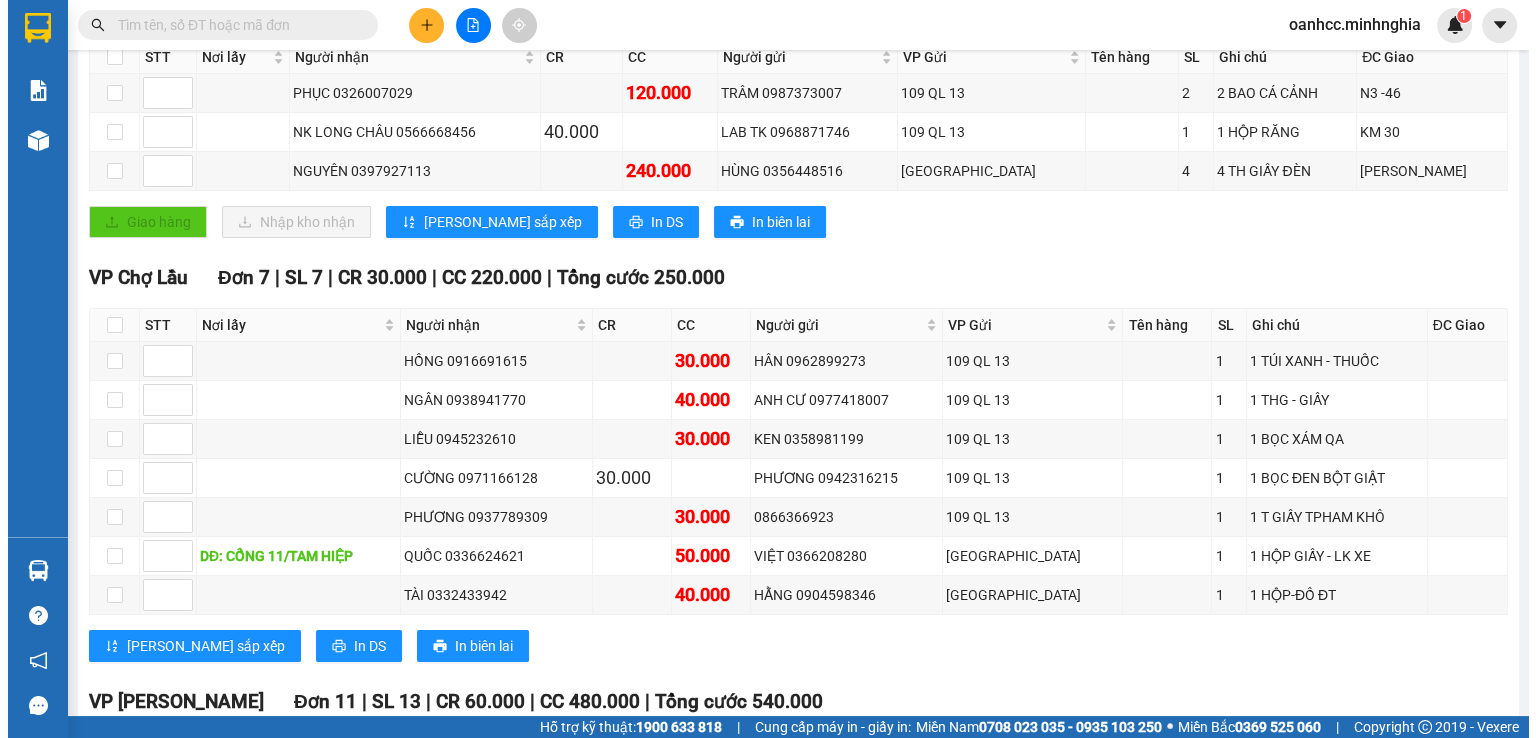 scroll, scrollTop: 0, scrollLeft: 0, axis: both 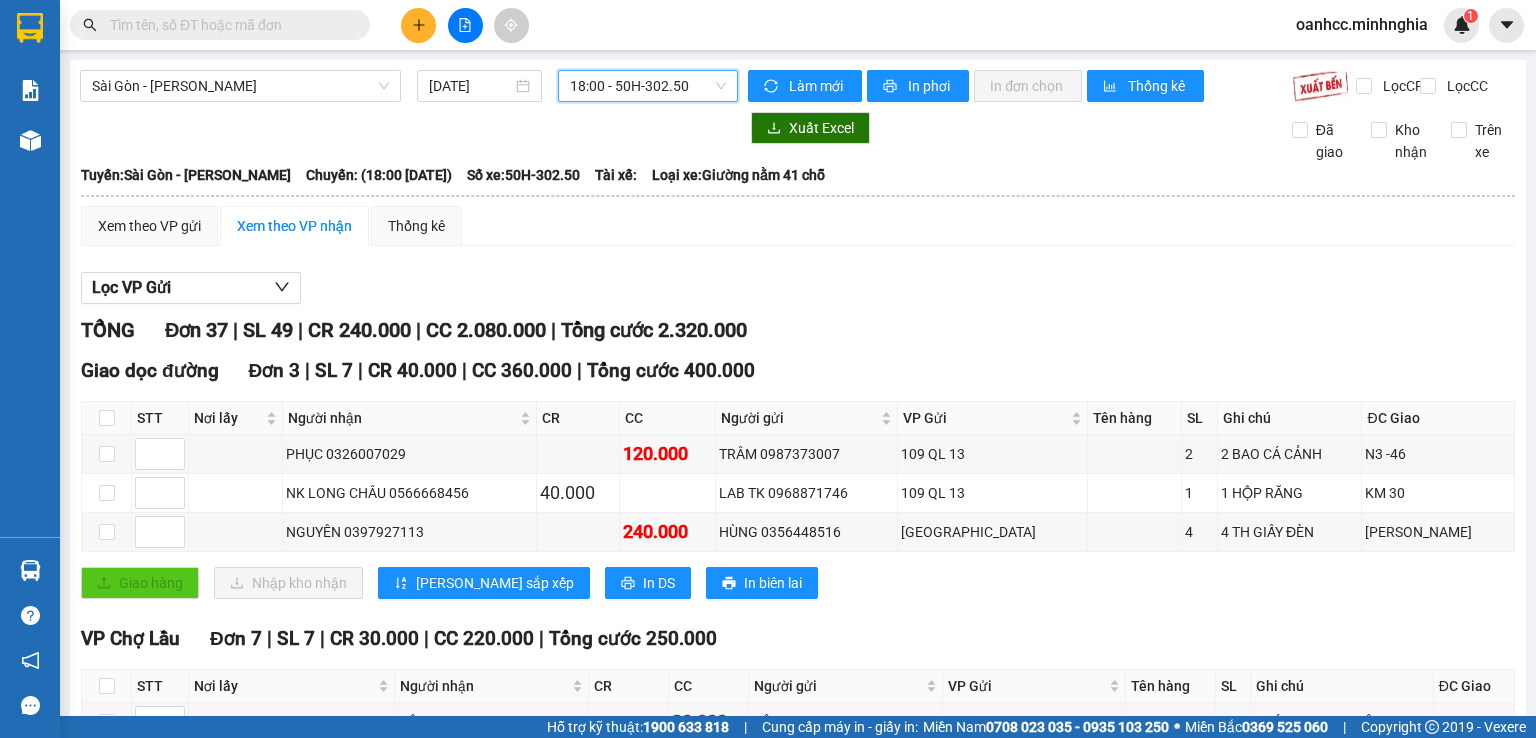 click on "18:00     - 50H-302.50" at bounding box center [648, 86] 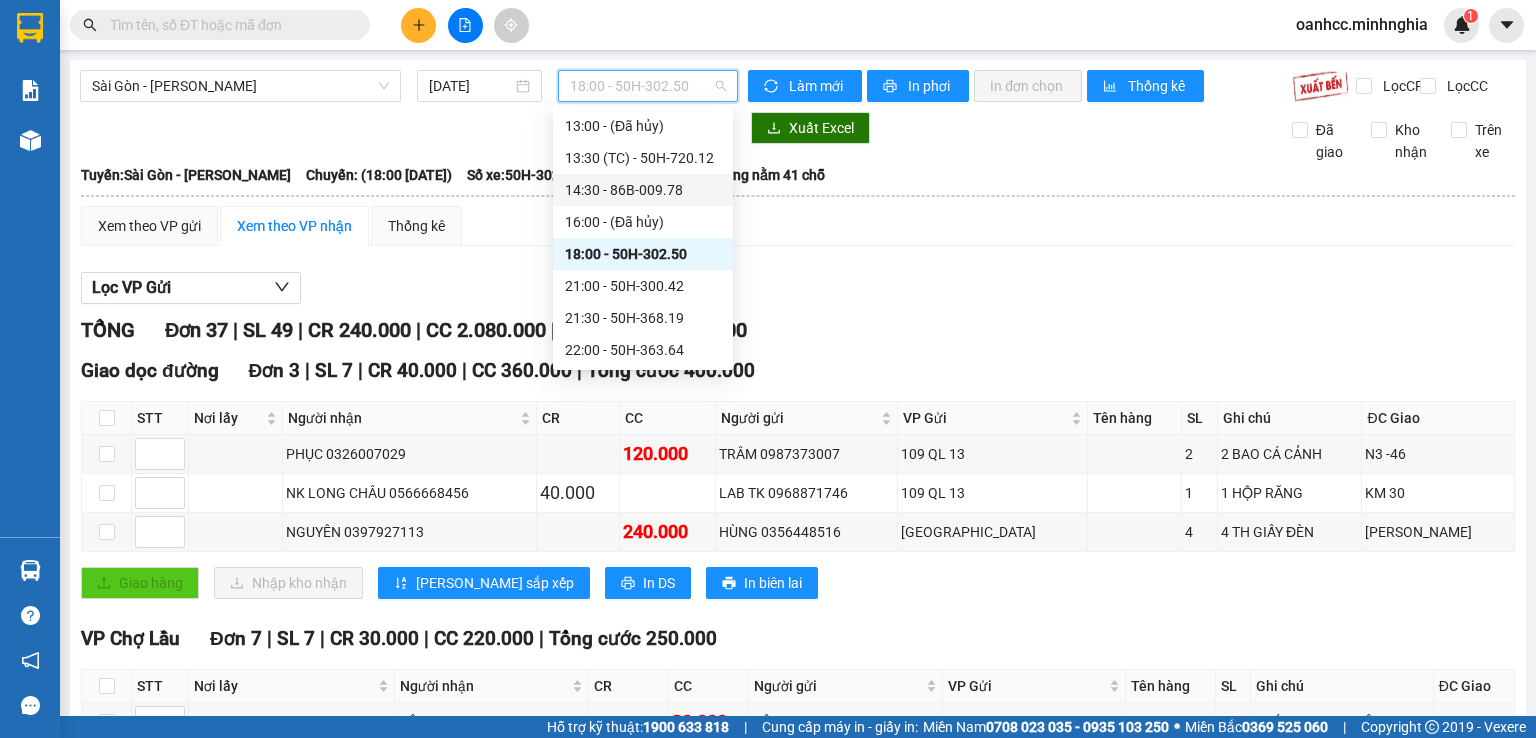 click on "14:30     - 86B-009.78" at bounding box center (643, 190) 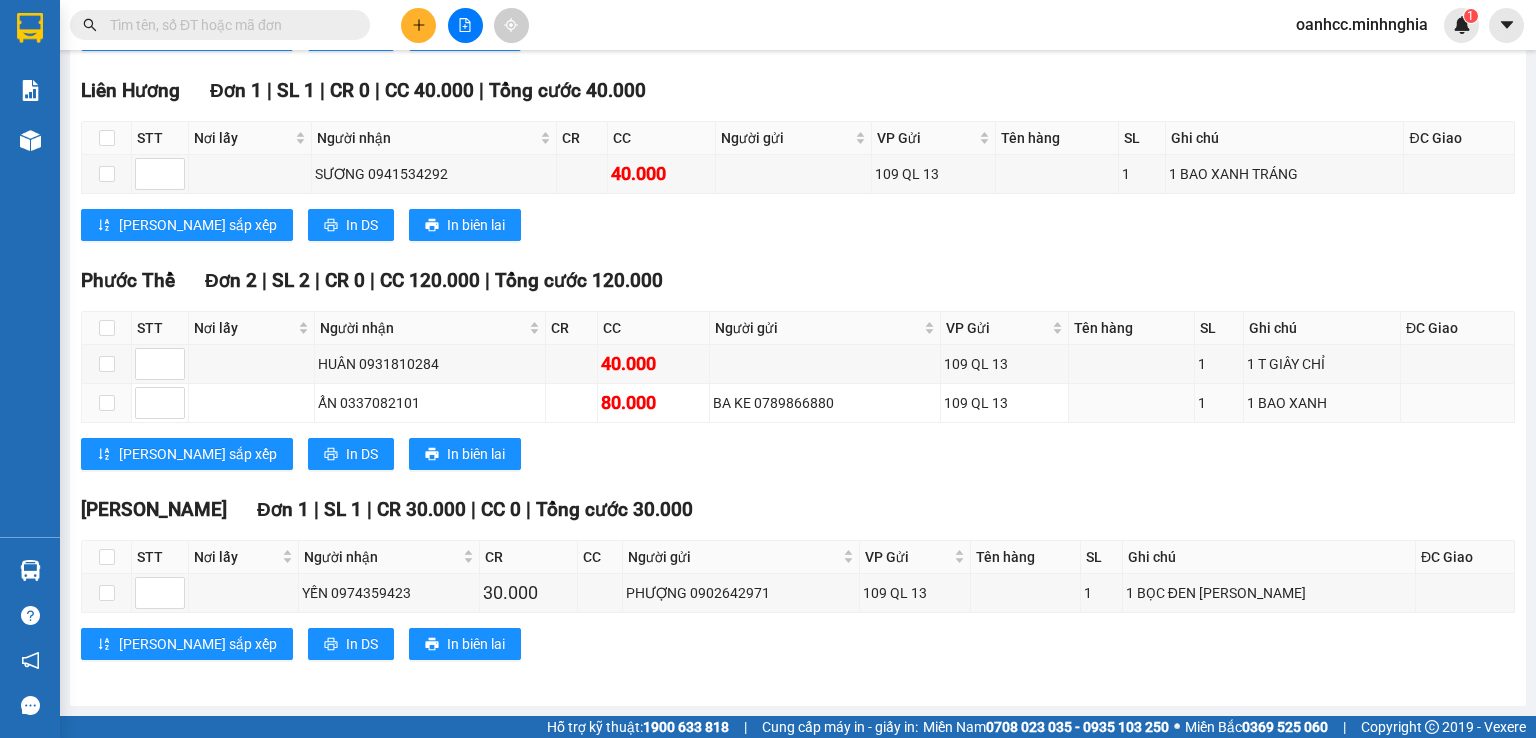 scroll, scrollTop: 0, scrollLeft: 0, axis: both 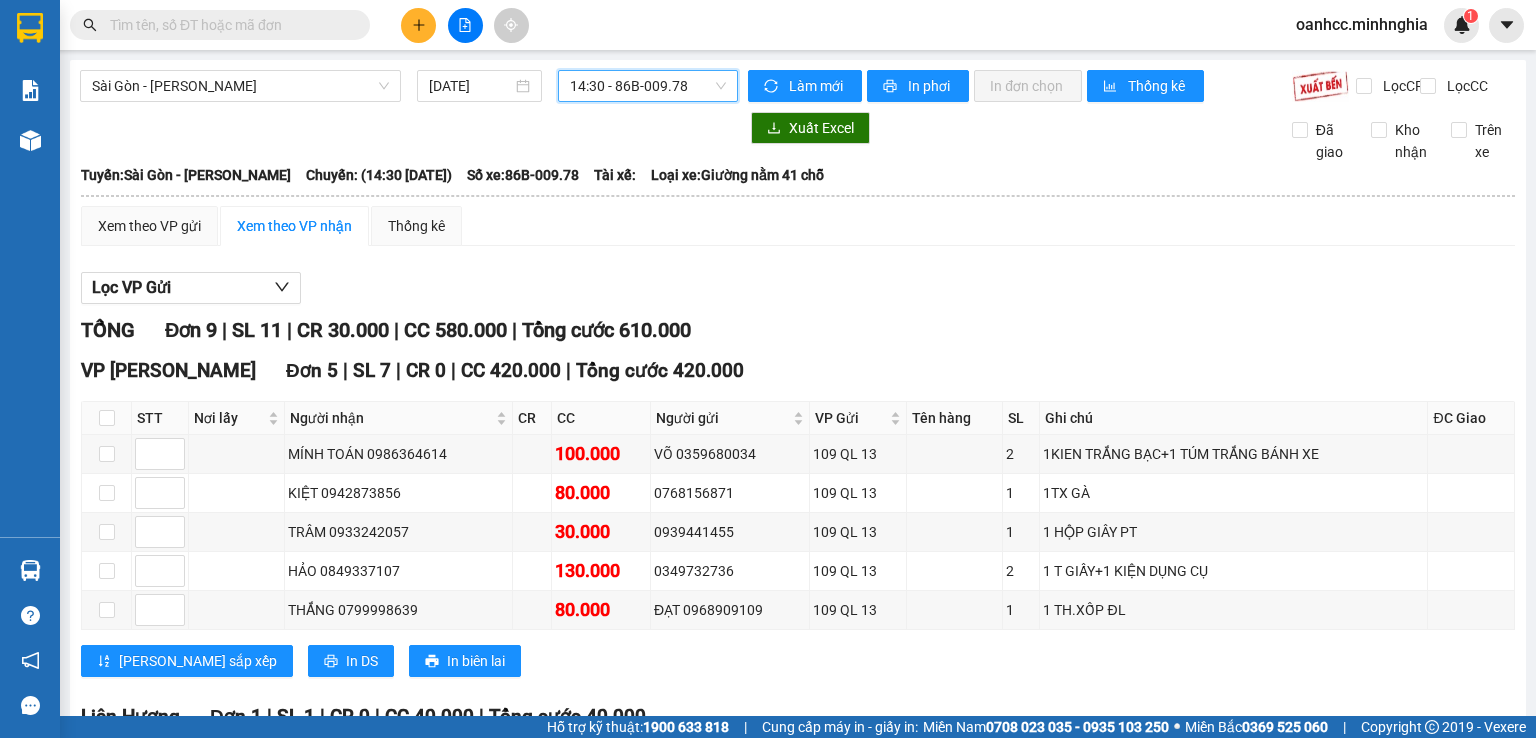 click on "14:30     - 86B-009.78" at bounding box center (648, 86) 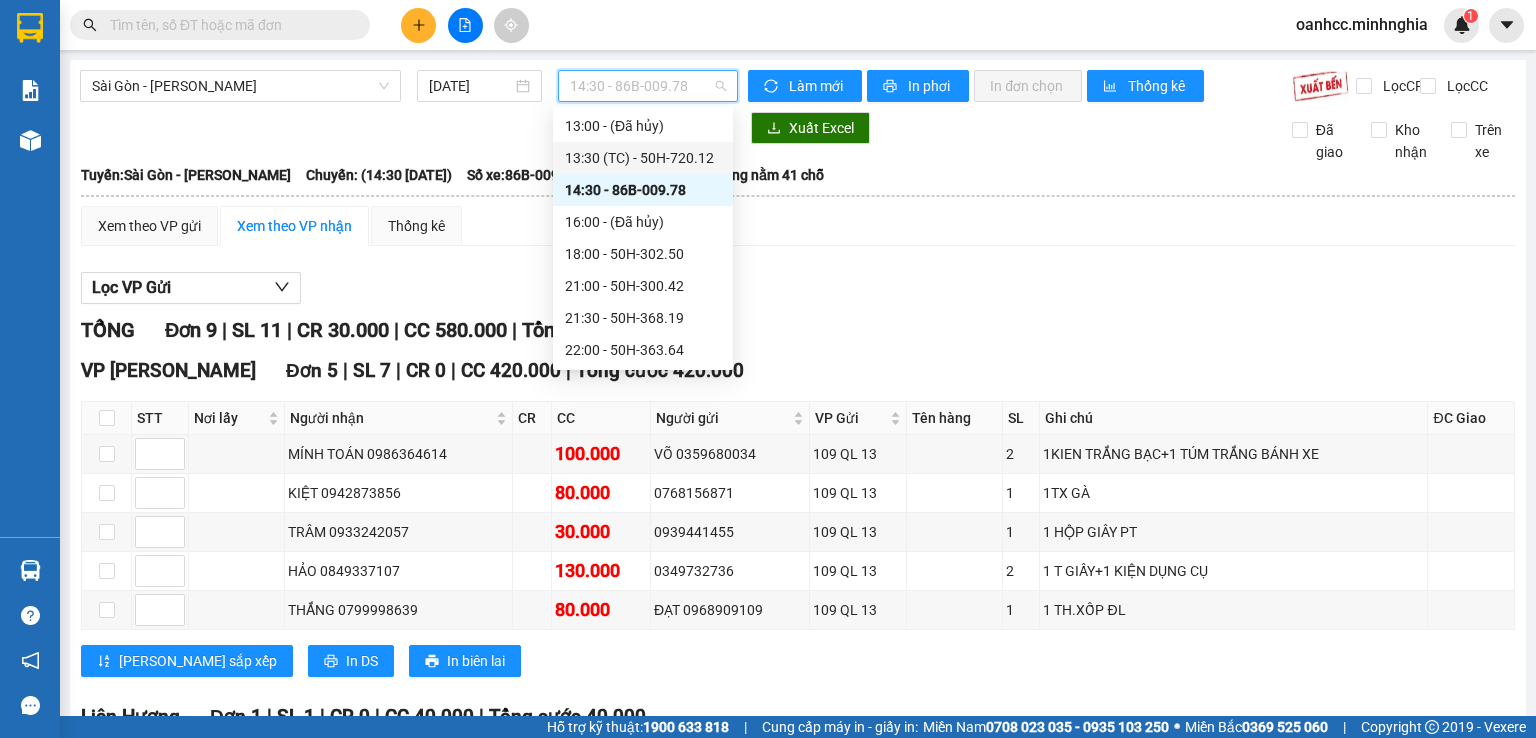 click on "13:30   (TC)   - 50H-720.12" at bounding box center [643, 158] 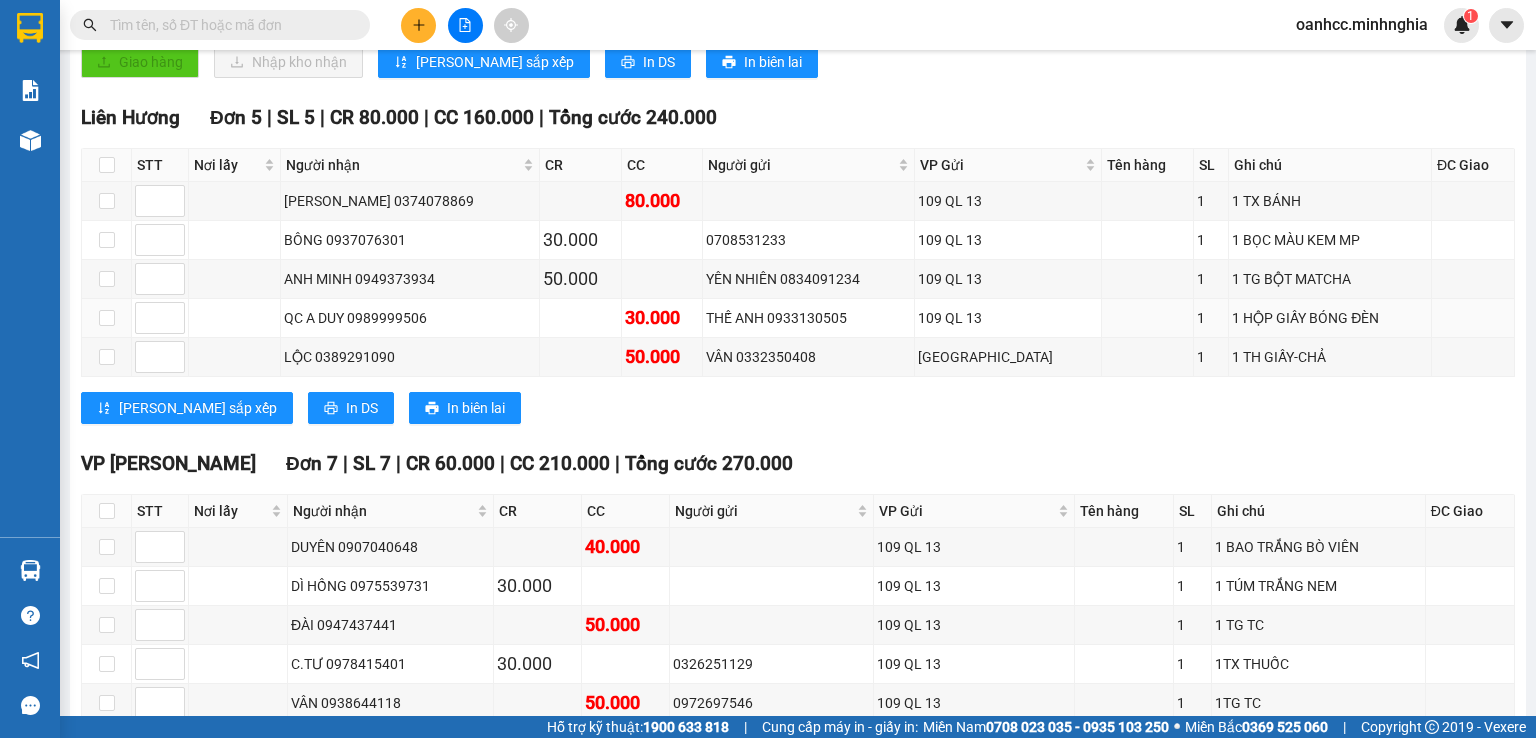 scroll, scrollTop: 0, scrollLeft: 0, axis: both 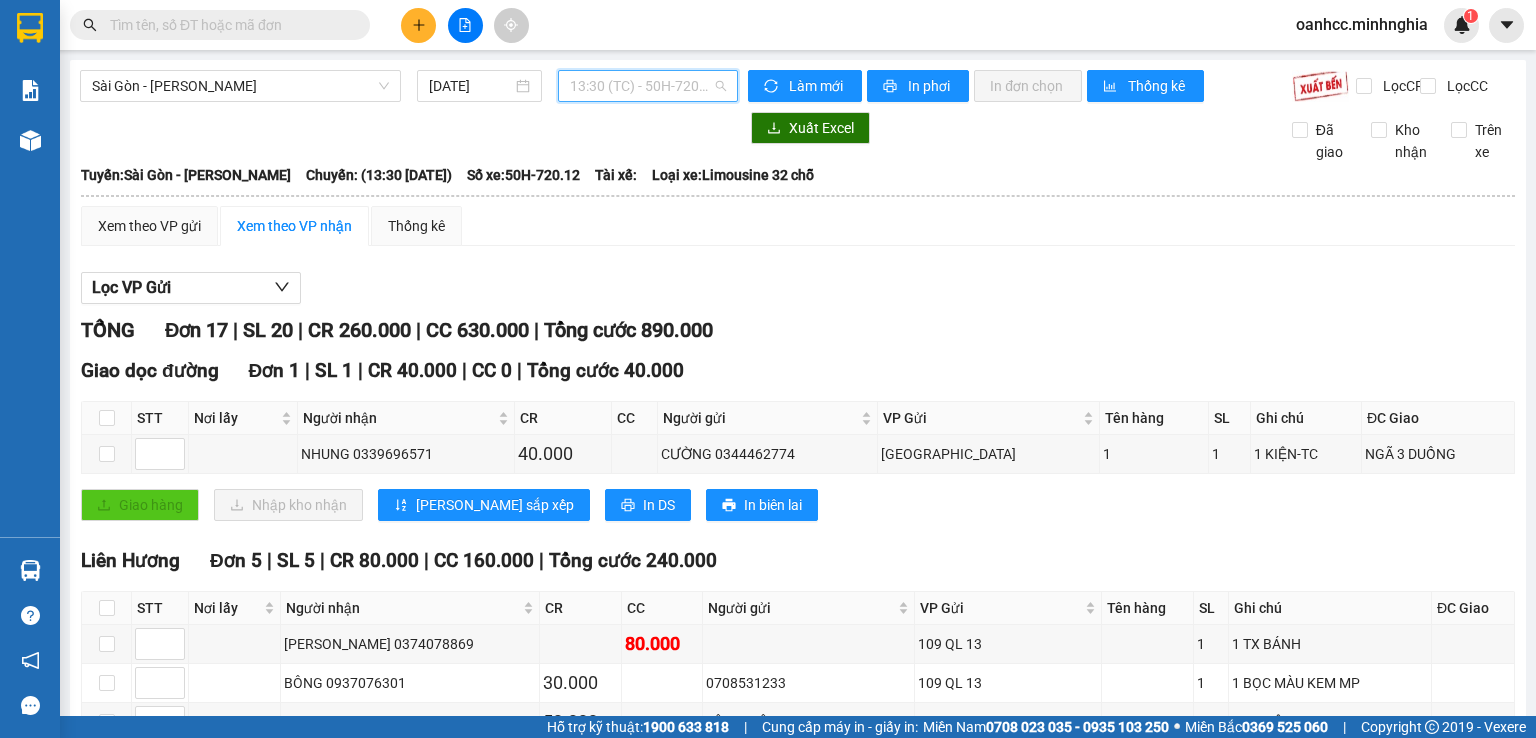 click on "13:30   (TC)   - 50H-720.12" at bounding box center (648, 86) 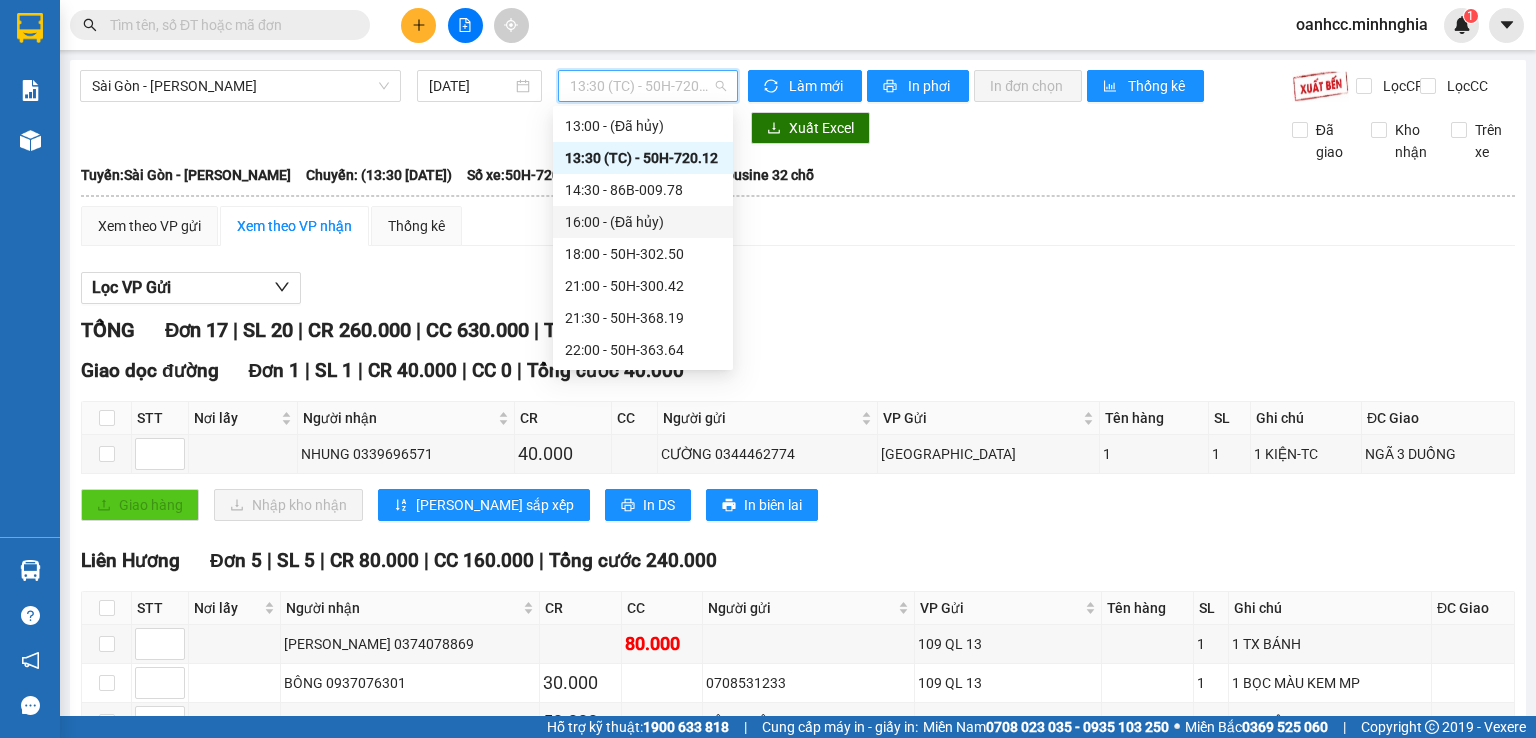 scroll, scrollTop: 24, scrollLeft: 0, axis: vertical 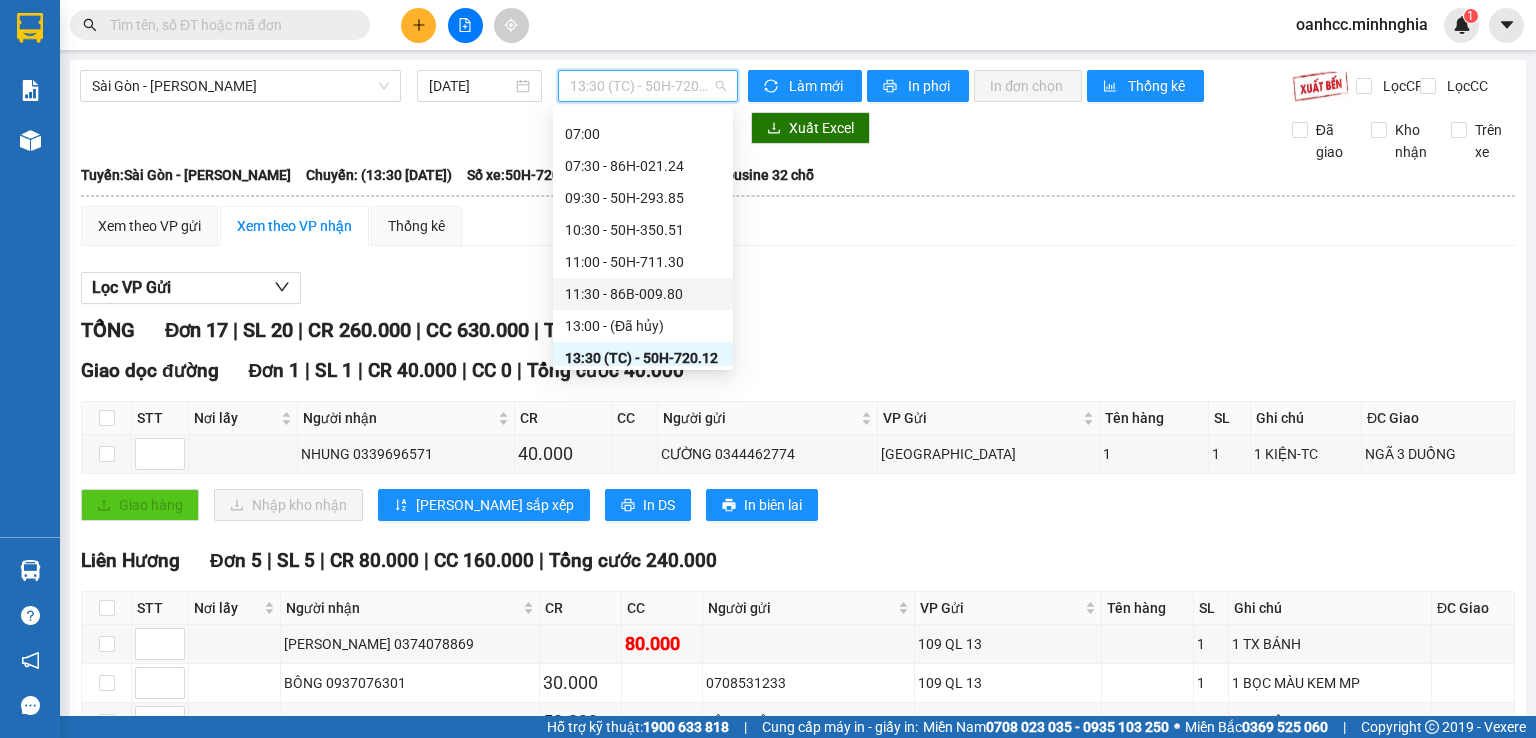 click on "11:30     - 86B-009.80" at bounding box center (643, 294) 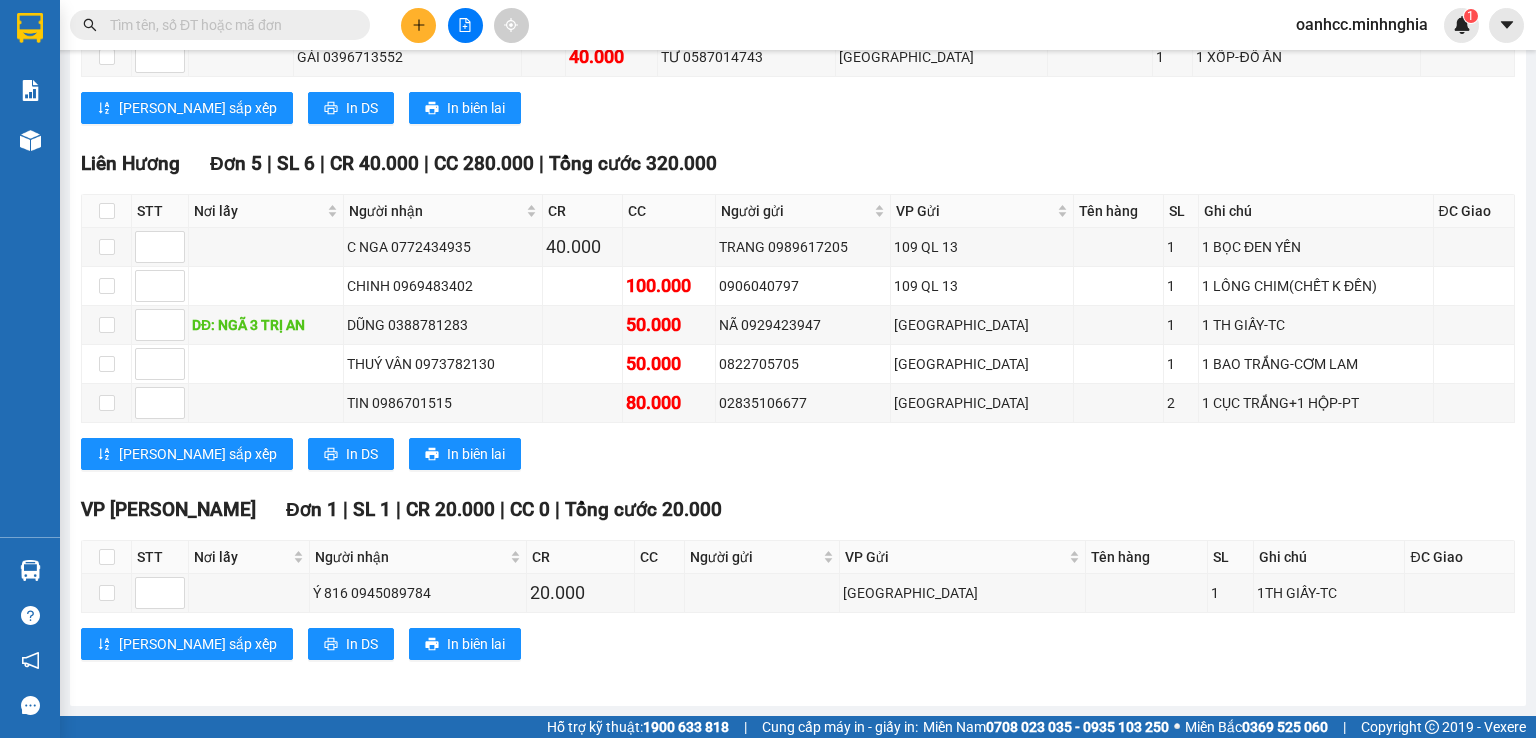 scroll, scrollTop: 0, scrollLeft: 0, axis: both 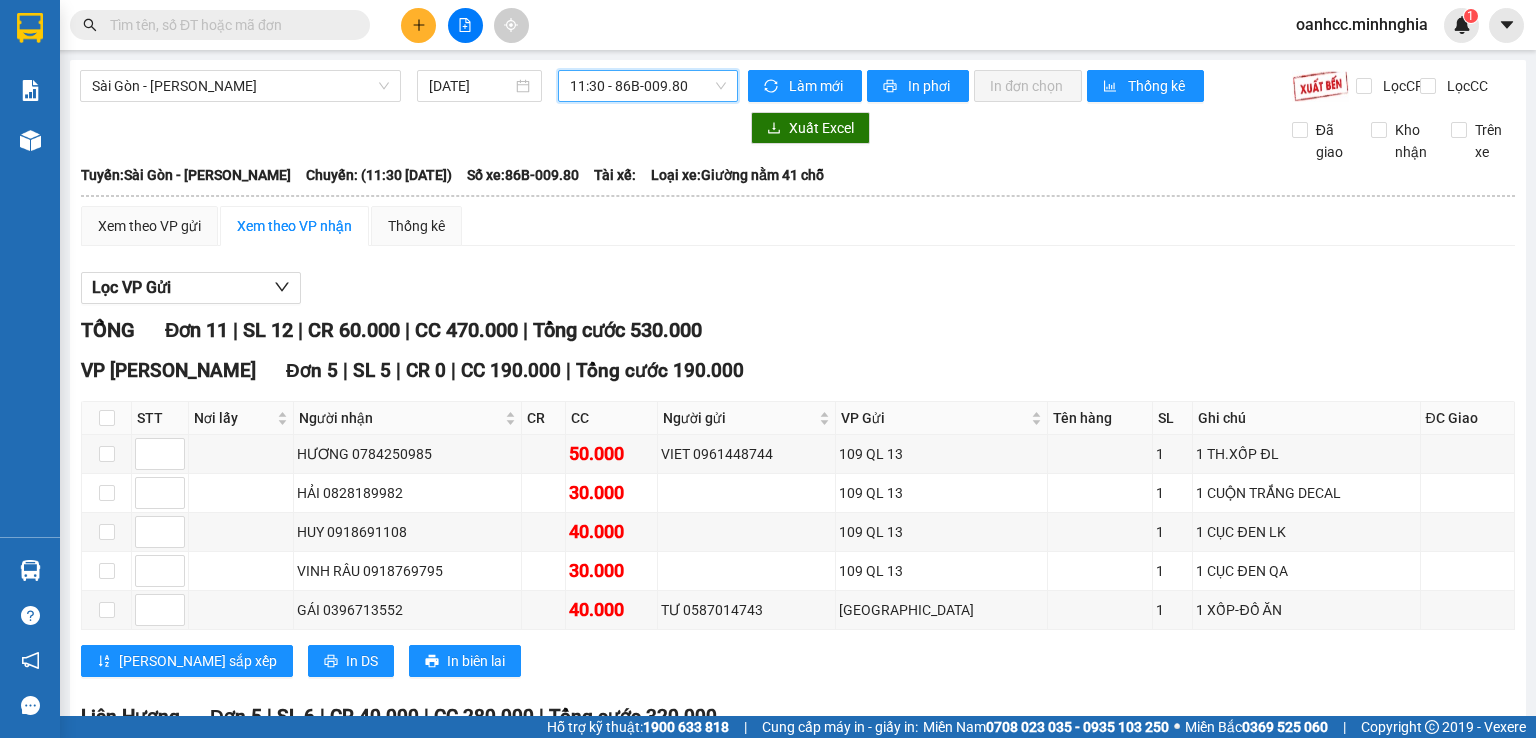 click on "11:30     - 86B-009.80" at bounding box center (648, 86) 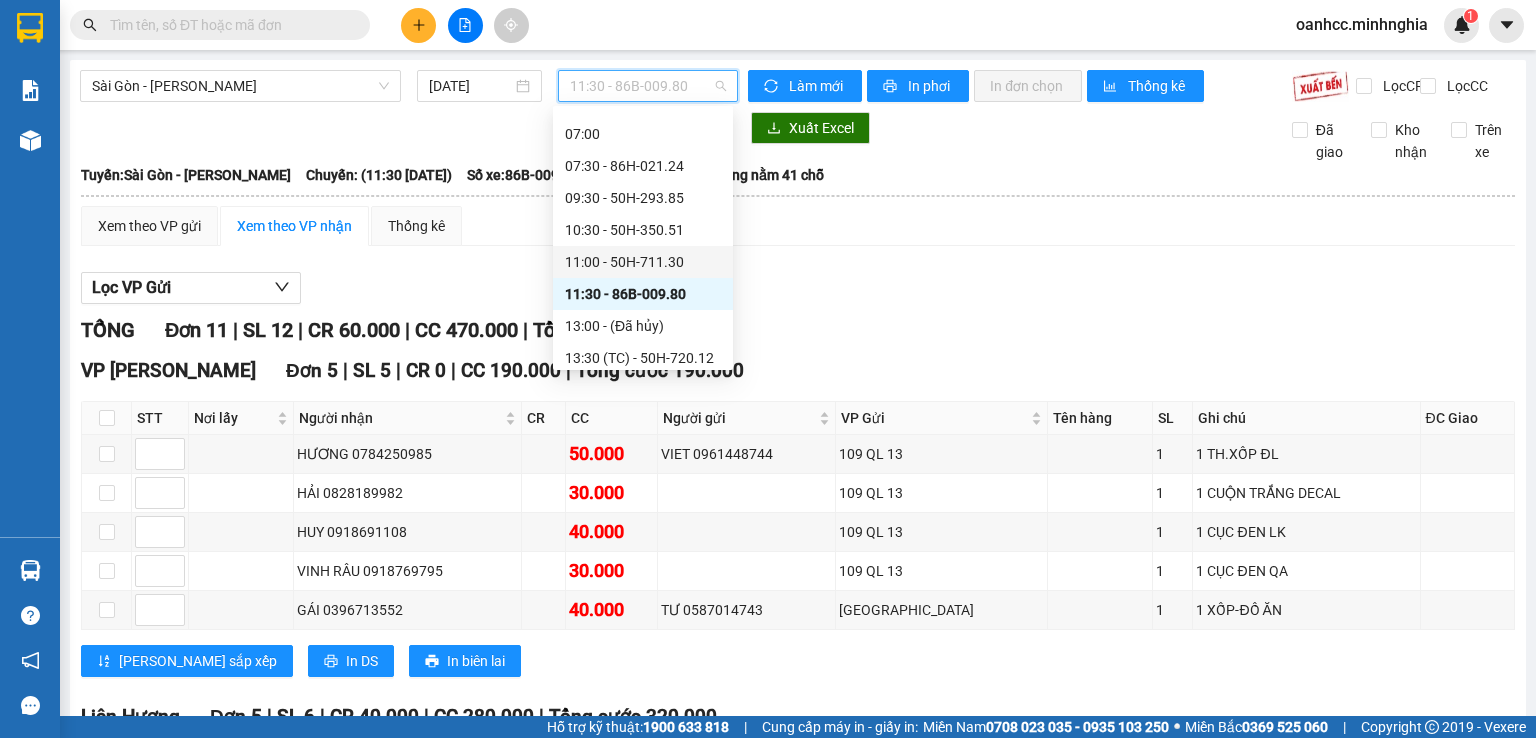 click on "11:00     - 50H-711.30" at bounding box center (643, 262) 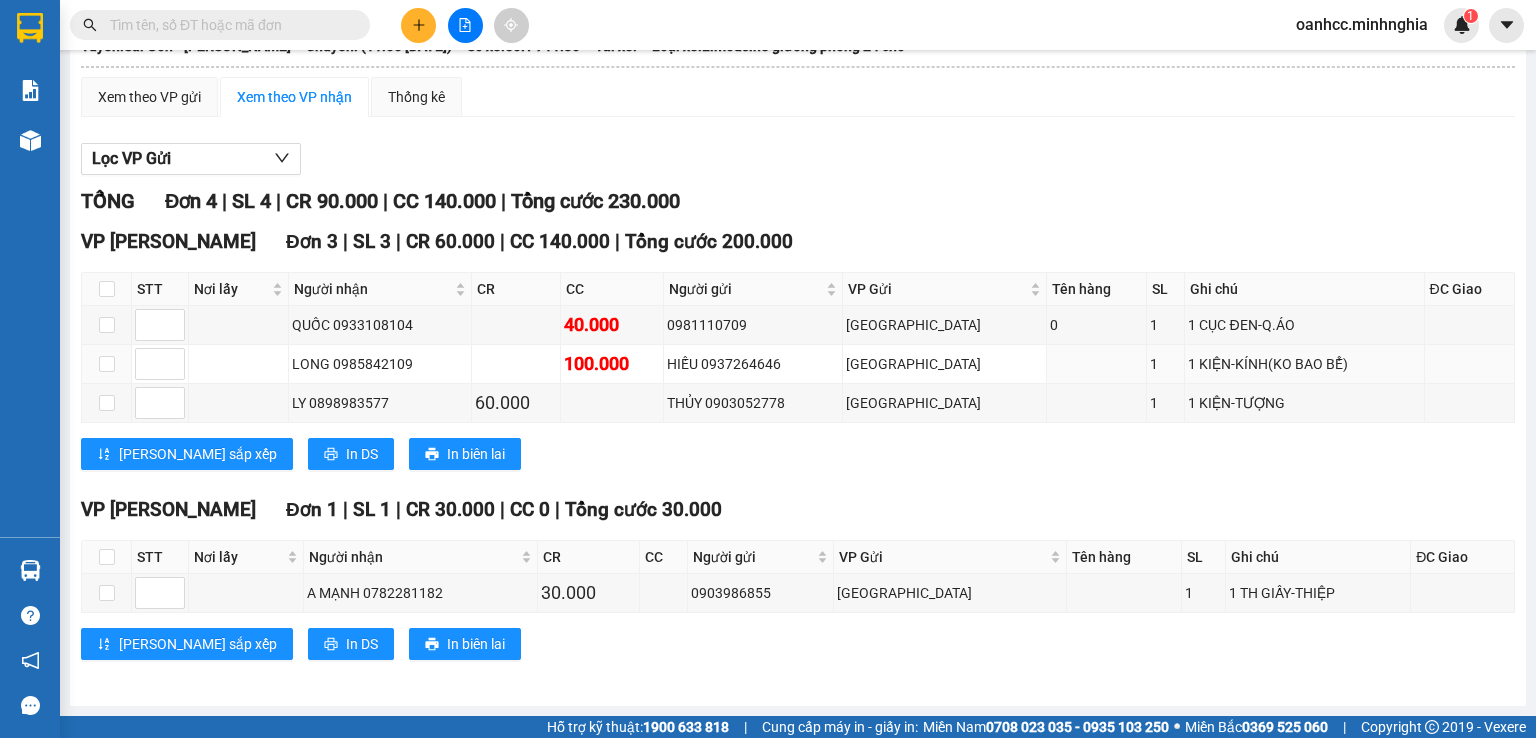 scroll, scrollTop: 0, scrollLeft: 0, axis: both 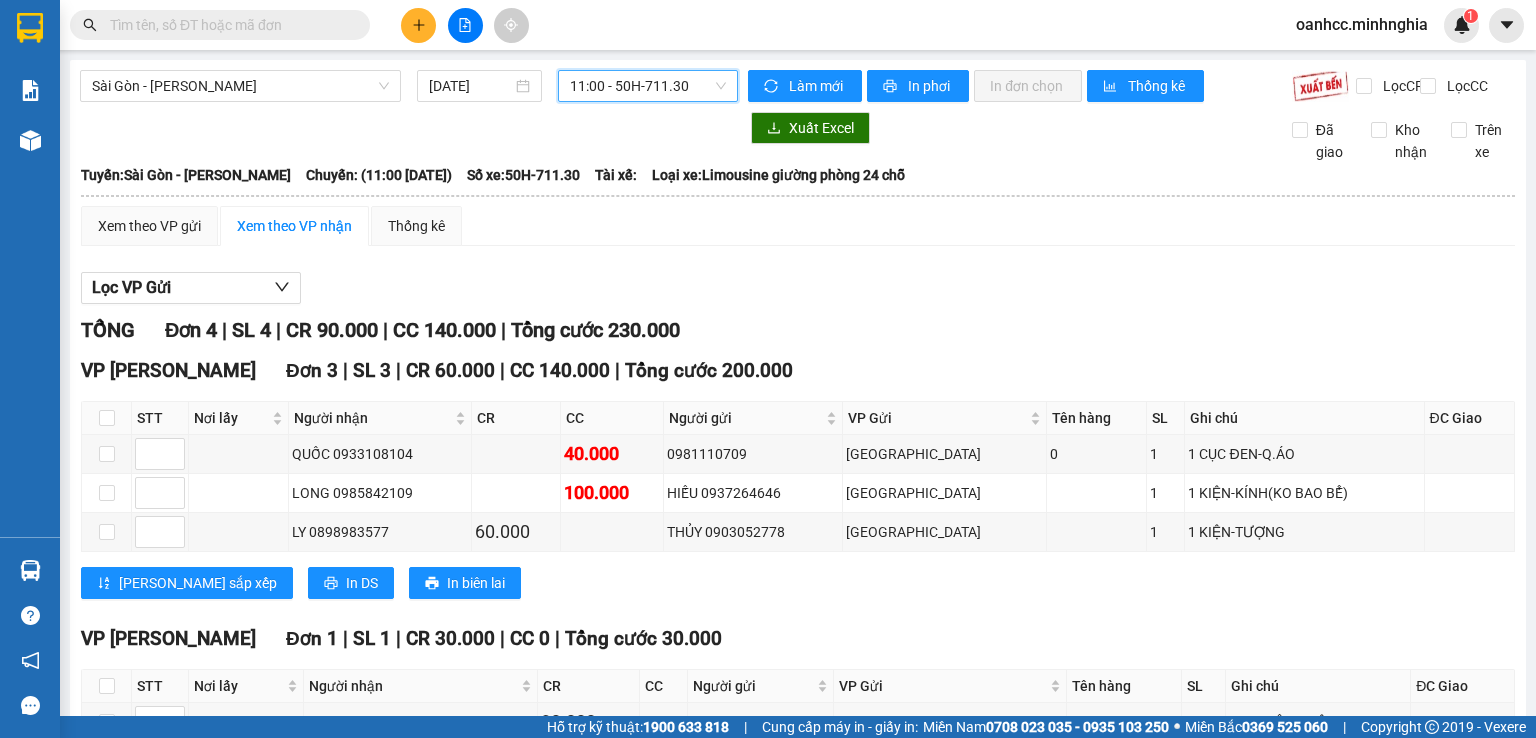 click on "11:00     - 50H-711.30" at bounding box center (648, 86) 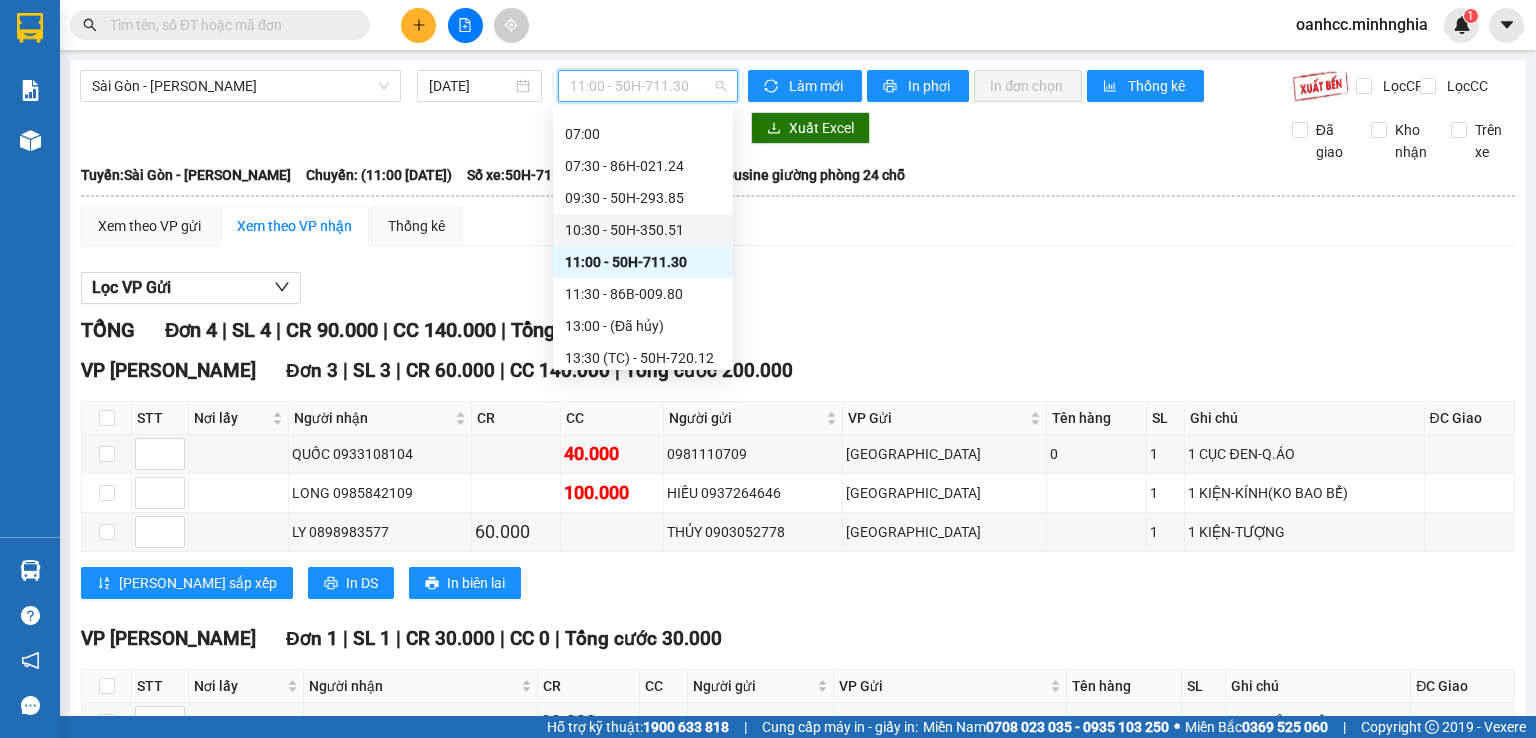 click on "10:30     - 50H-350.51" at bounding box center [643, 230] 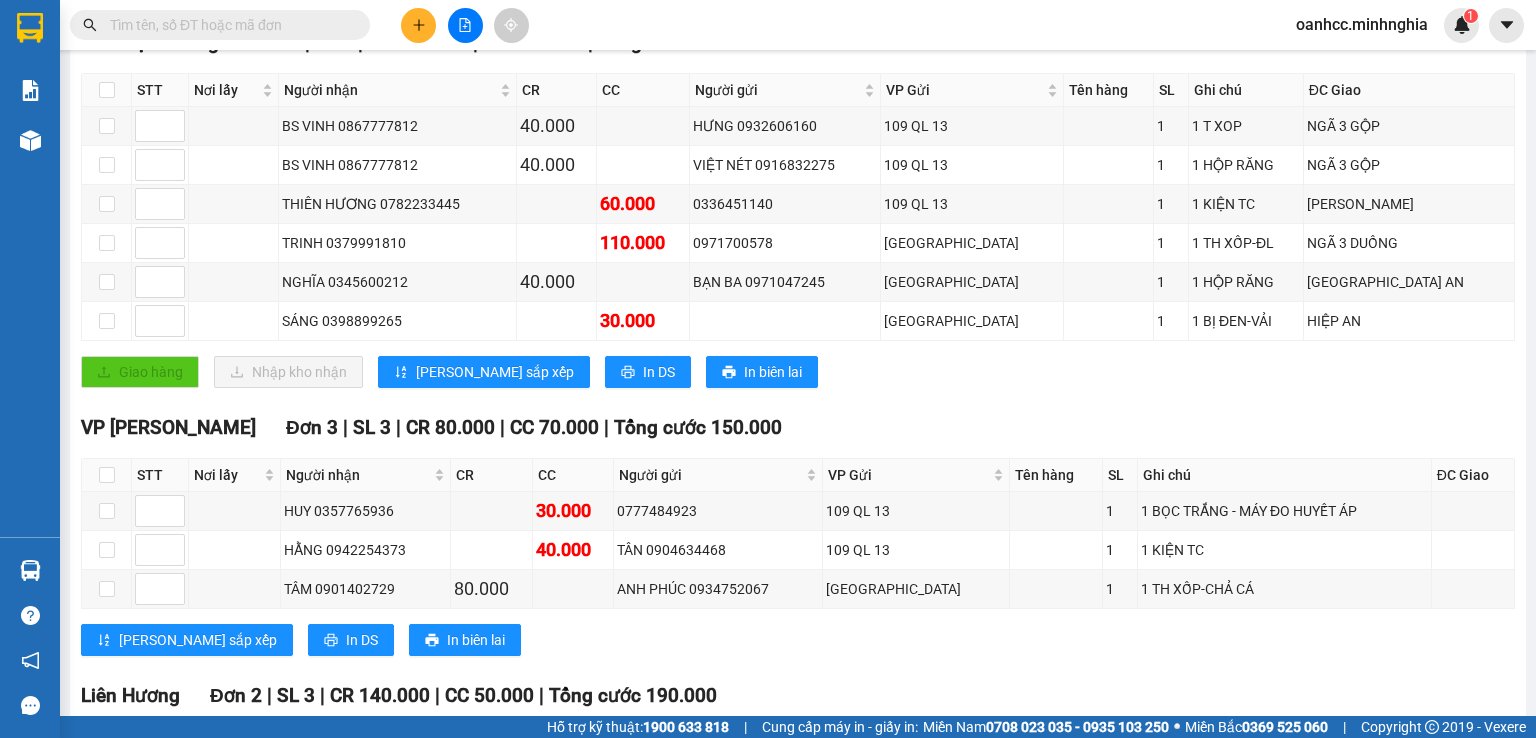 scroll, scrollTop: 0, scrollLeft: 0, axis: both 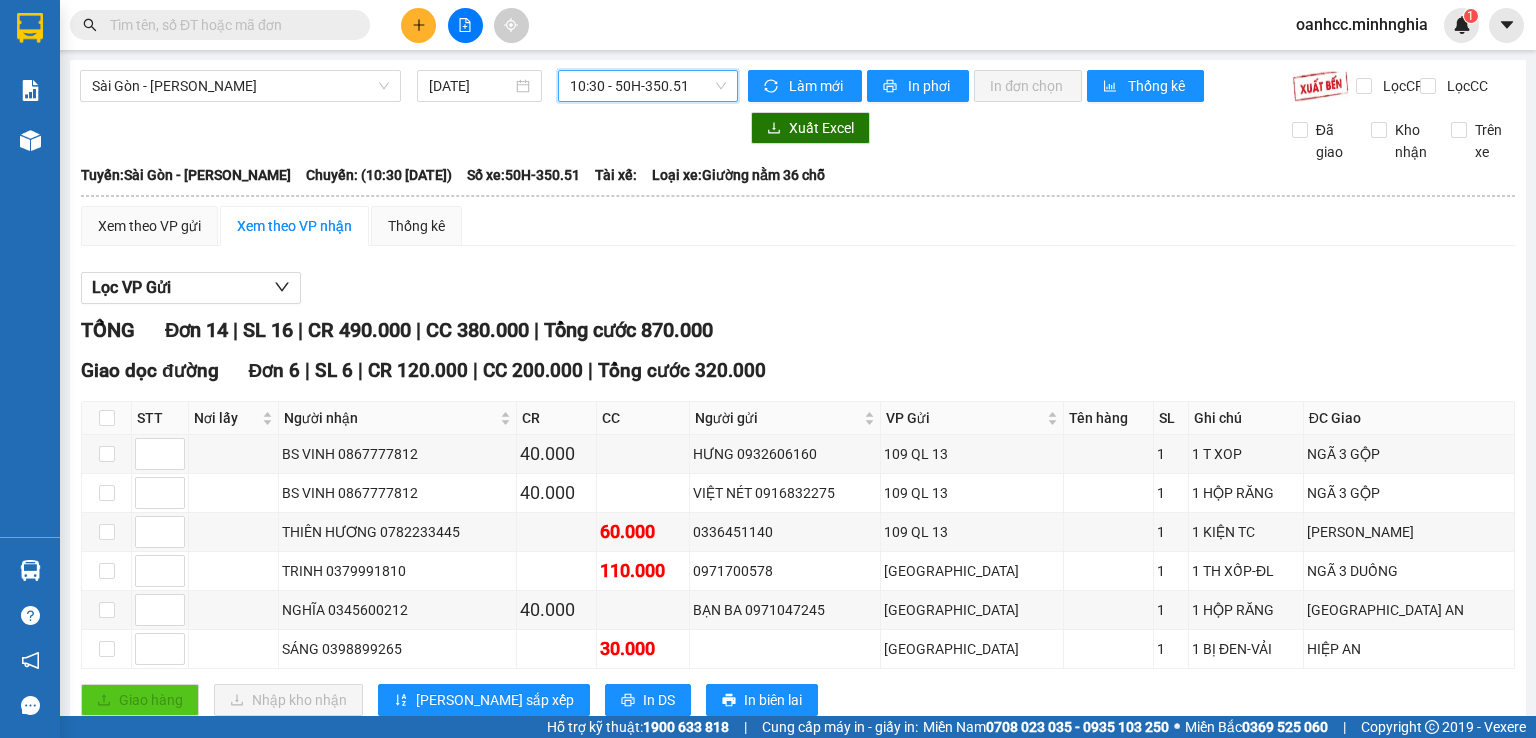 click on "10:30     - 50H-350.51" at bounding box center [648, 86] 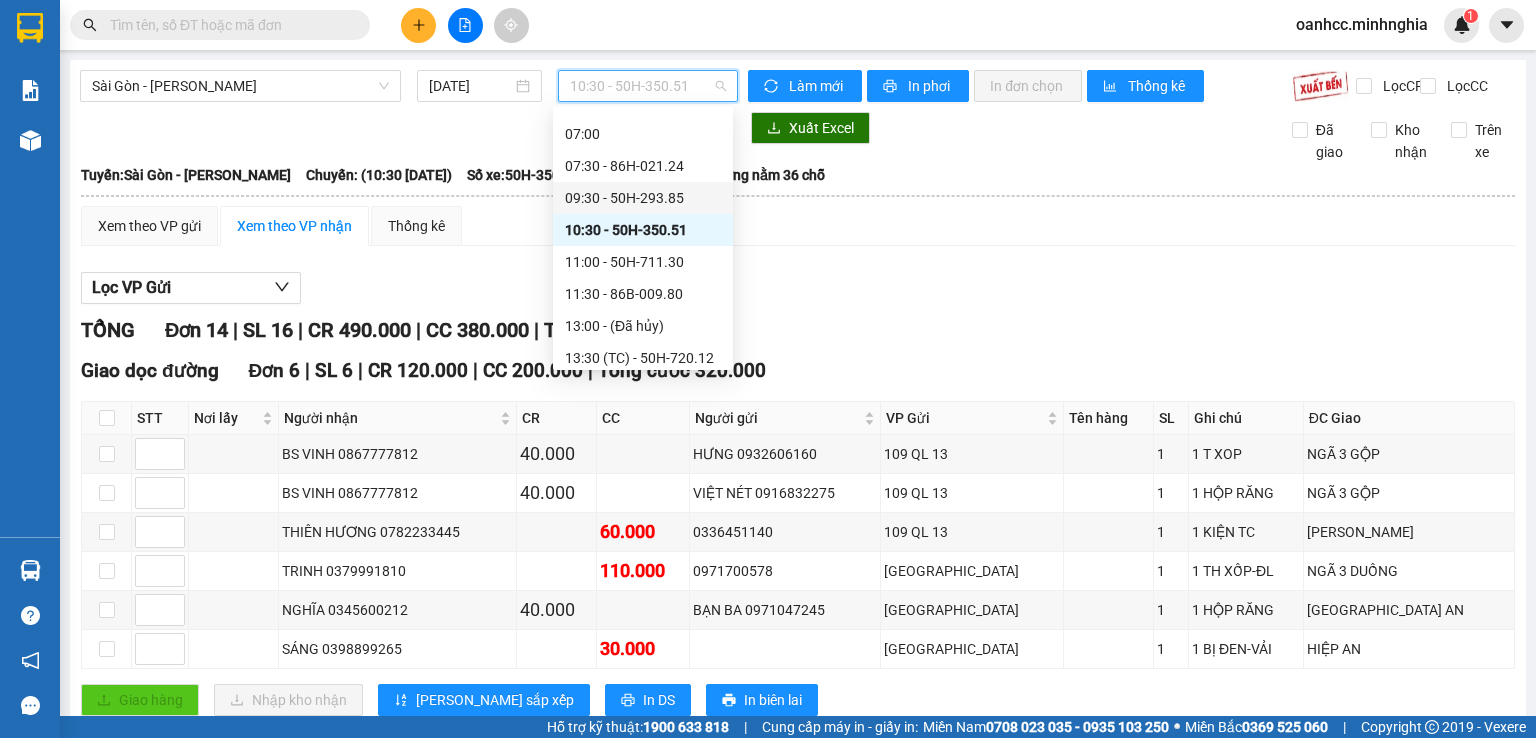 click on "09:30     - 50H-293.85" at bounding box center [643, 198] 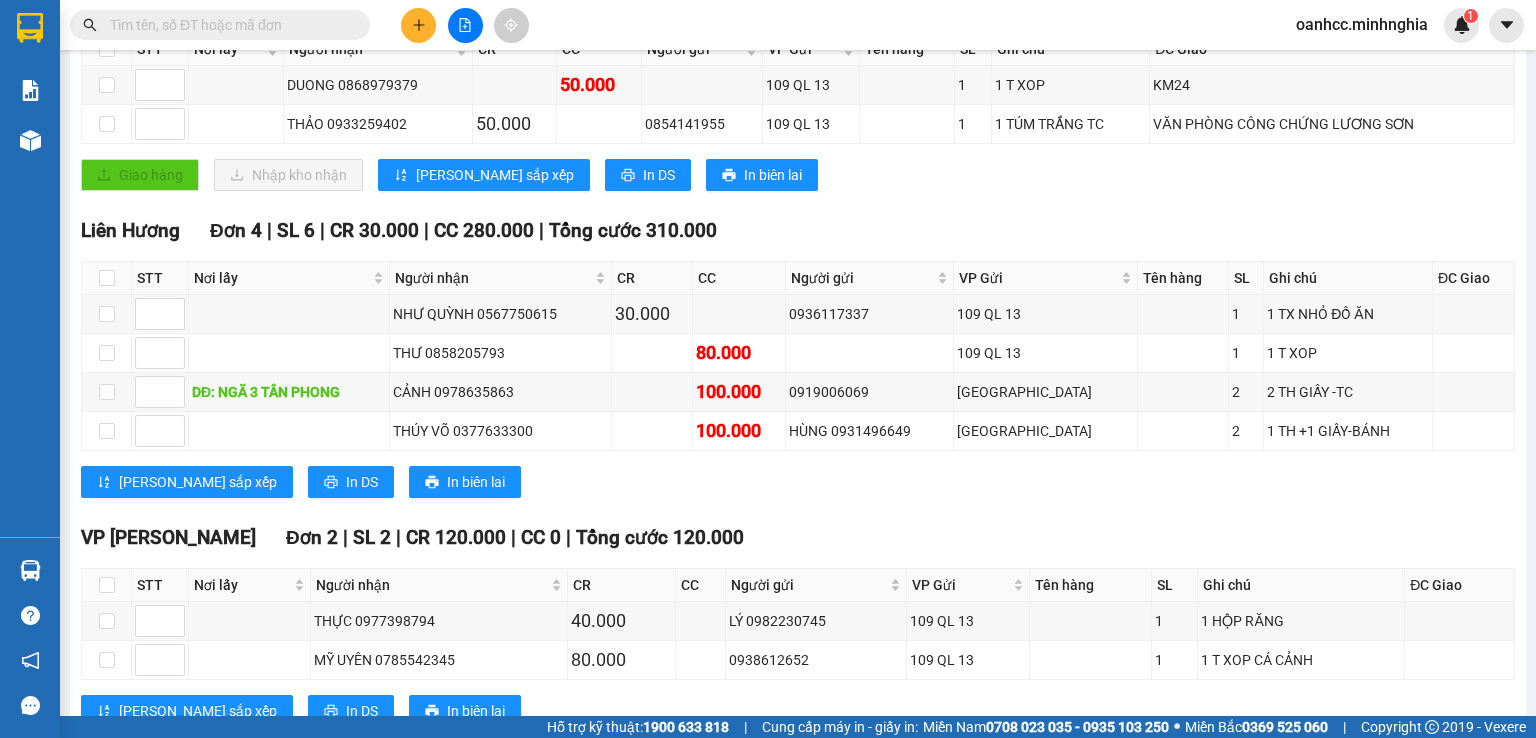 scroll, scrollTop: 0, scrollLeft: 0, axis: both 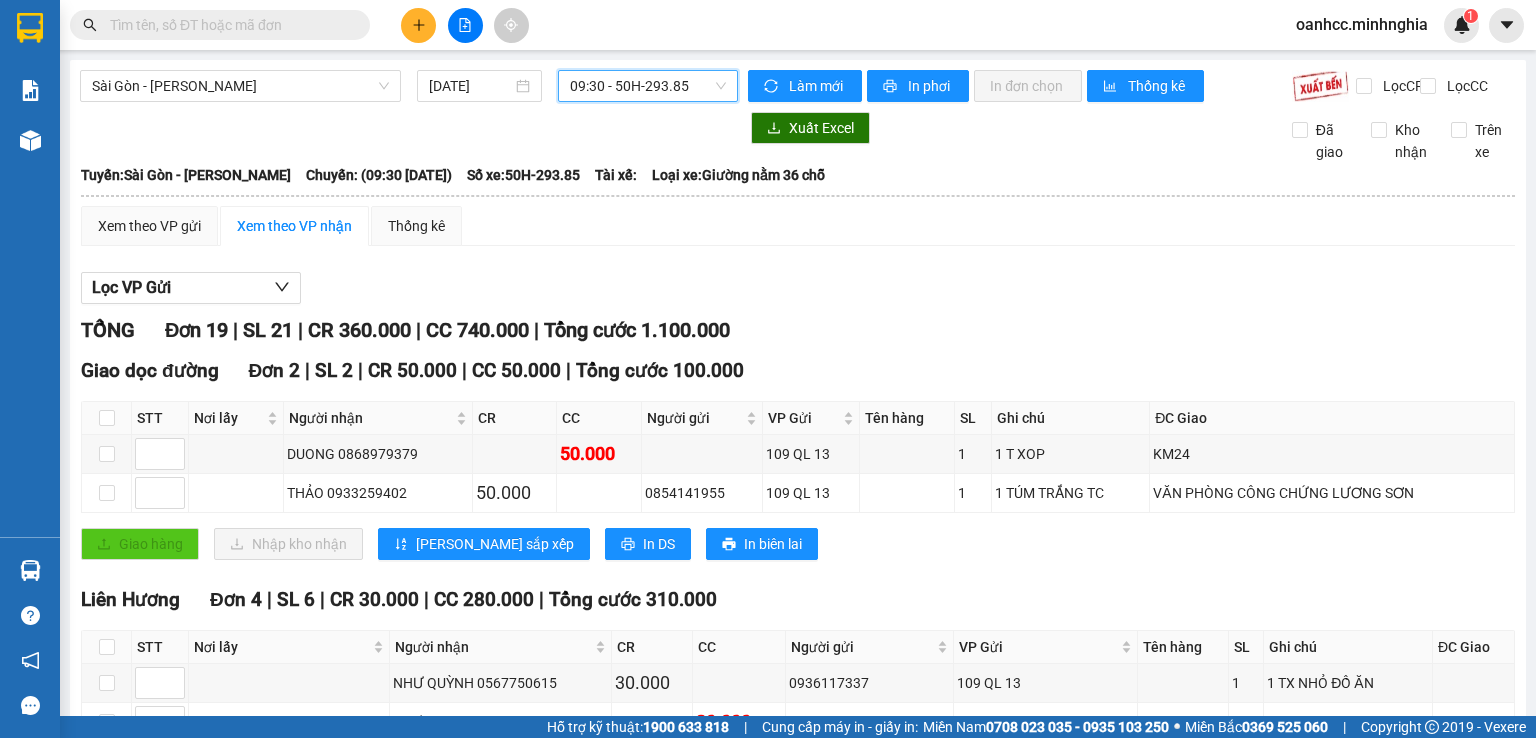 click on "09:30     - 50H-293.85" at bounding box center (648, 86) 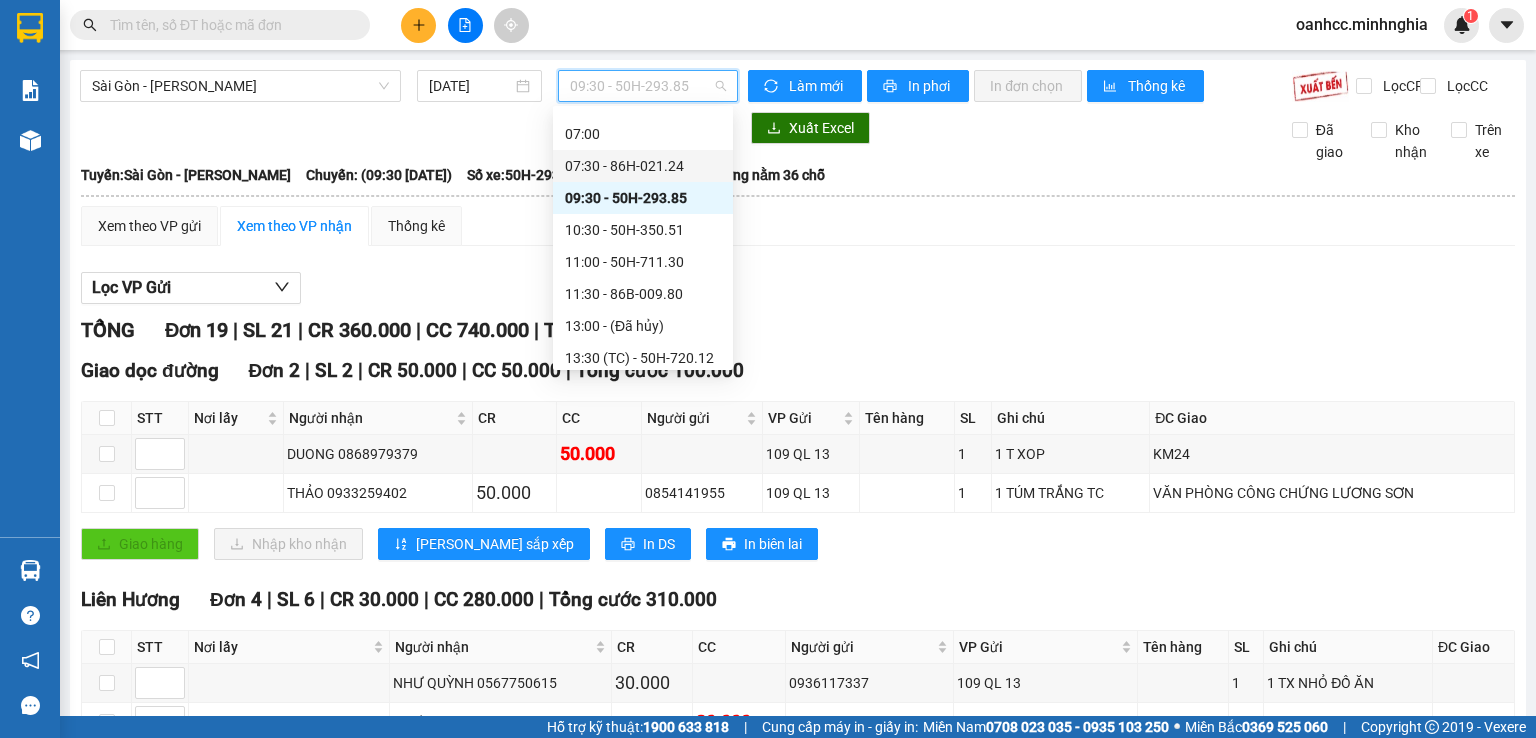 click on "07:30     - 86H-021.24" at bounding box center [643, 166] 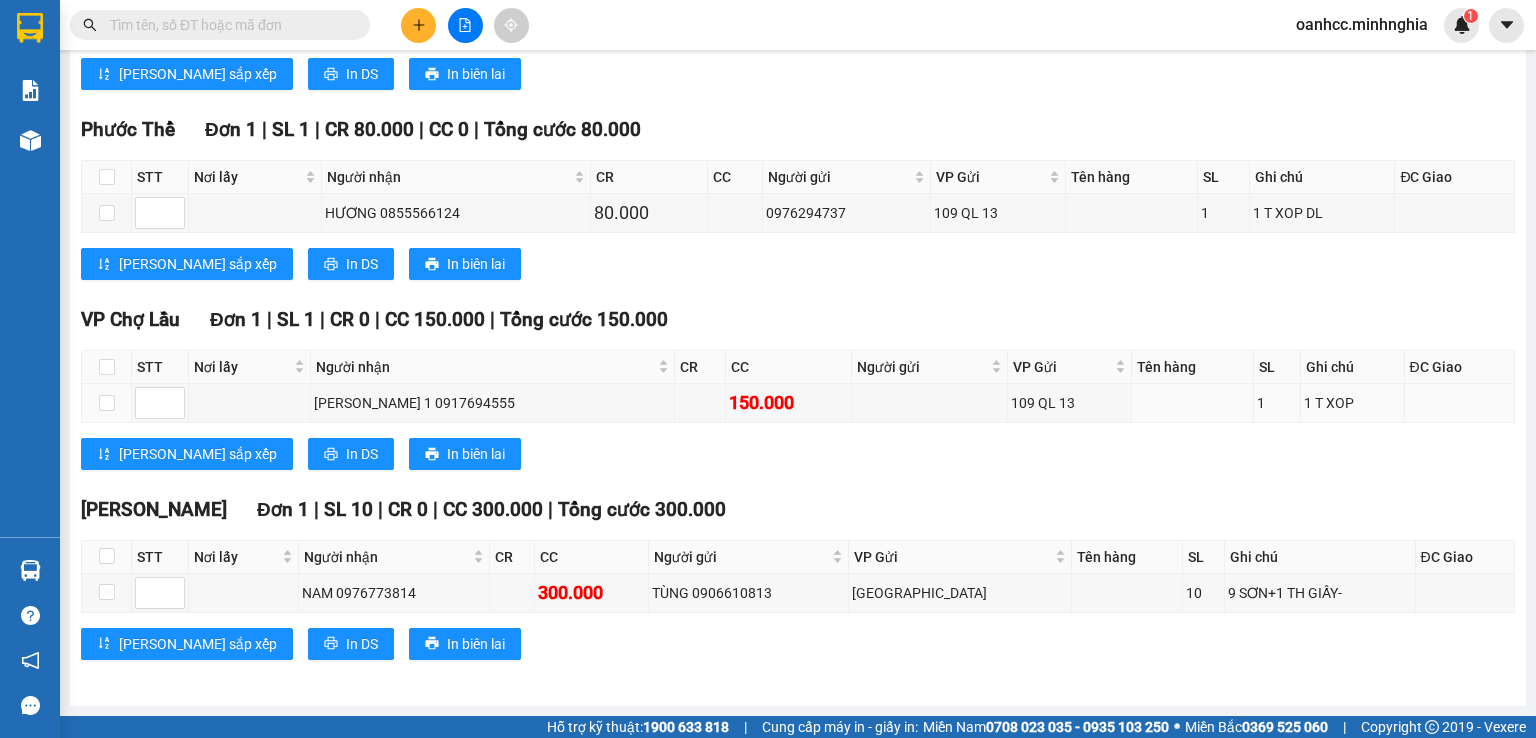 scroll, scrollTop: 0, scrollLeft: 0, axis: both 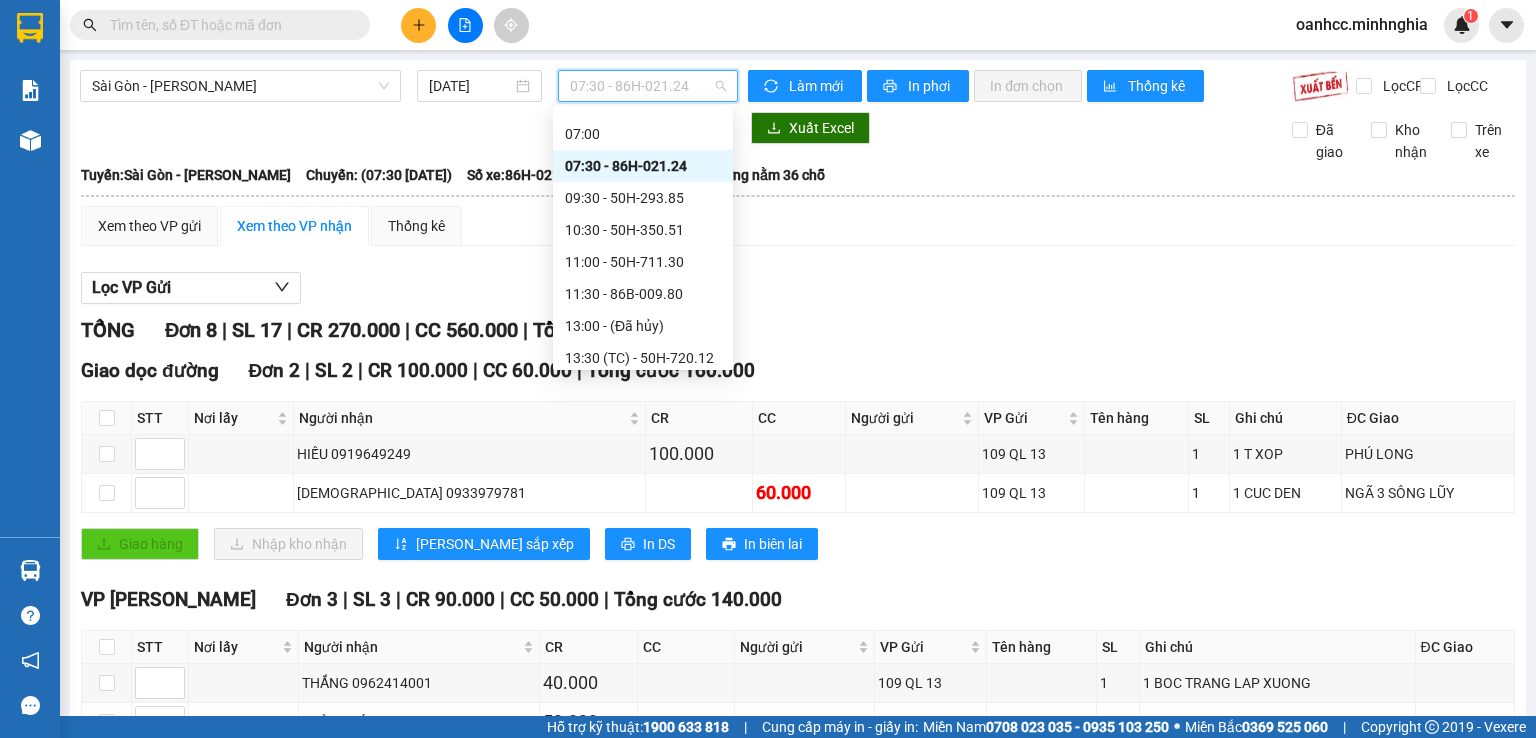 click on "07:30     - 86H-021.24" at bounding box center [648, 86] 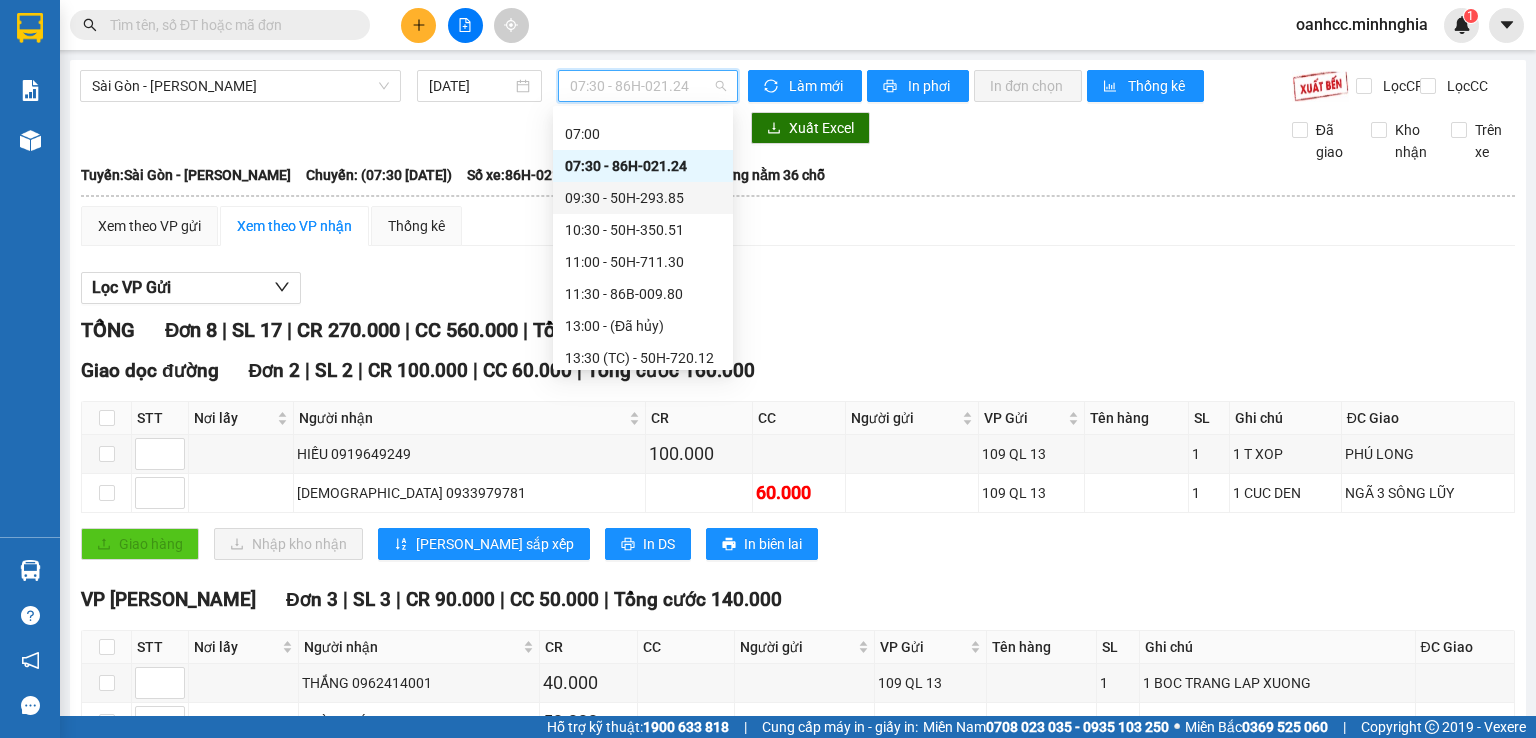 click on "09:30     - 50H-293.85" at bounding box center [643, 198] 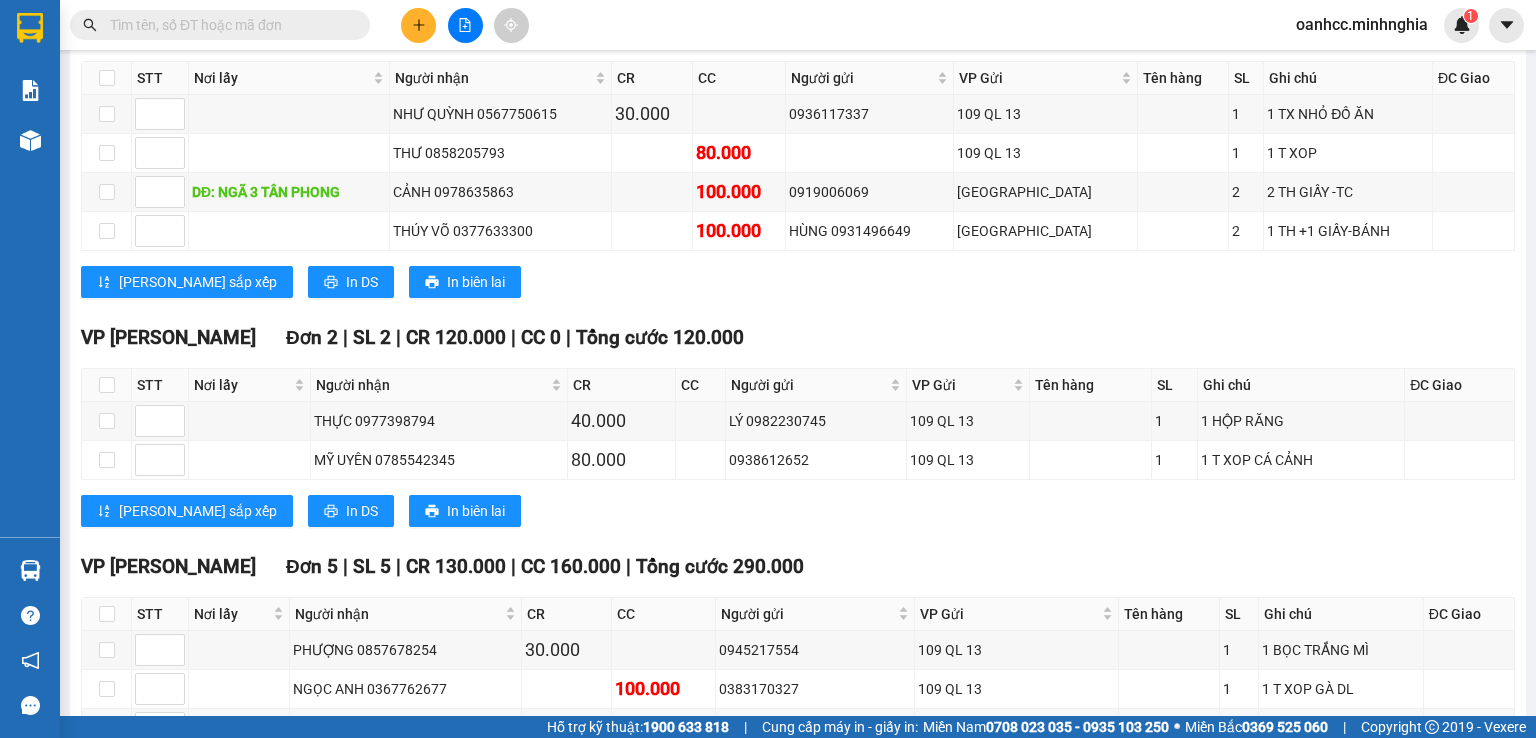 scroll, scrollTop: 0, scrollLeft: 0, axis: both 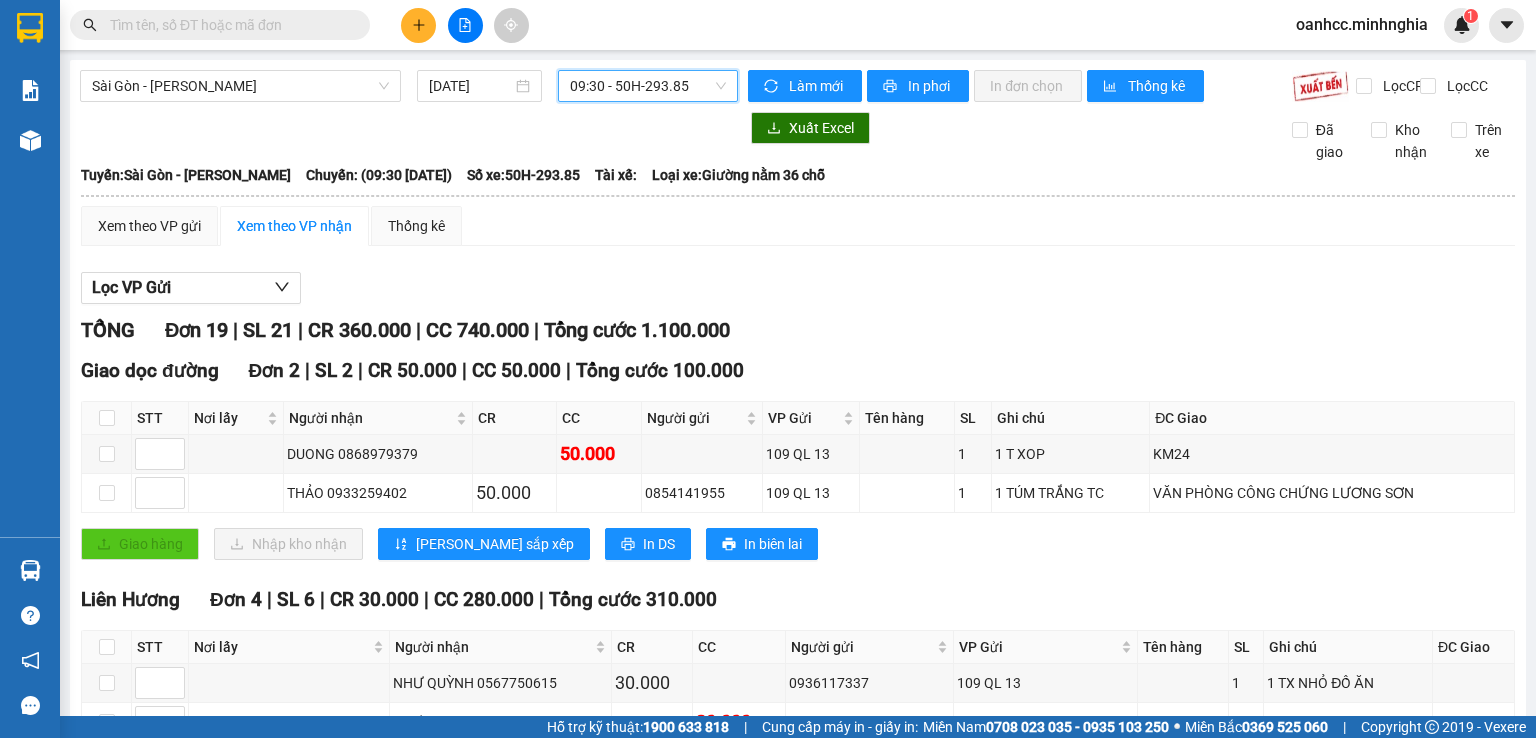 click on "09:30     - 50H-293.85" at bounding box center (648, 86) 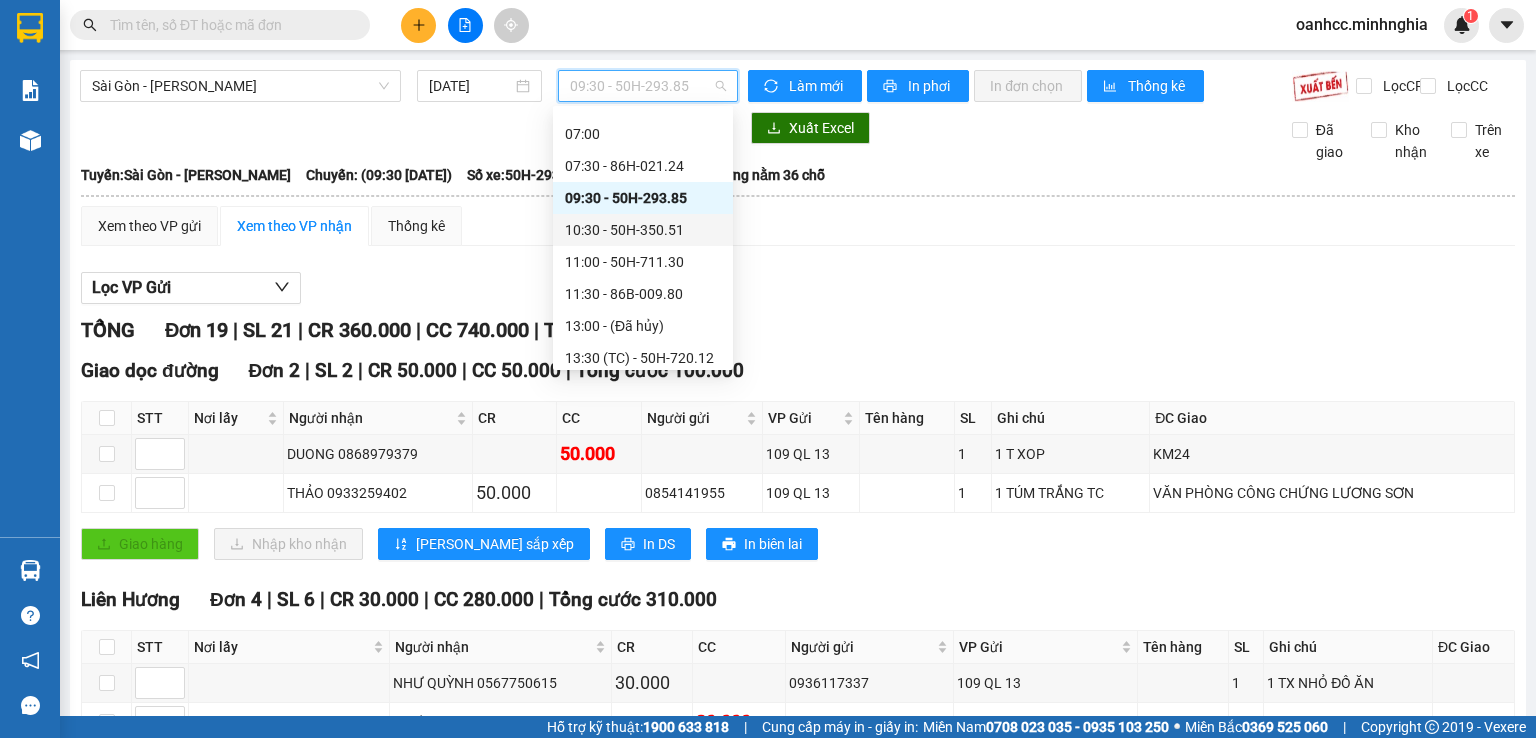 click on "10:30     - 50H-350.51" at bounding box center [643, 230] 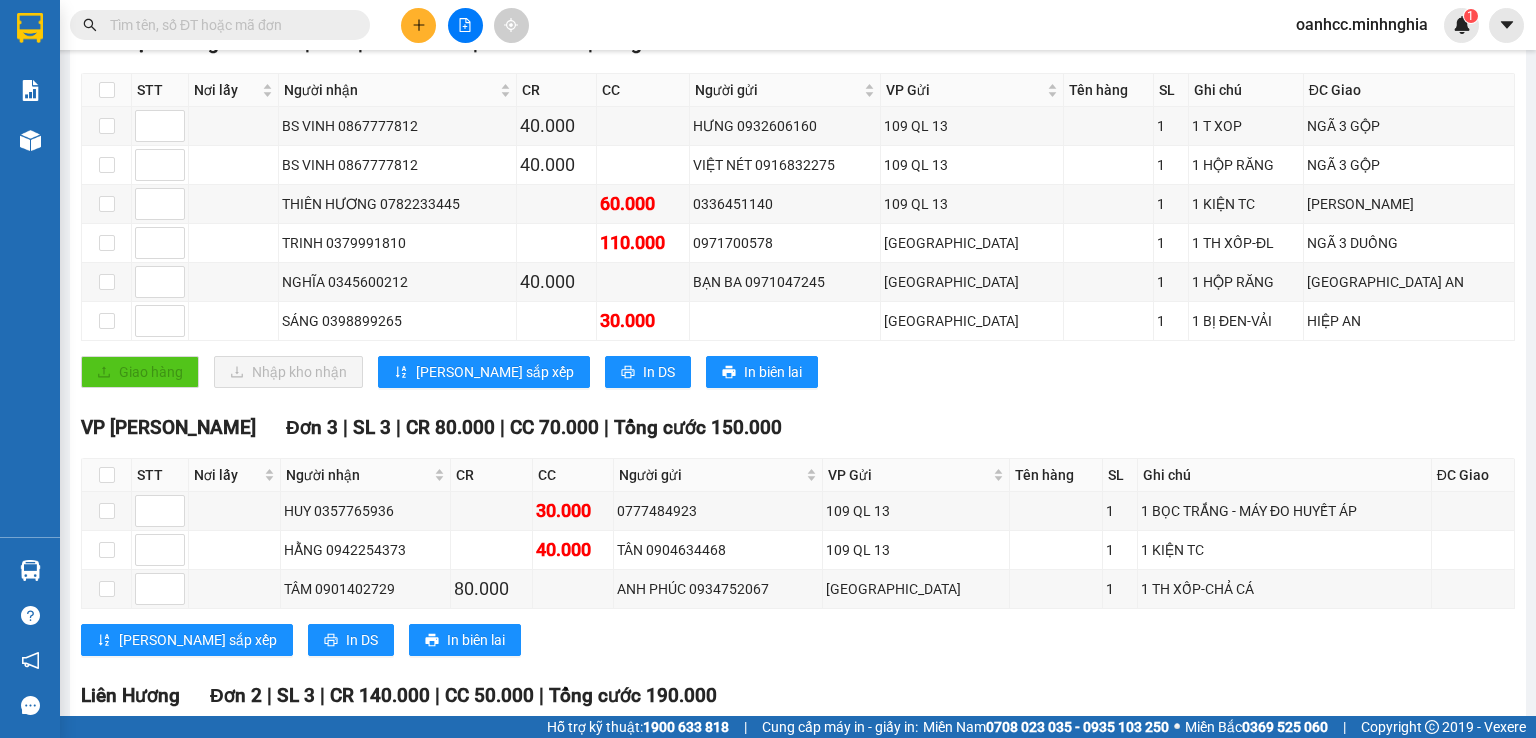 scroll, scrollTop: 0, scrollLeft: 0, axis: both 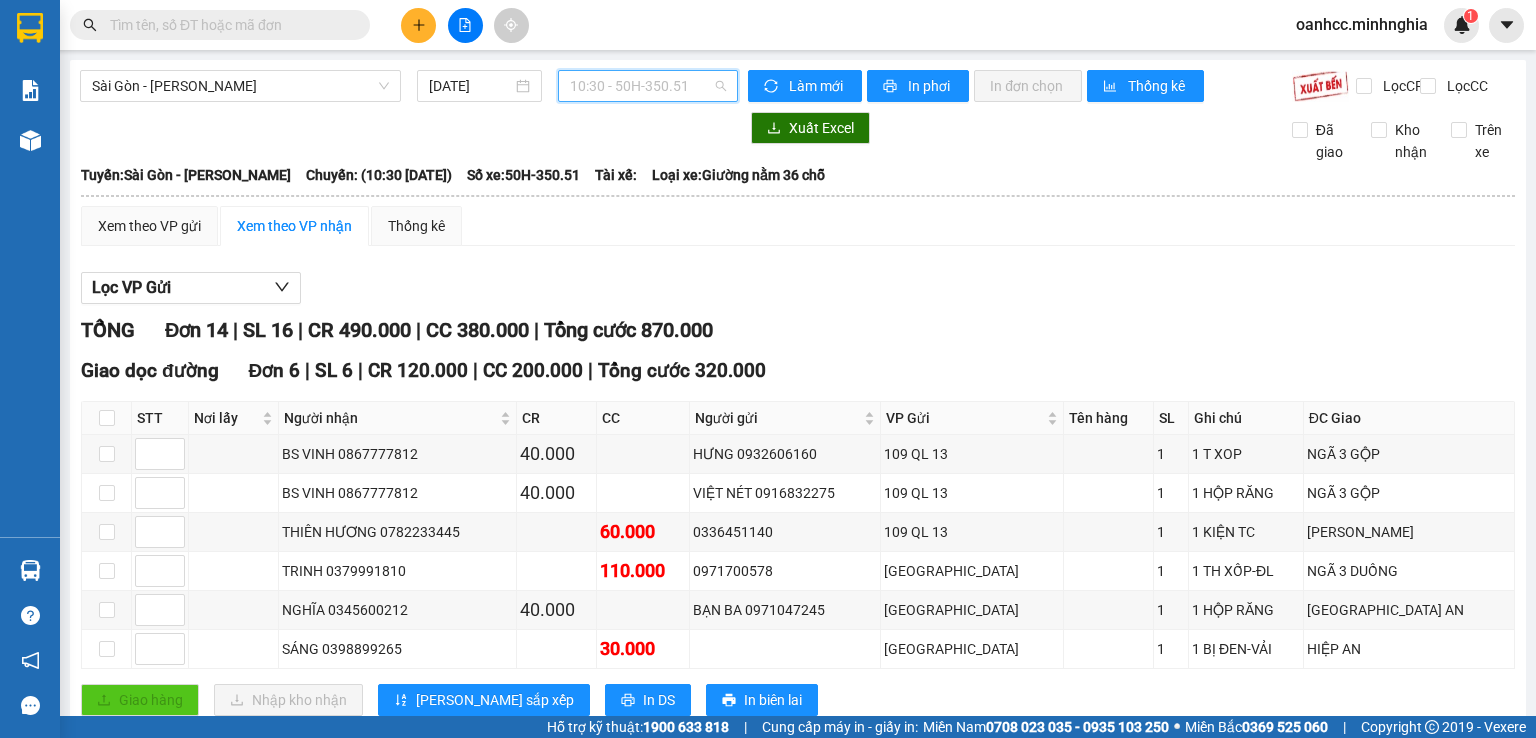 click on "10:30     - 50H-350.51" at bounding box center [648, 86] 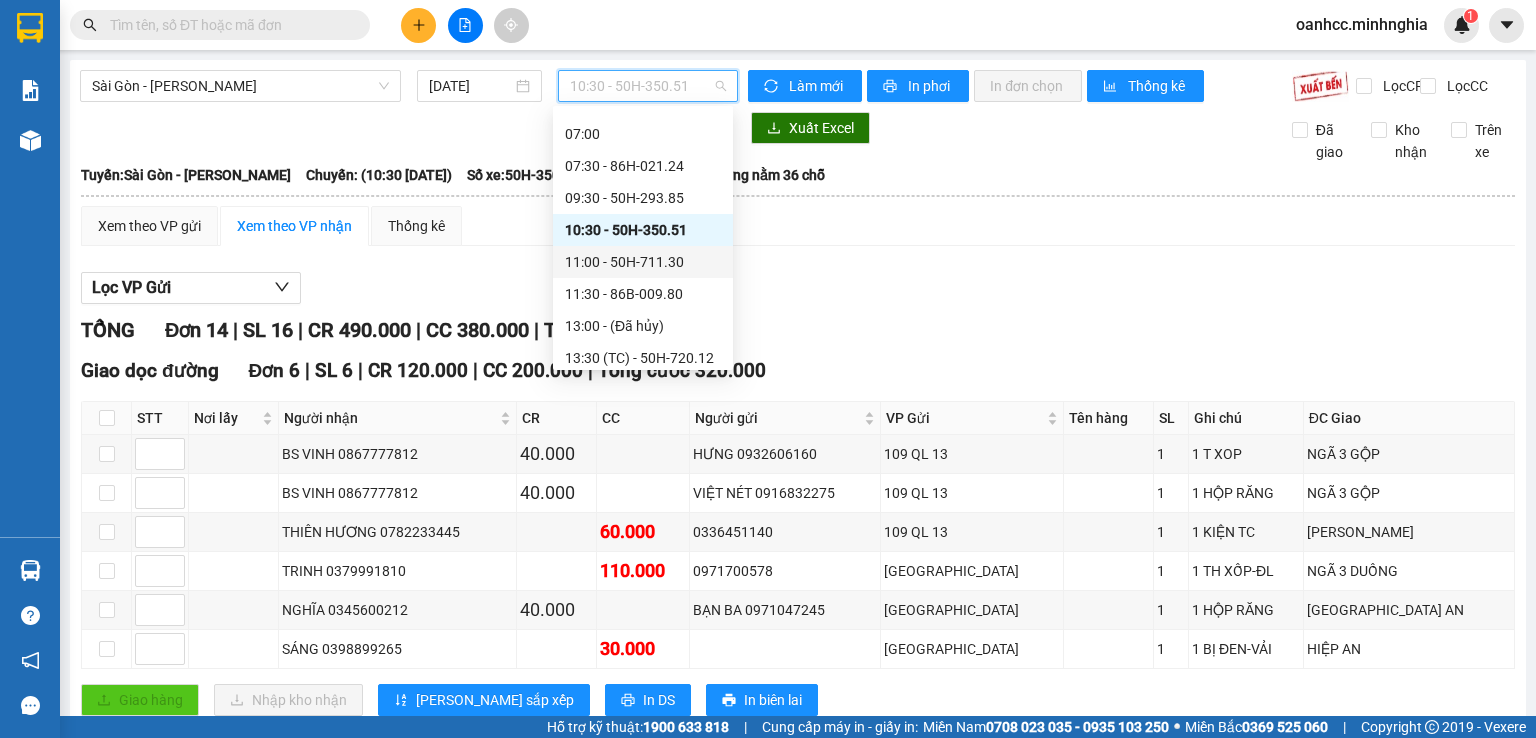 click on "11:00     - 50H-711.30" at bounding box center [643, 262] 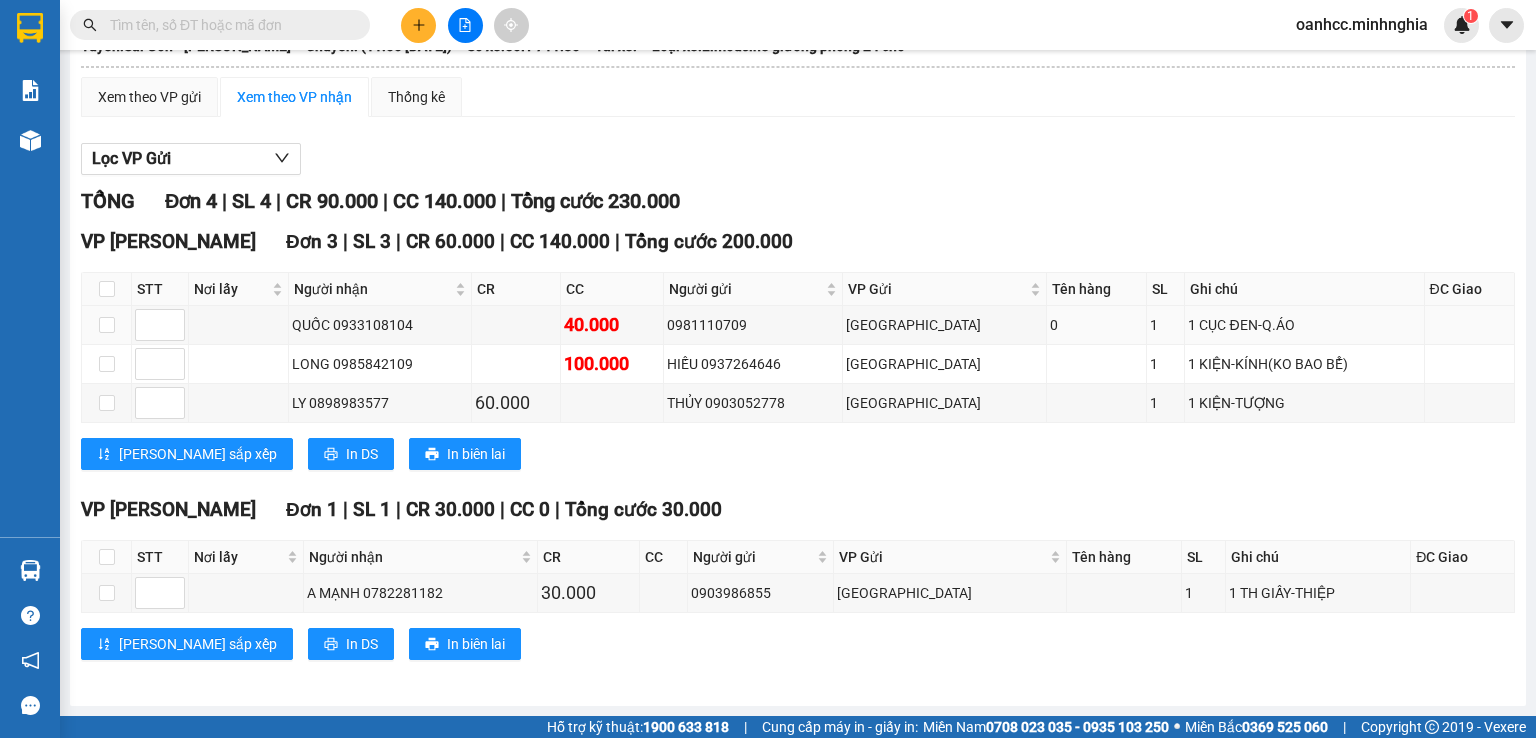 scroll, scrollTop: 0, scrollLeft: 0, axis: both 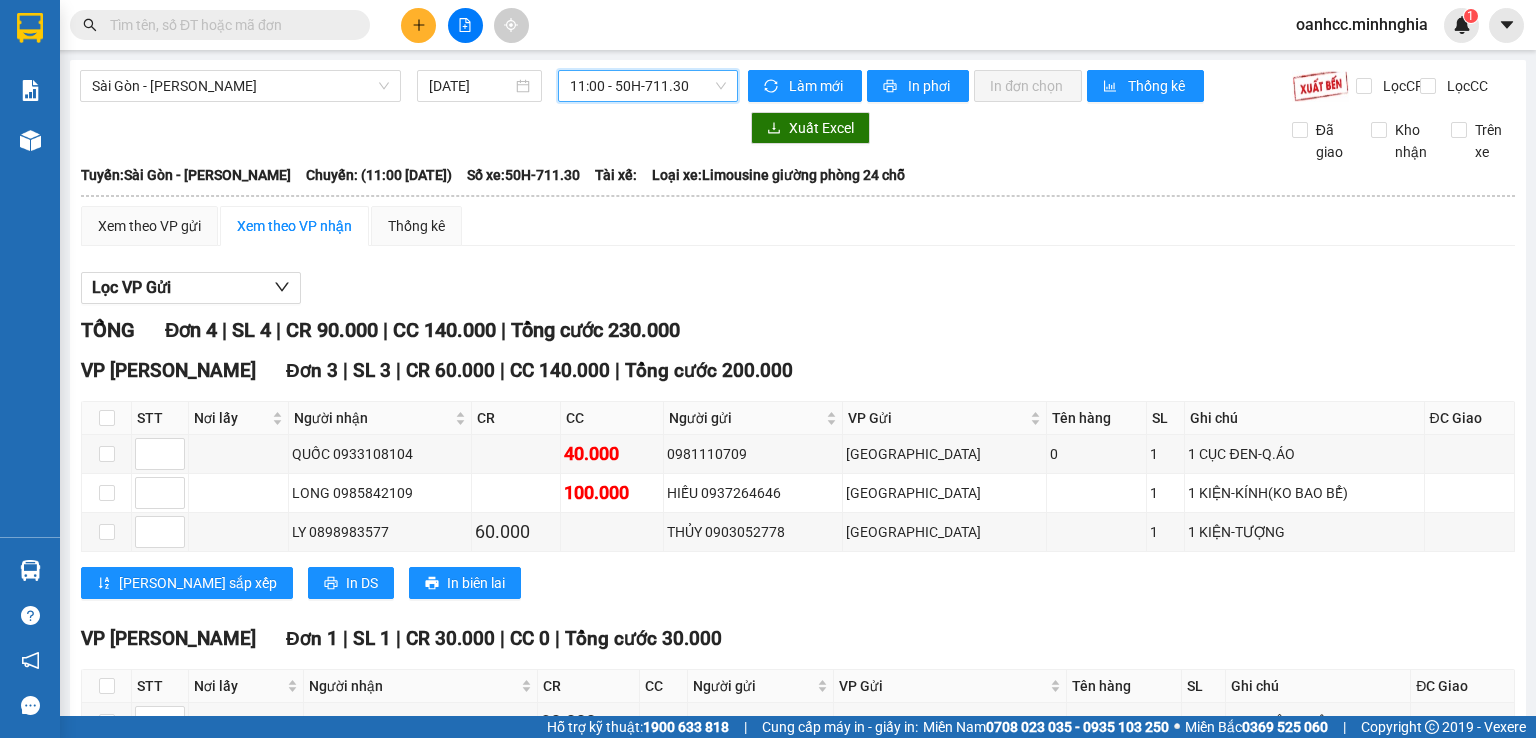 click on "11:00     - 50H-711.30" at bounding box center [648, 86] 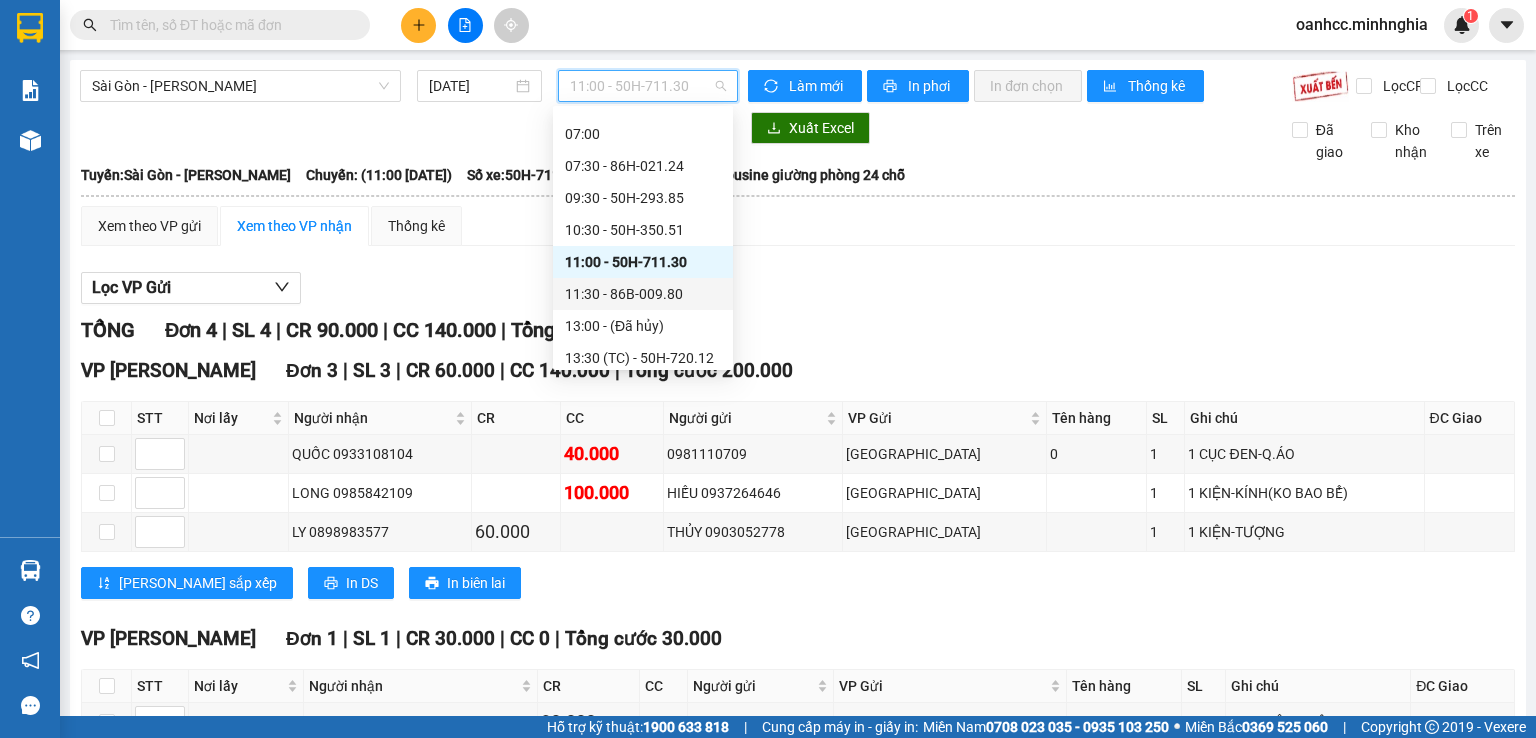 click on "11:30     - 86B-009.80" at bounding box center (643, 294) 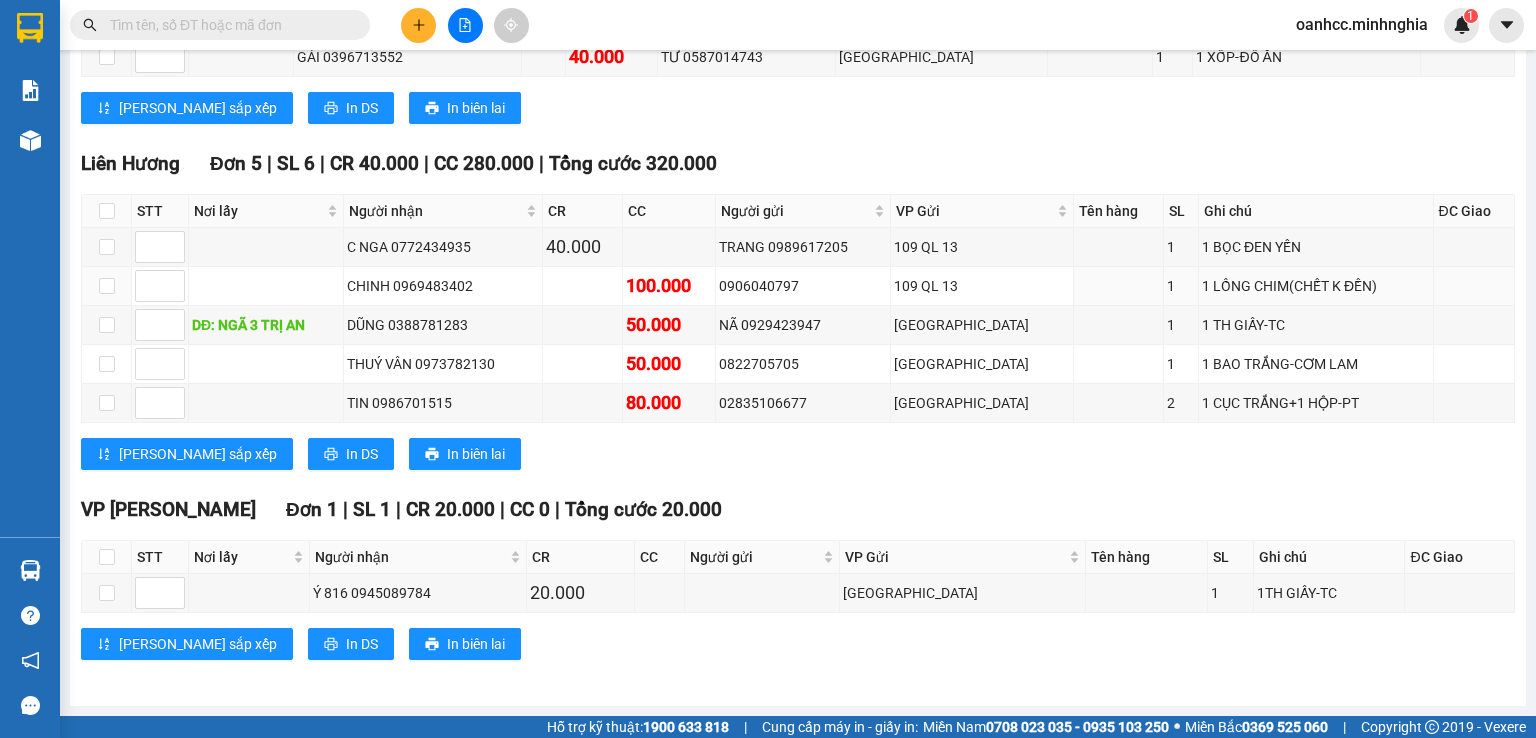 scroll, scrollTop: 0, scrollLeft: 0, axis: both 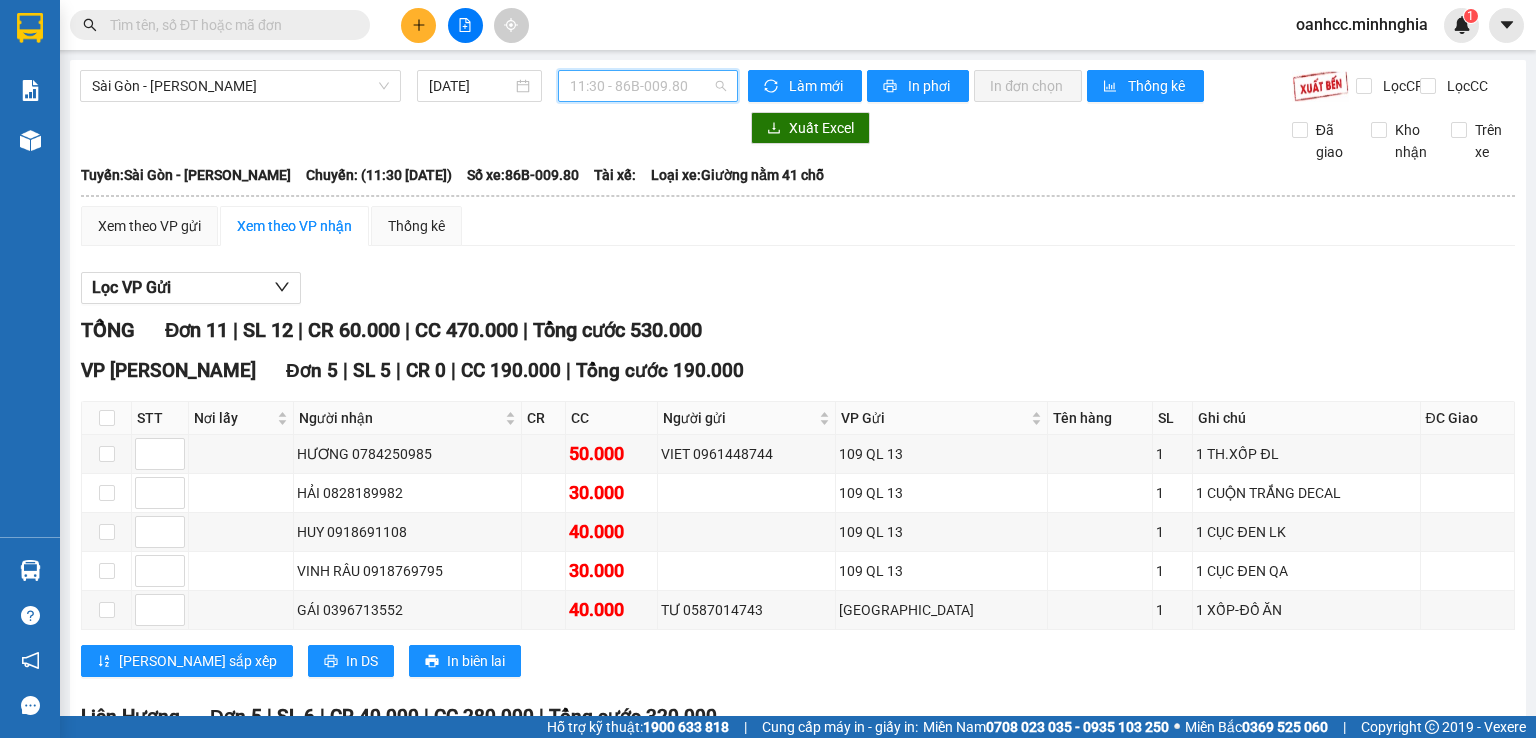 click on "11:30     - 86B-009.80" at bounding box center [648, 86] 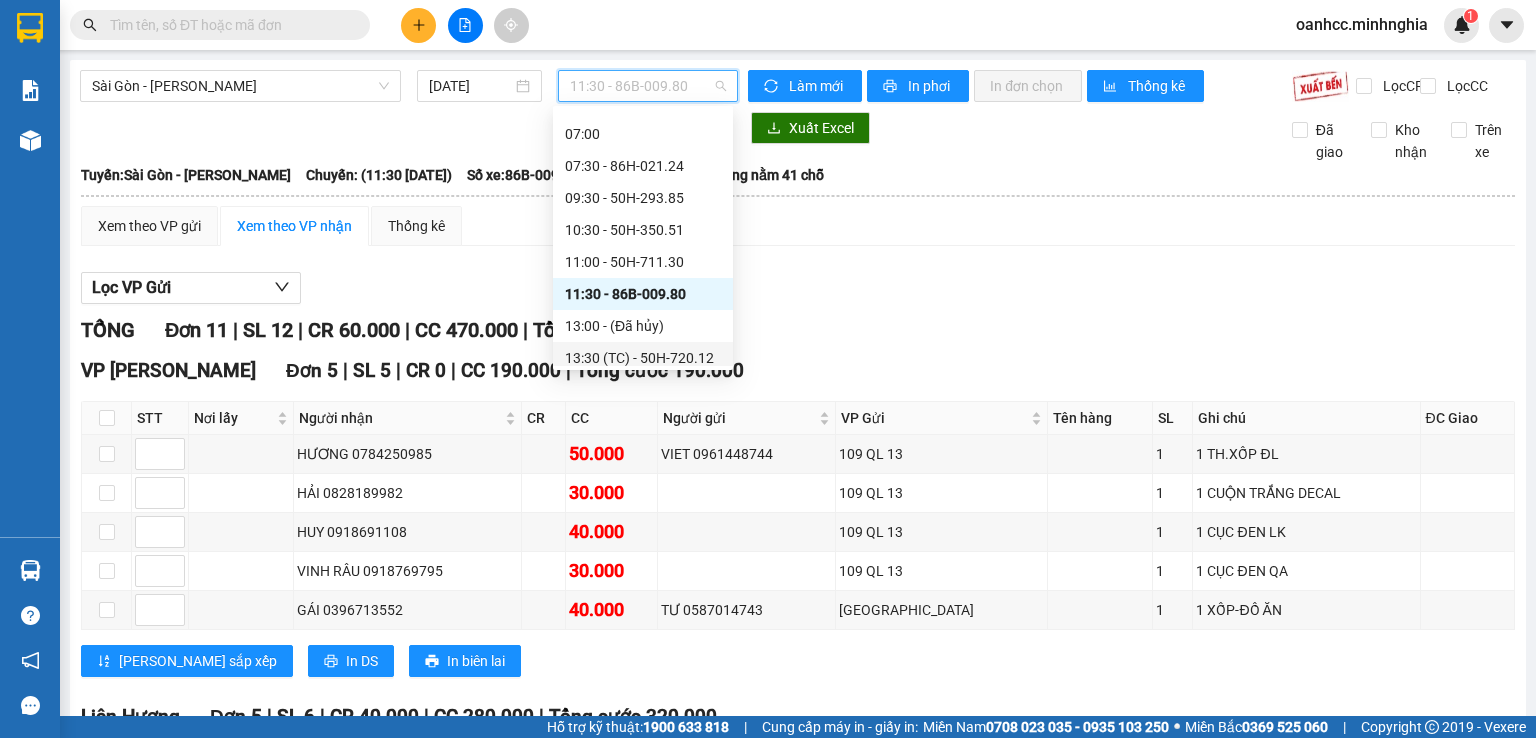 click on "13:30   (TC)   - 50H-720.12" at bounding box center (643, 358) 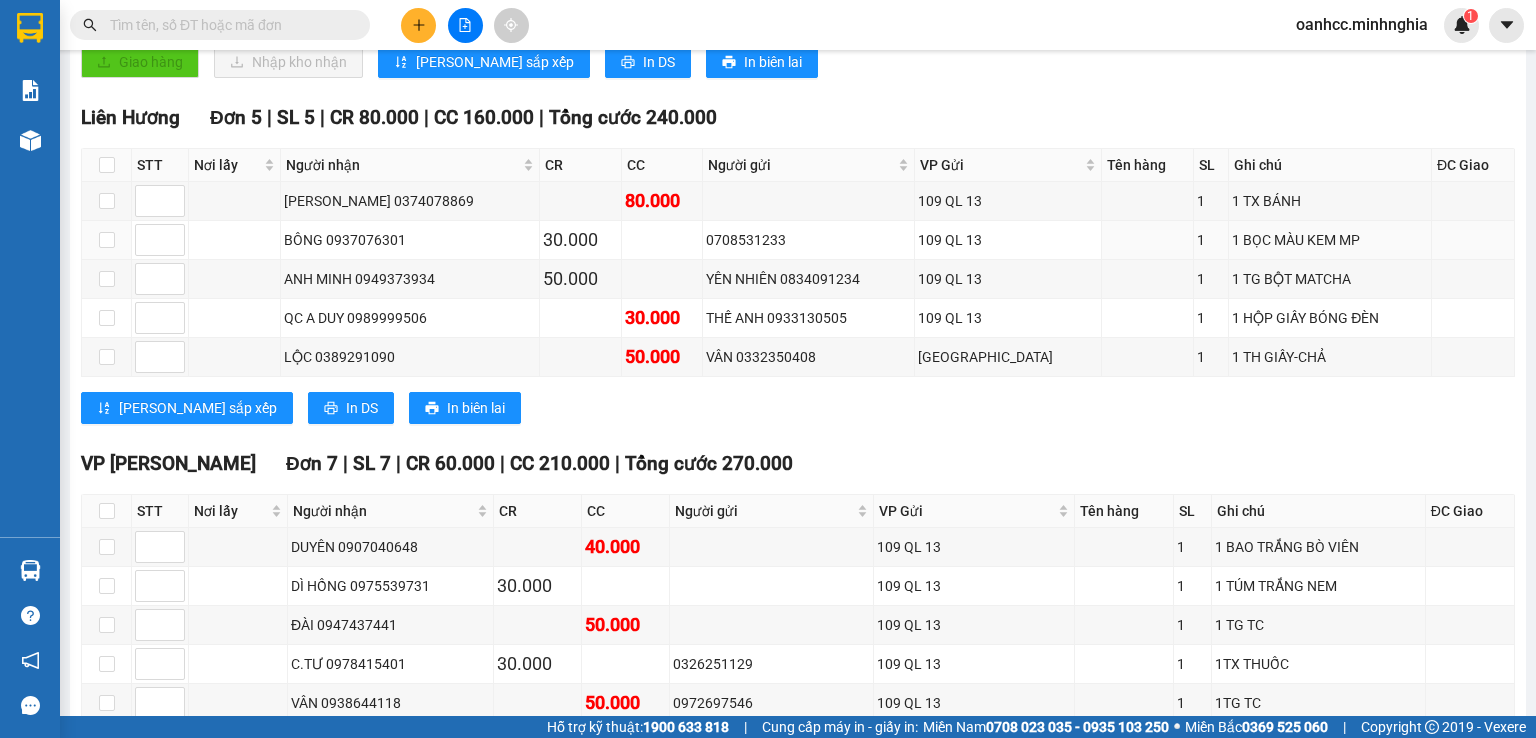 scroll, scrollTop: 0, scrollLeft: 0, axis: both 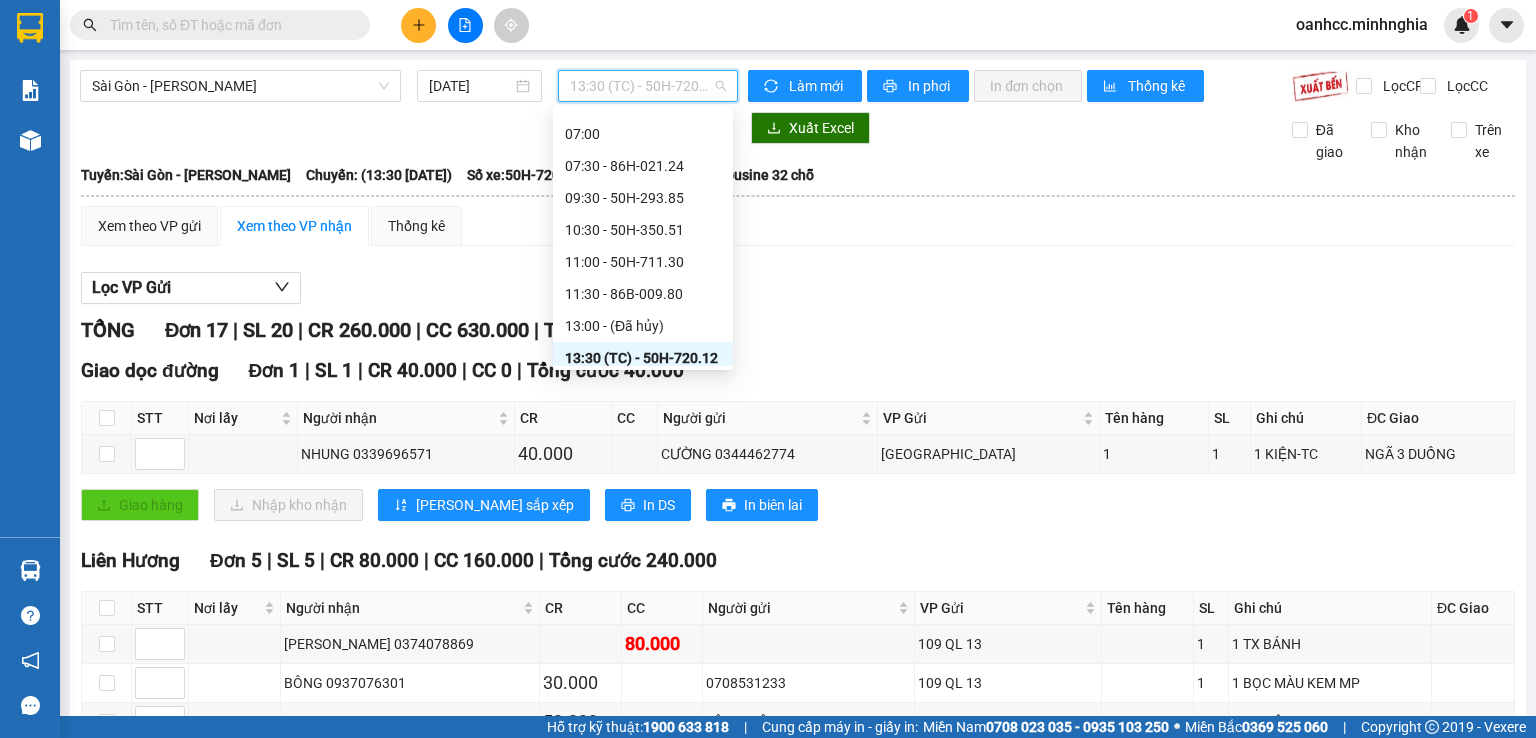click on "13:30   (TC)   - 50H-720.12" at bounding box center (648, 86) 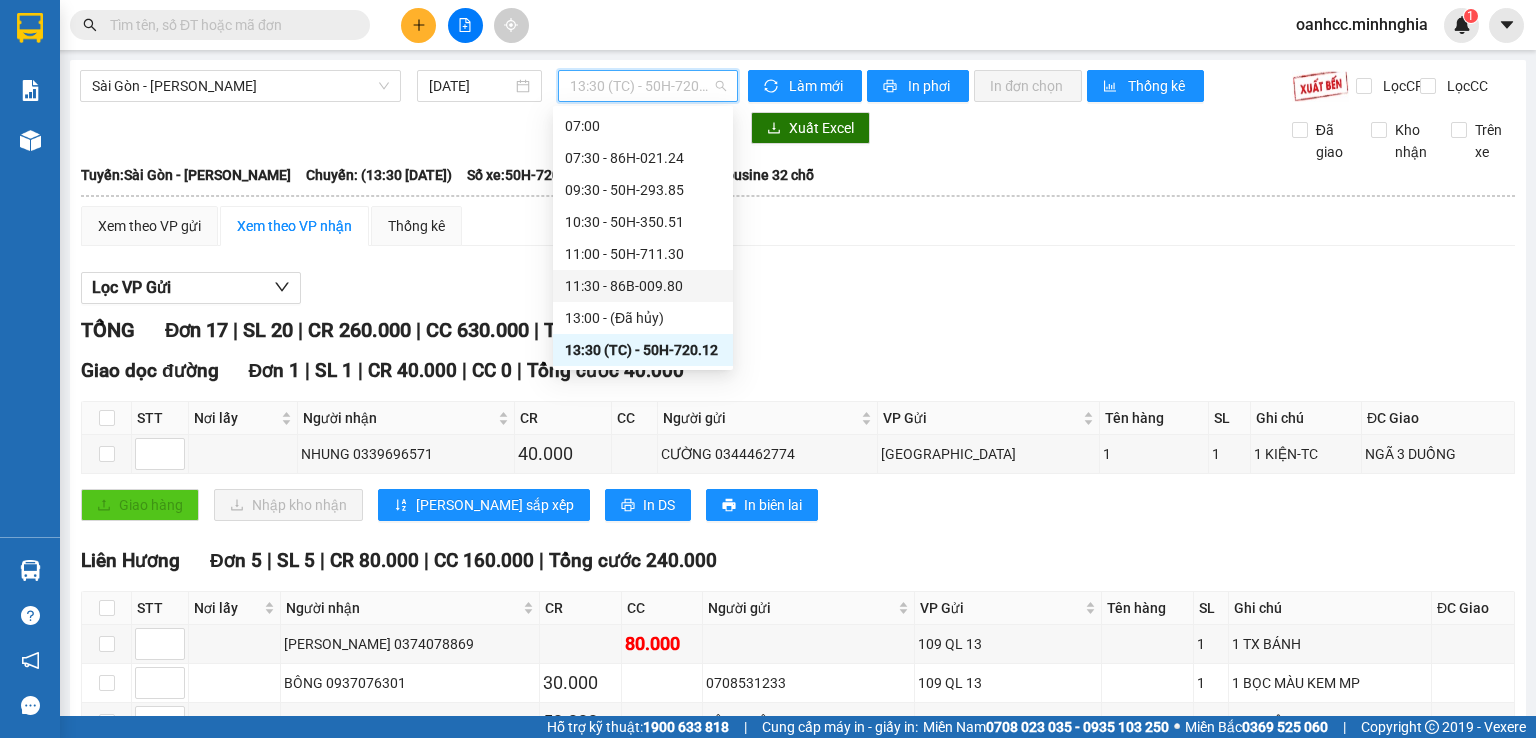 scroll, scrollTop: 224, scrollLeft: 0, axis: vertical 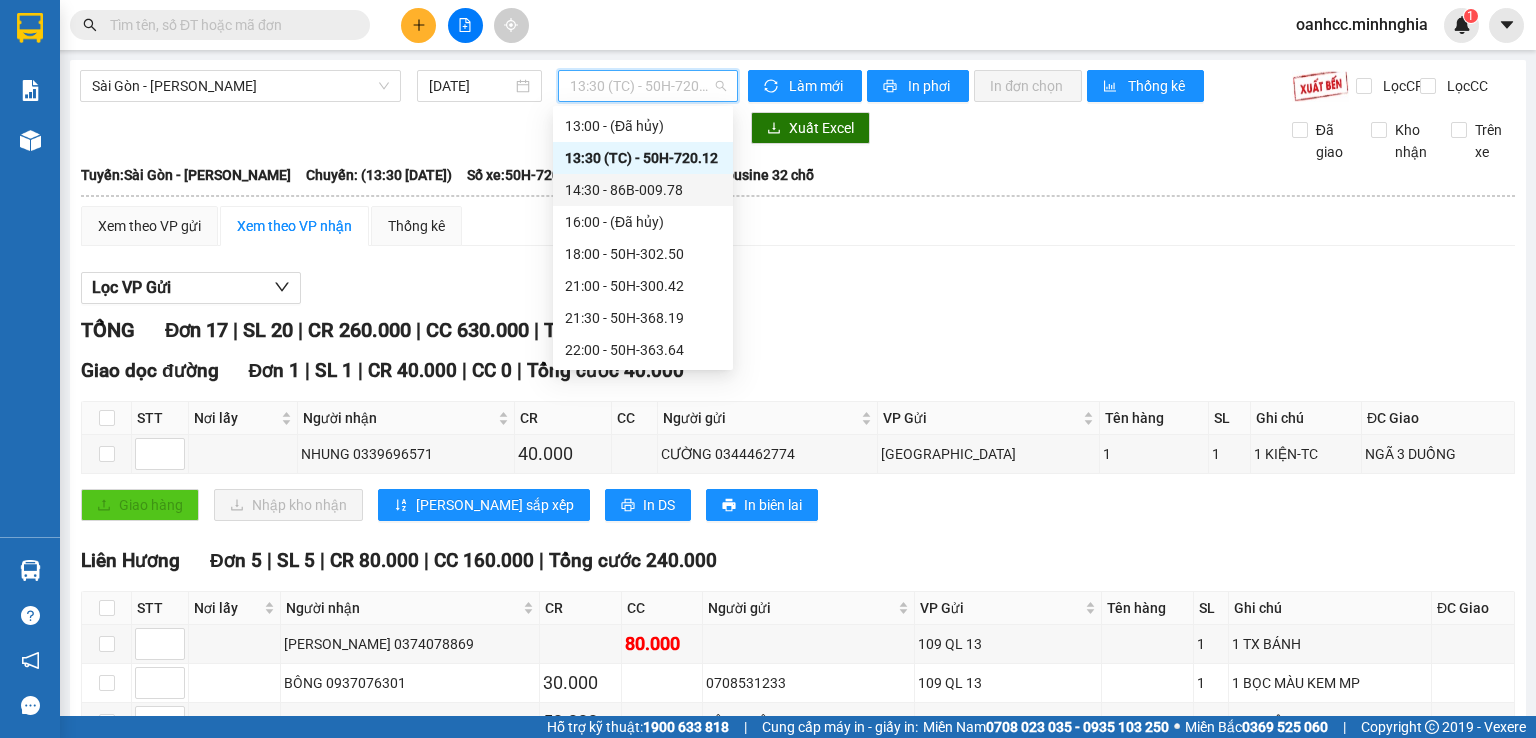click on "14:30     - 86B-009.78" at bounding box center [643, 190] 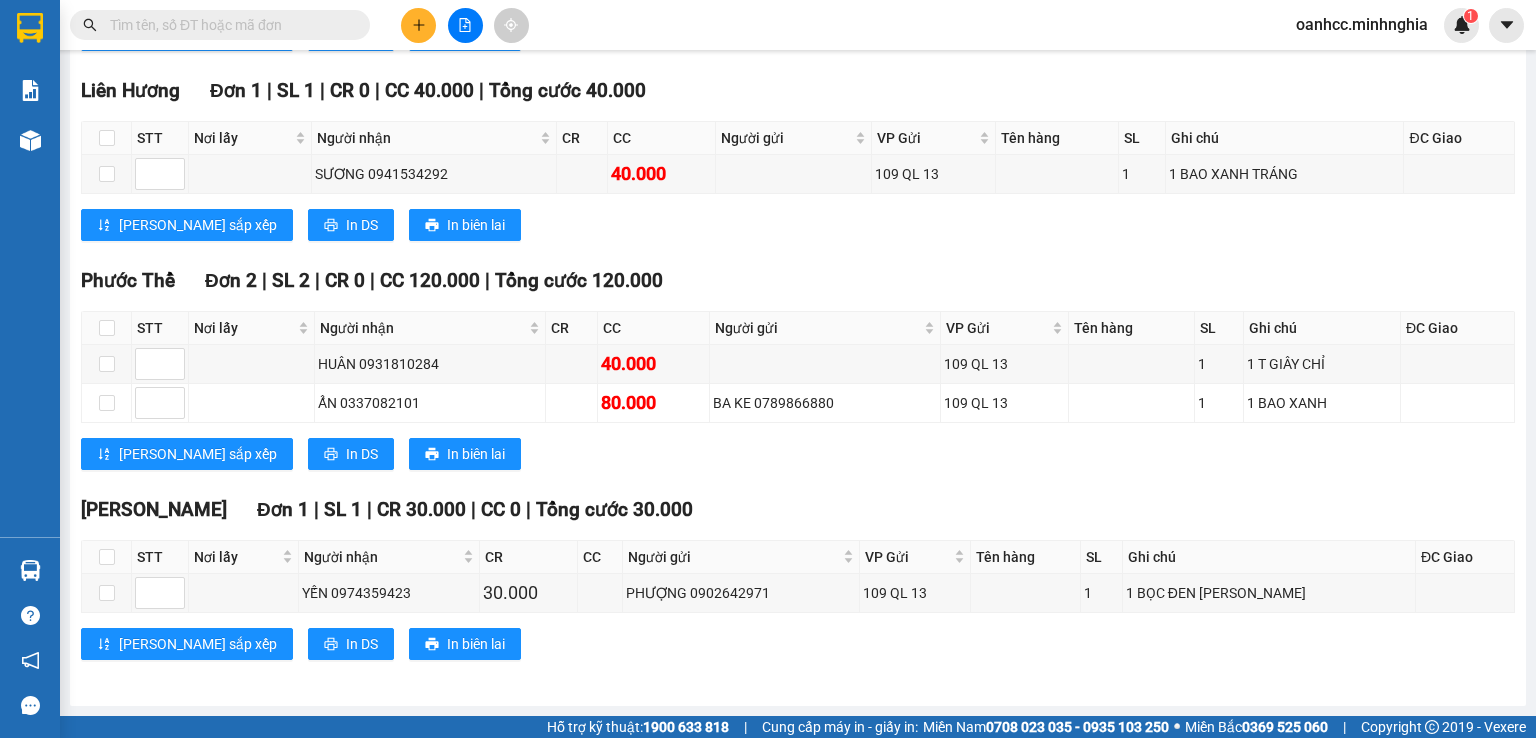 scroll, scrollTop: 0, scrollLeft: 0, axis: both 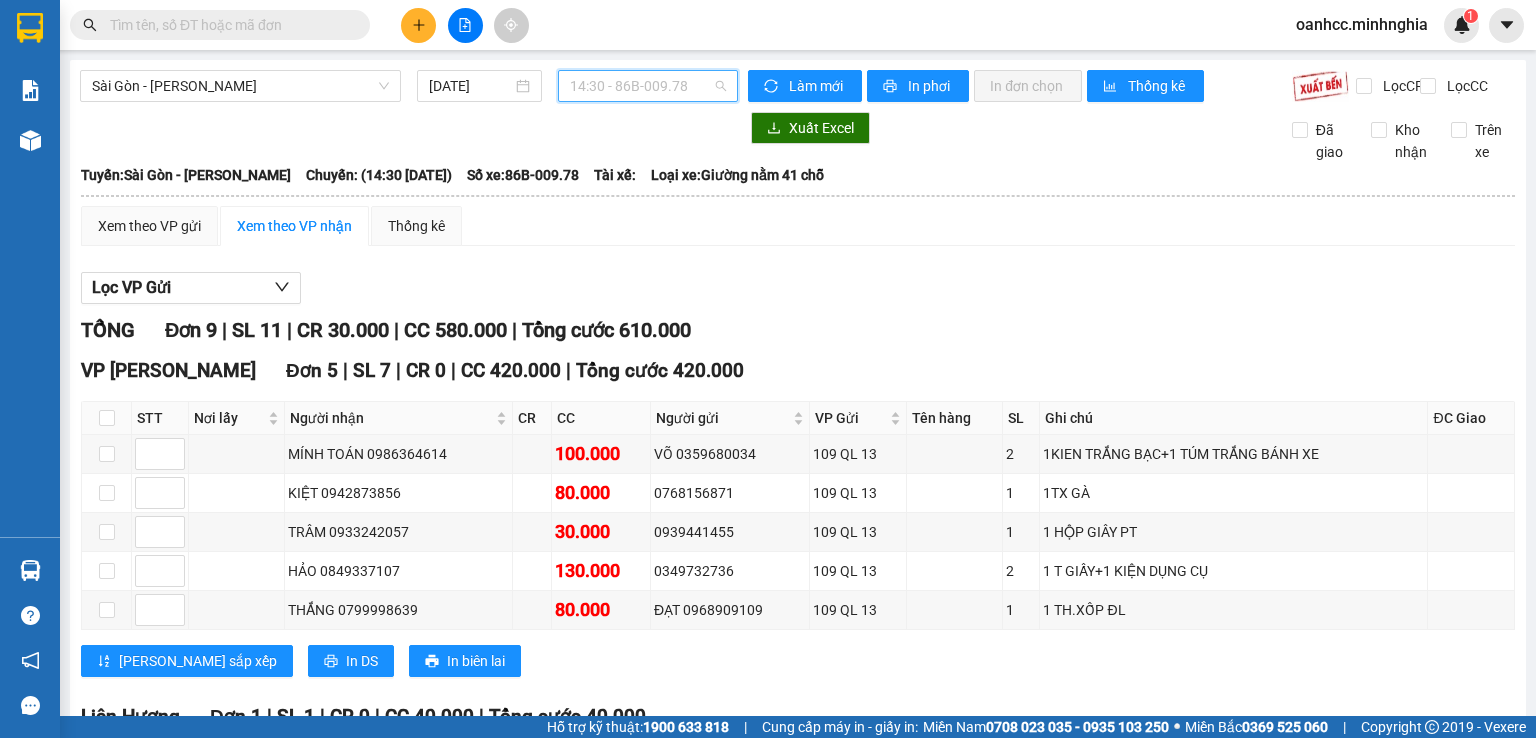 click on "14:30     - 86B-009.78" at bounding box center [648, 86] 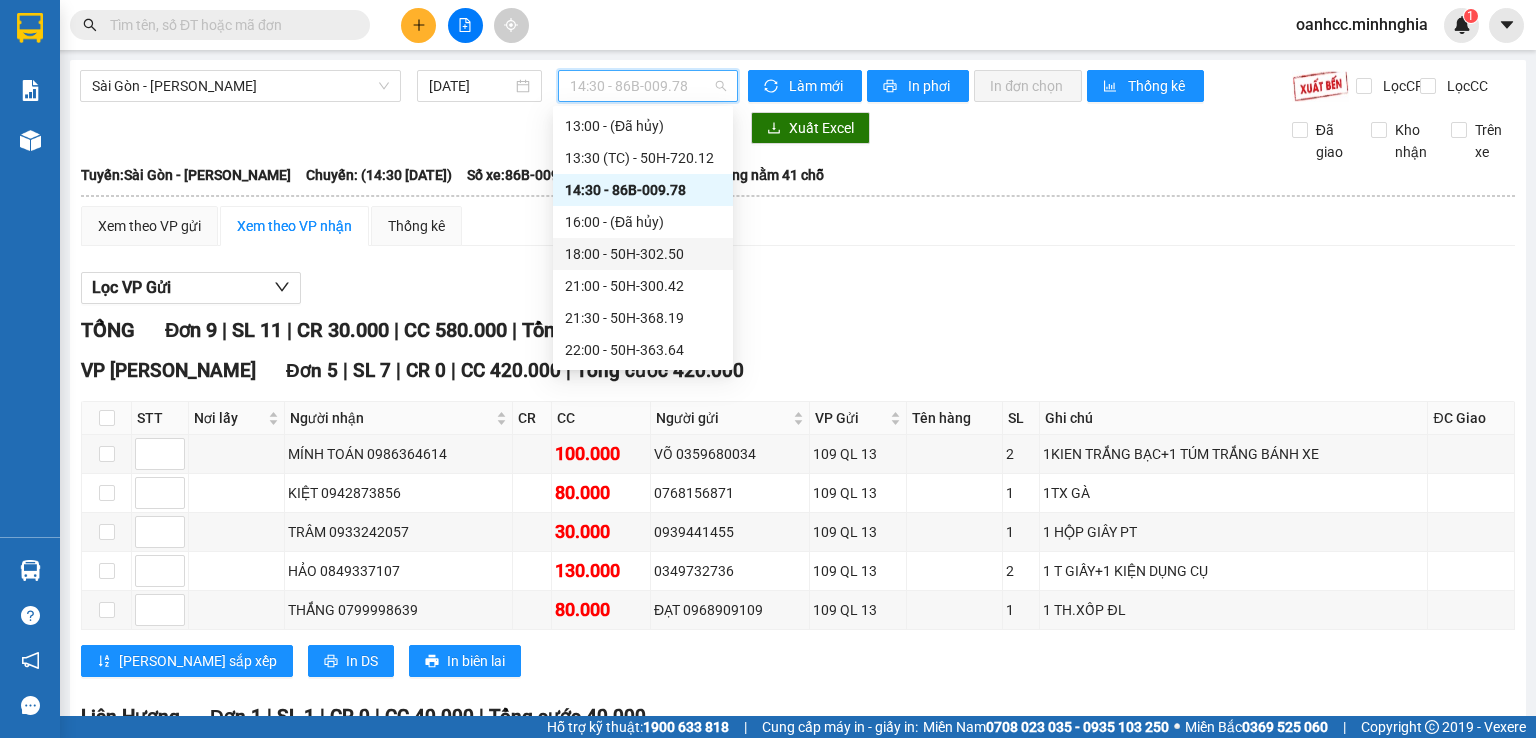 click on "18:00     - 50H-302.50" at bounding box center [643, 254] 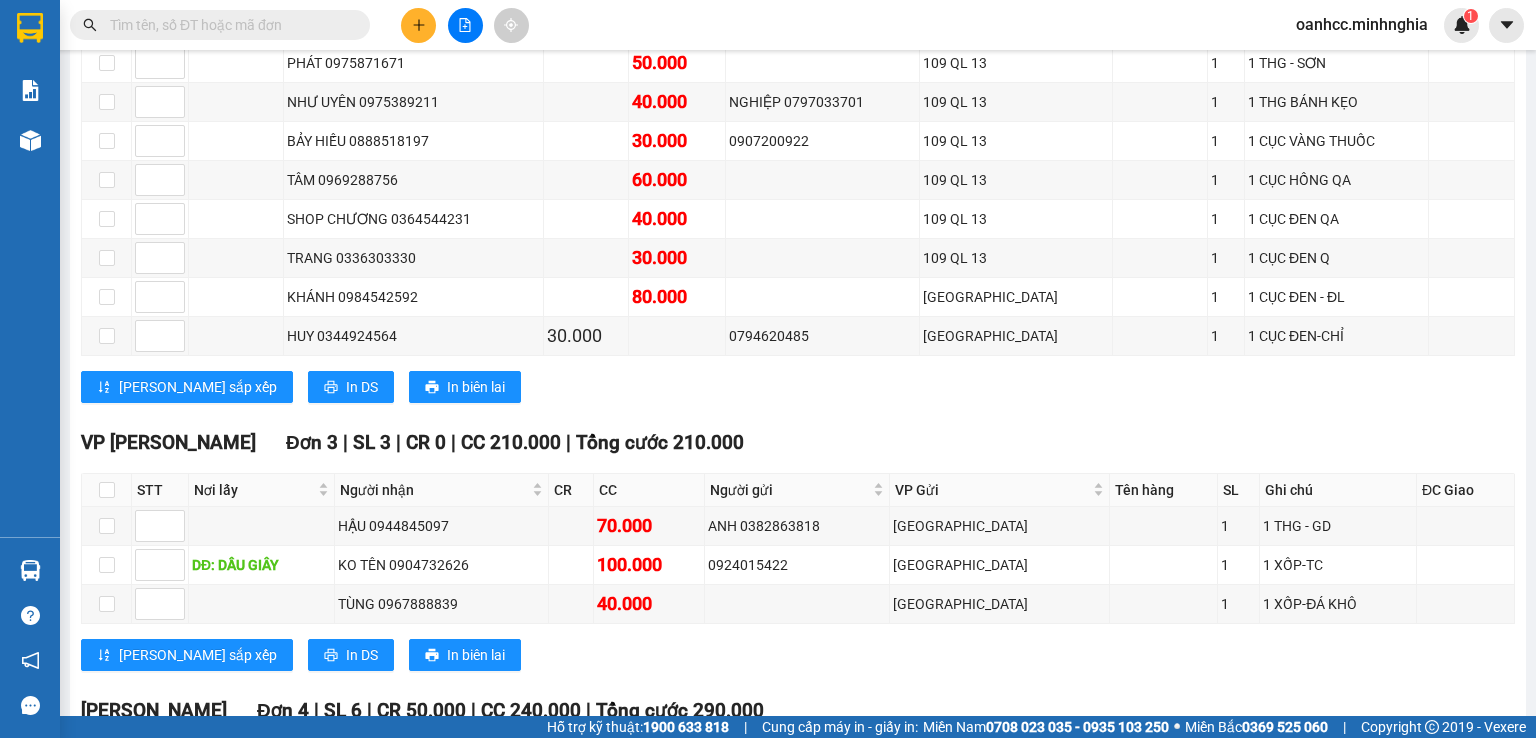 scroll, scrollTop: 1400, scrollLeft: 0, axis: vertical 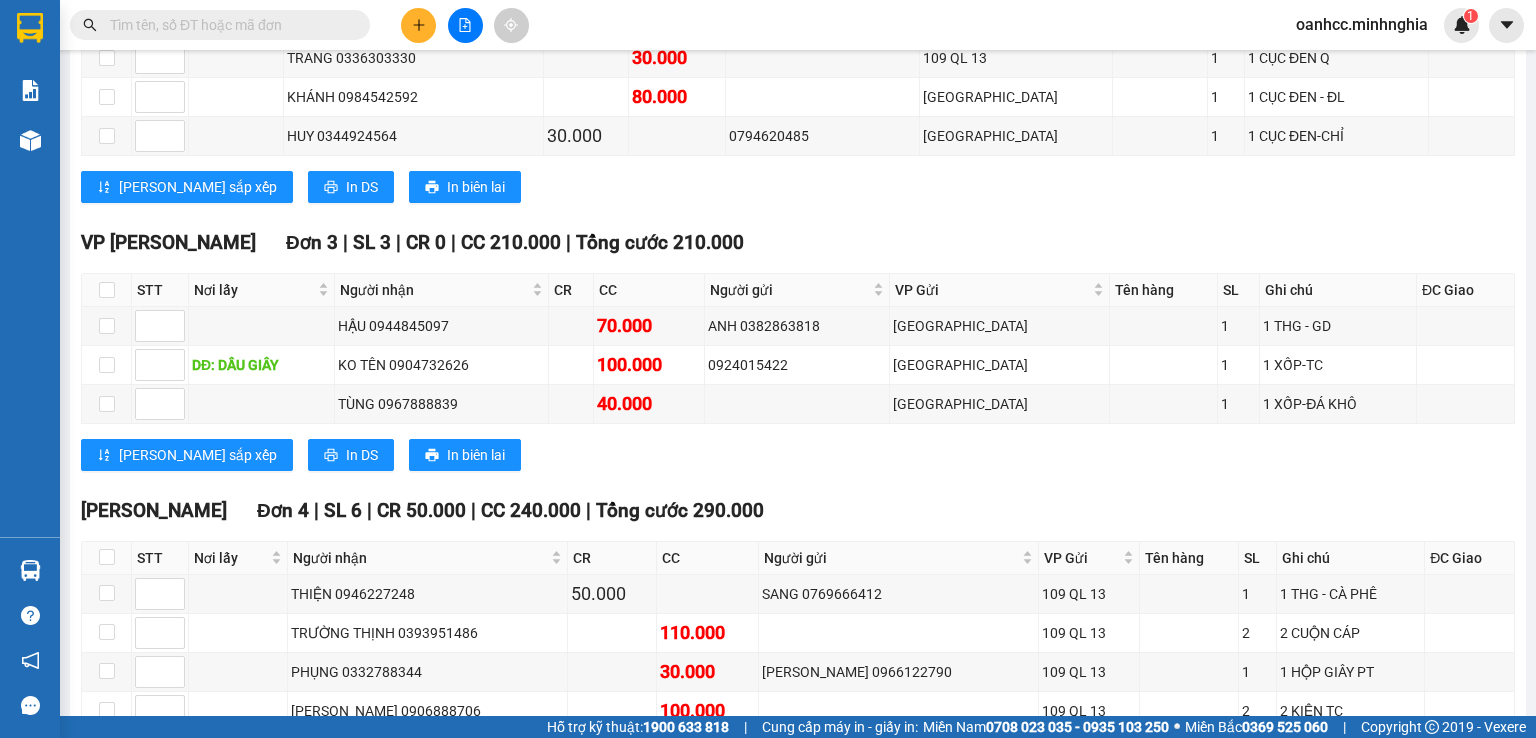 drag, startPoint x: 544, startPoint y: 385, endPoint x: 848, endPoint y: 462, distance: 313.60007 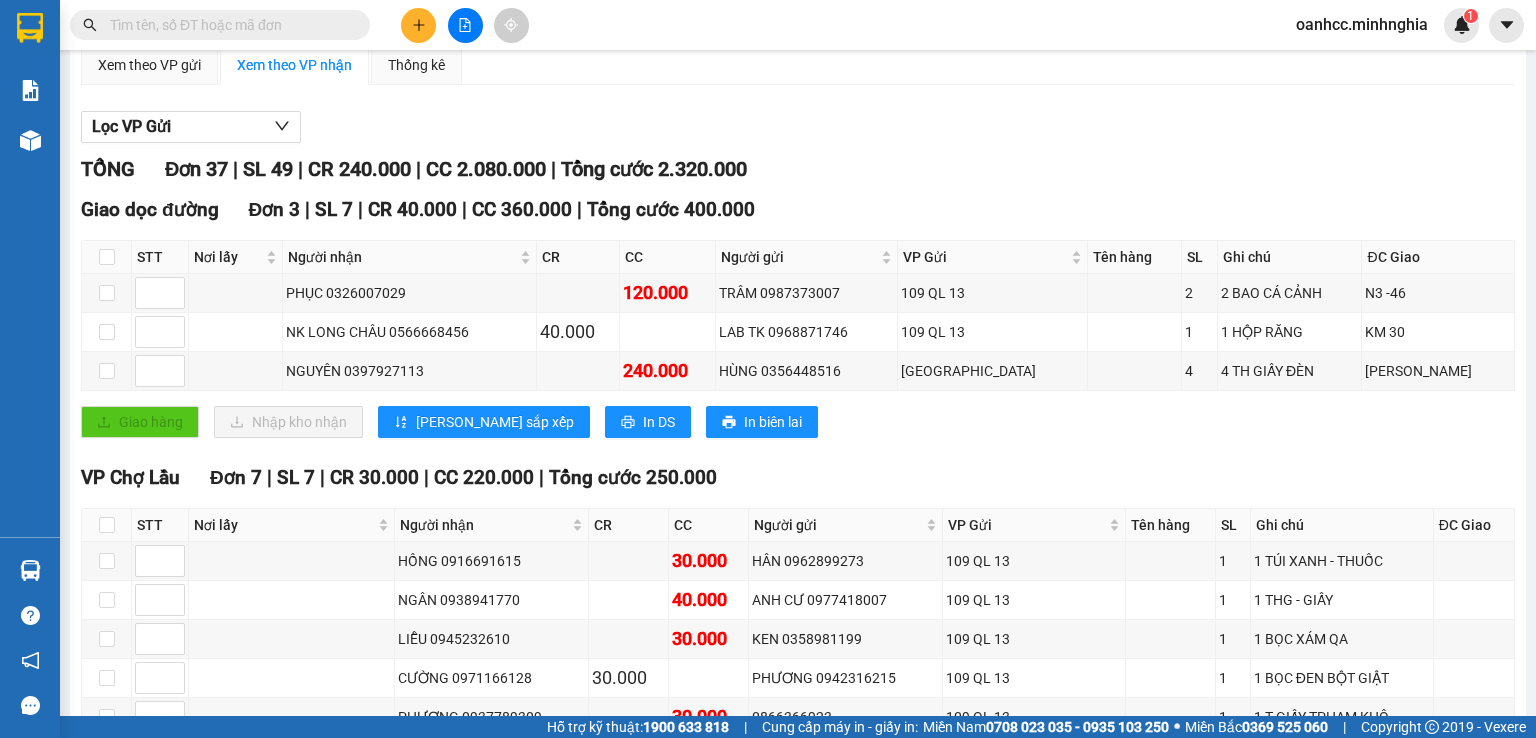 scroll, scrollTop: 0, scrollLeft: 0, axis: both 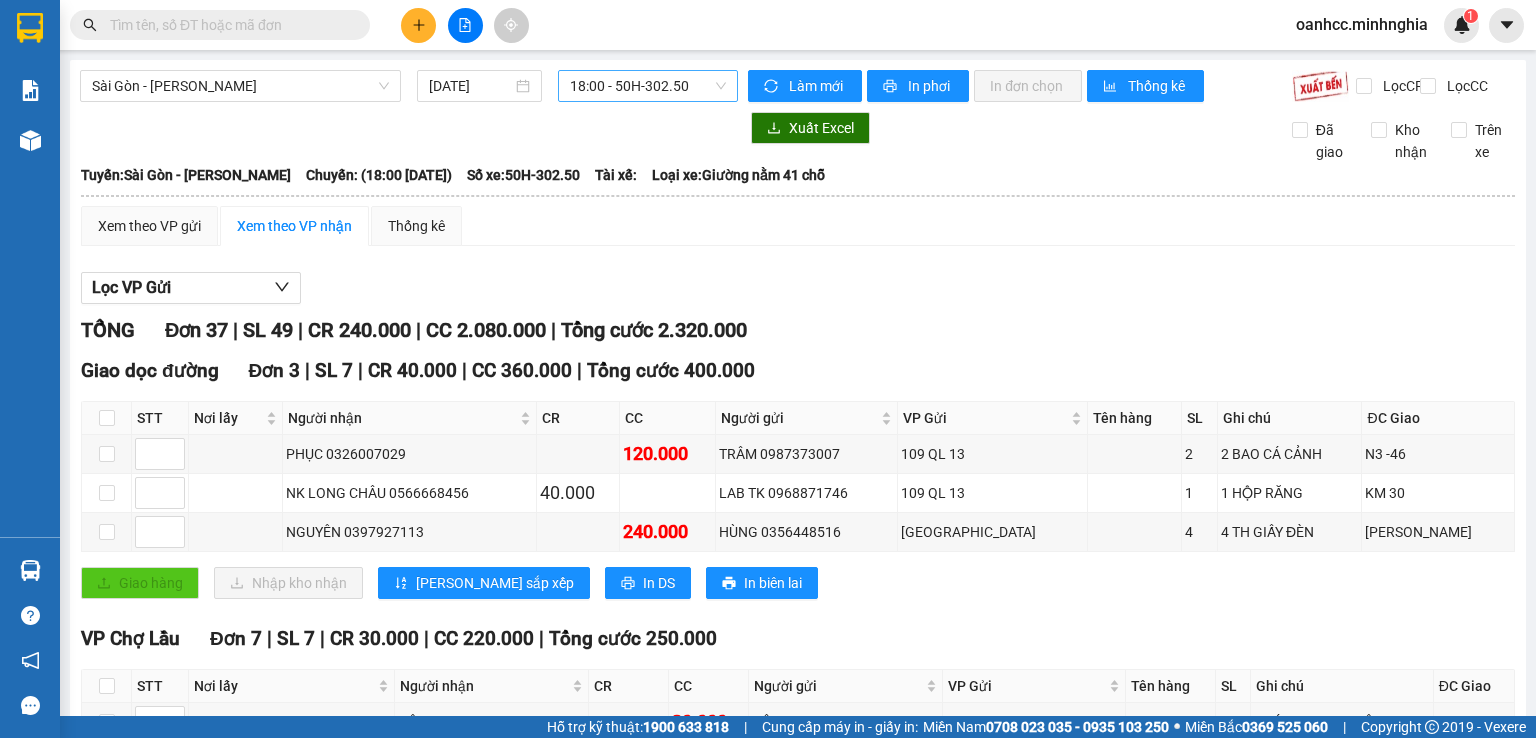 click on "18:00     - 50H-302.50" at bounding box center (648, 86) 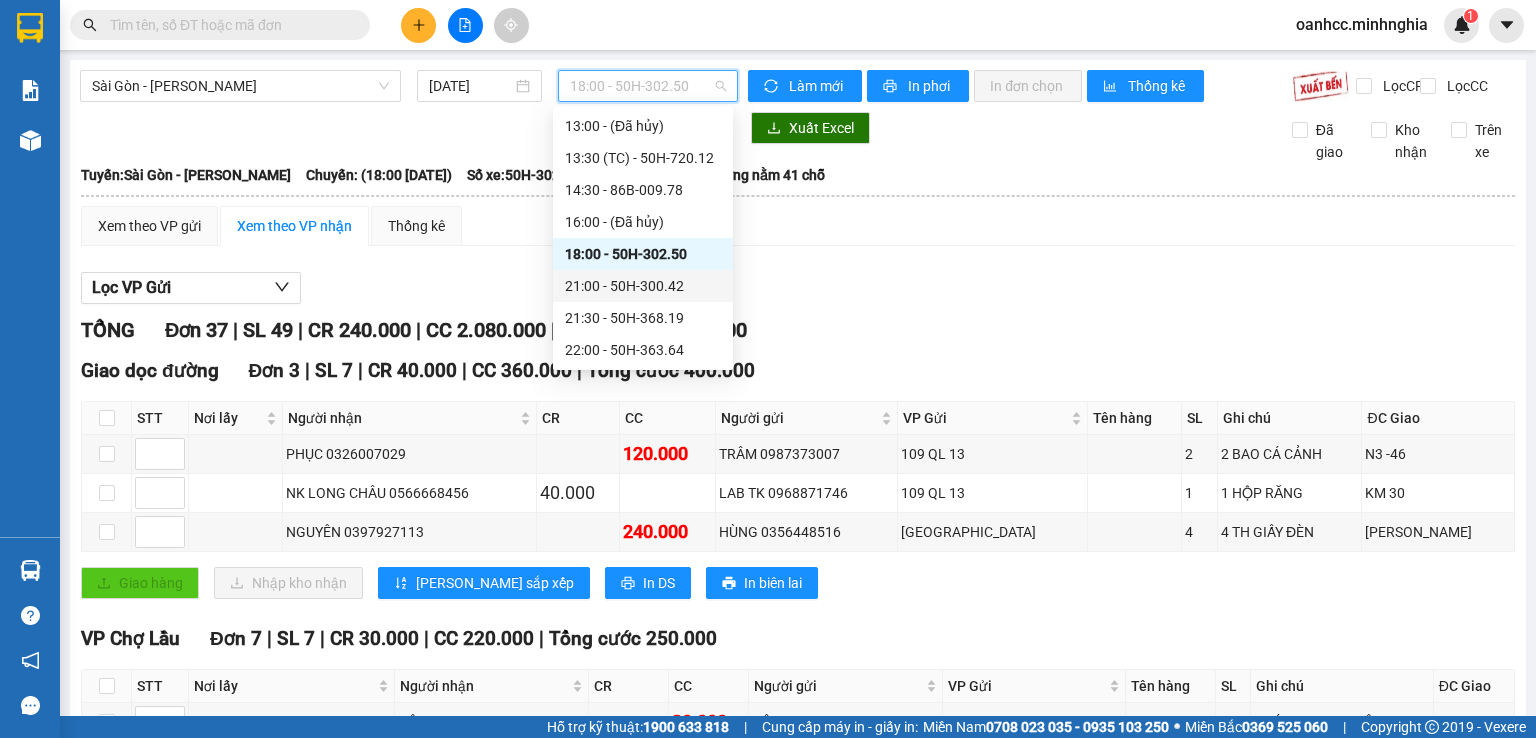 click on "21:00     - 50H-300.42" at bounding box center (643, 286) 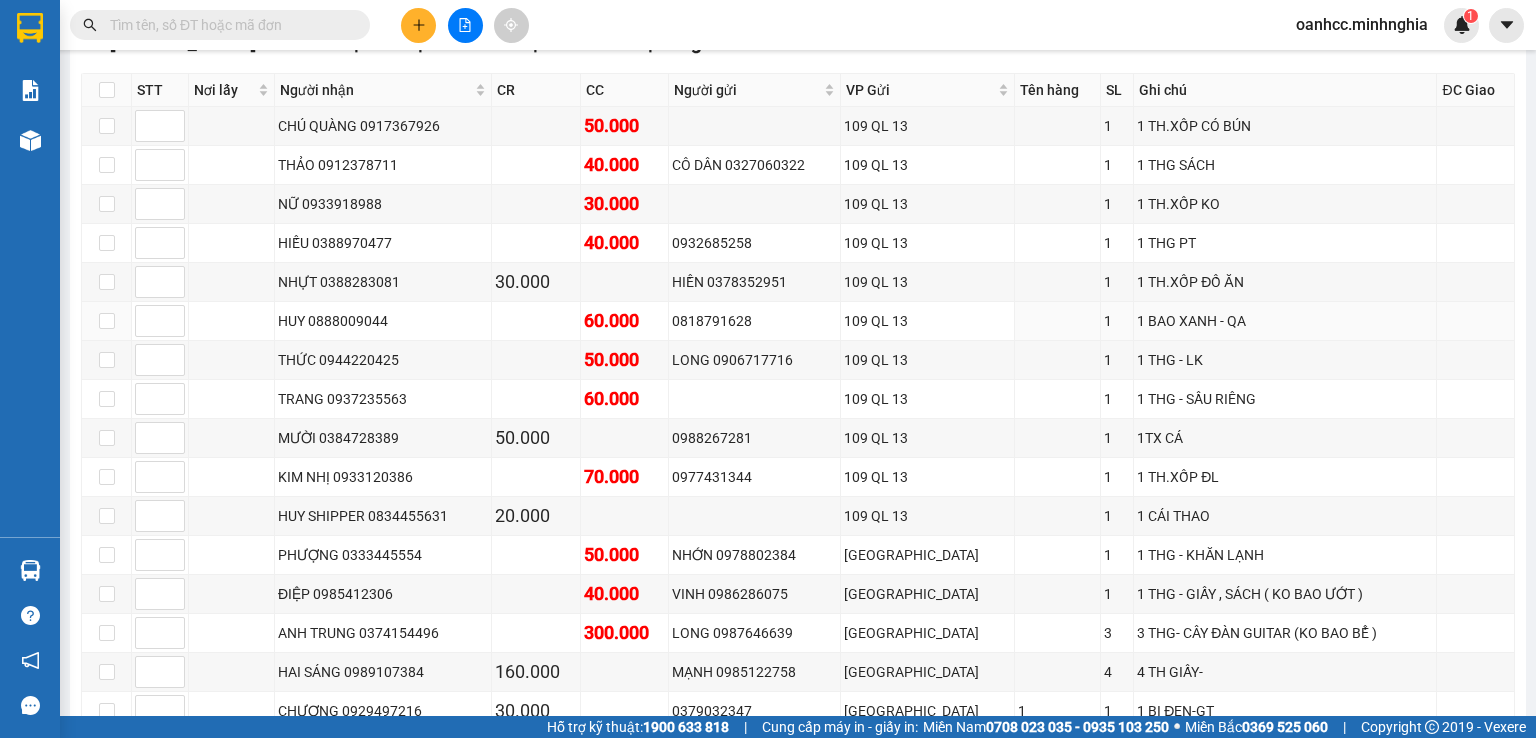 scroll, scrollTop: 0, scrollLeft: 0, axis: both 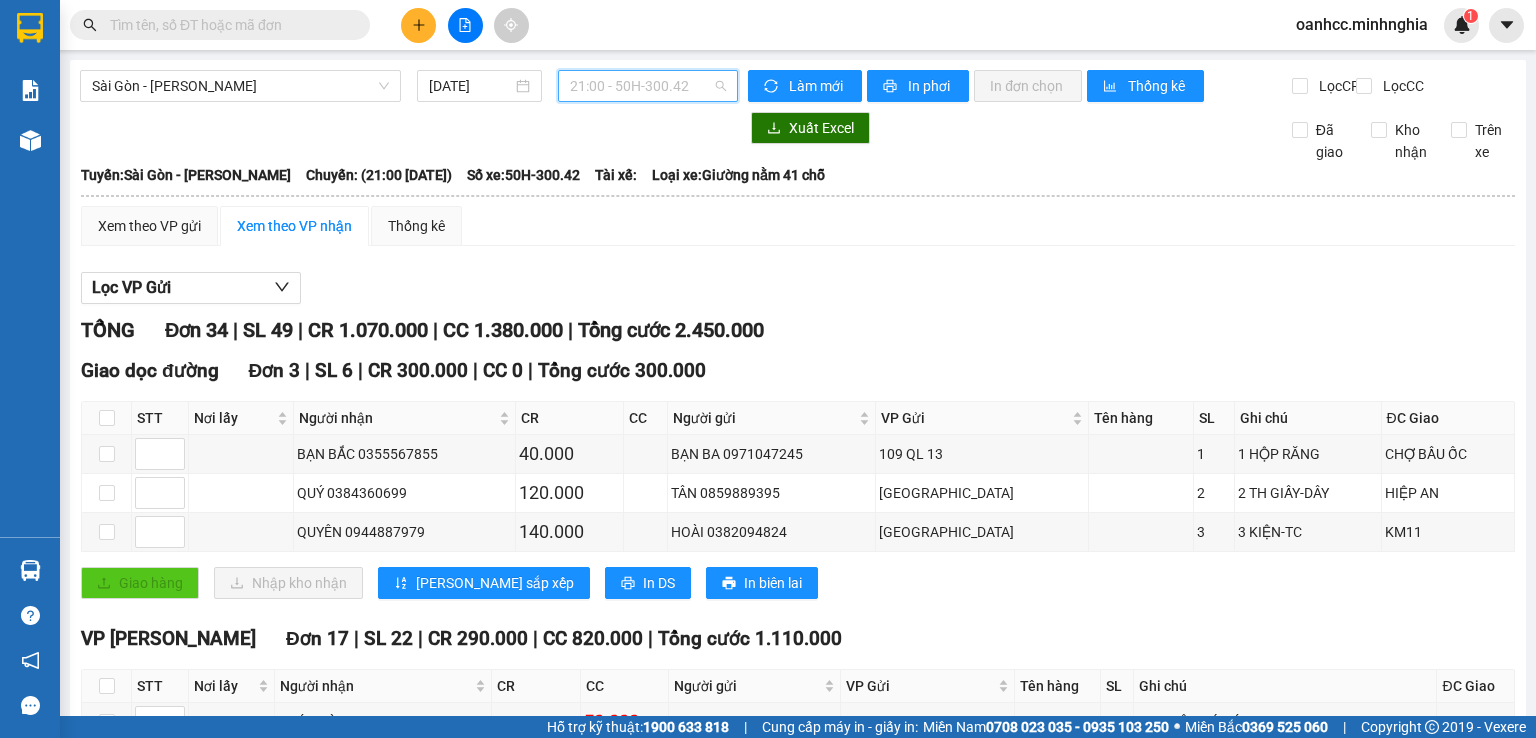 click on "21:00     - 50H-300.42" at bounding box center (648, 86) 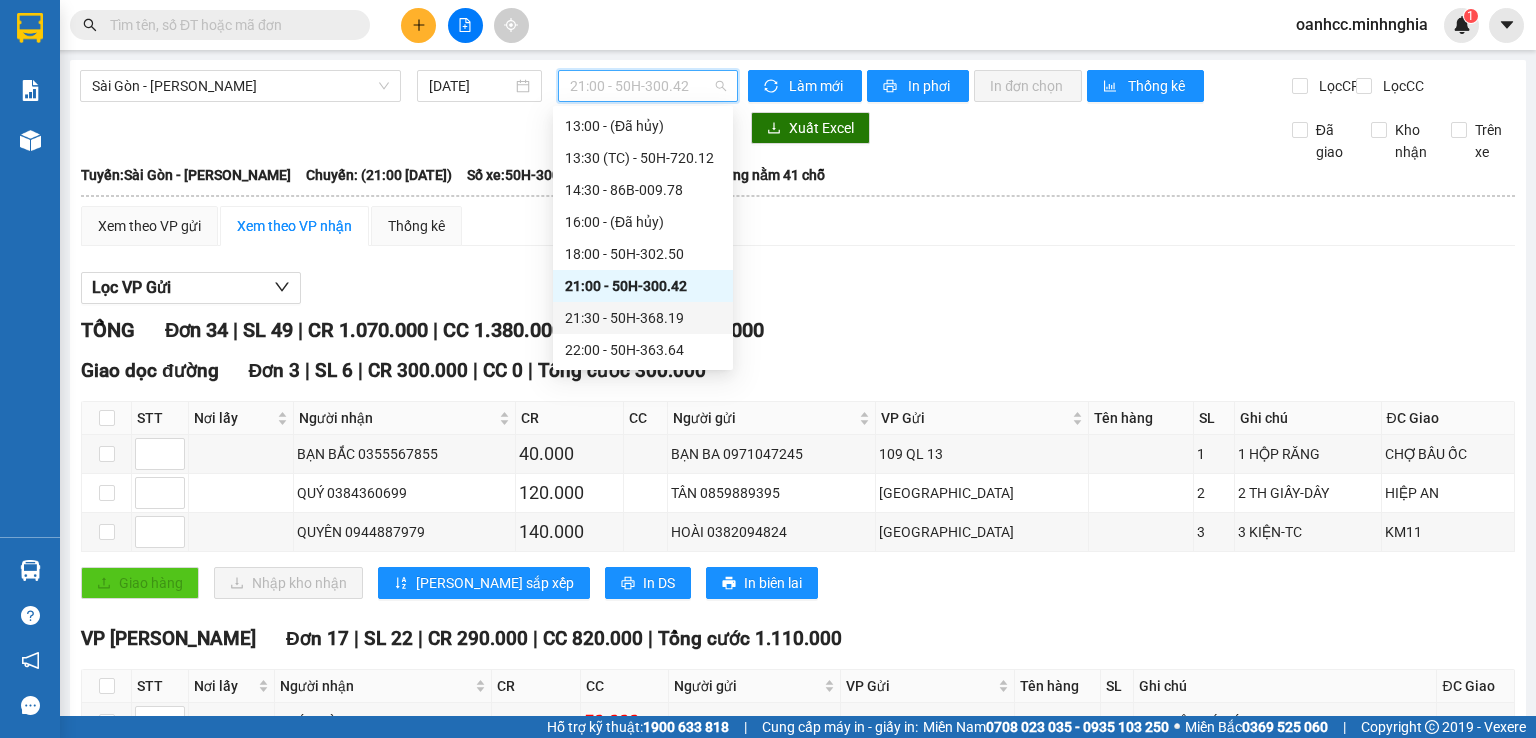 click on "21:30     - 50H-368.19" at bounding box center (643, 318) 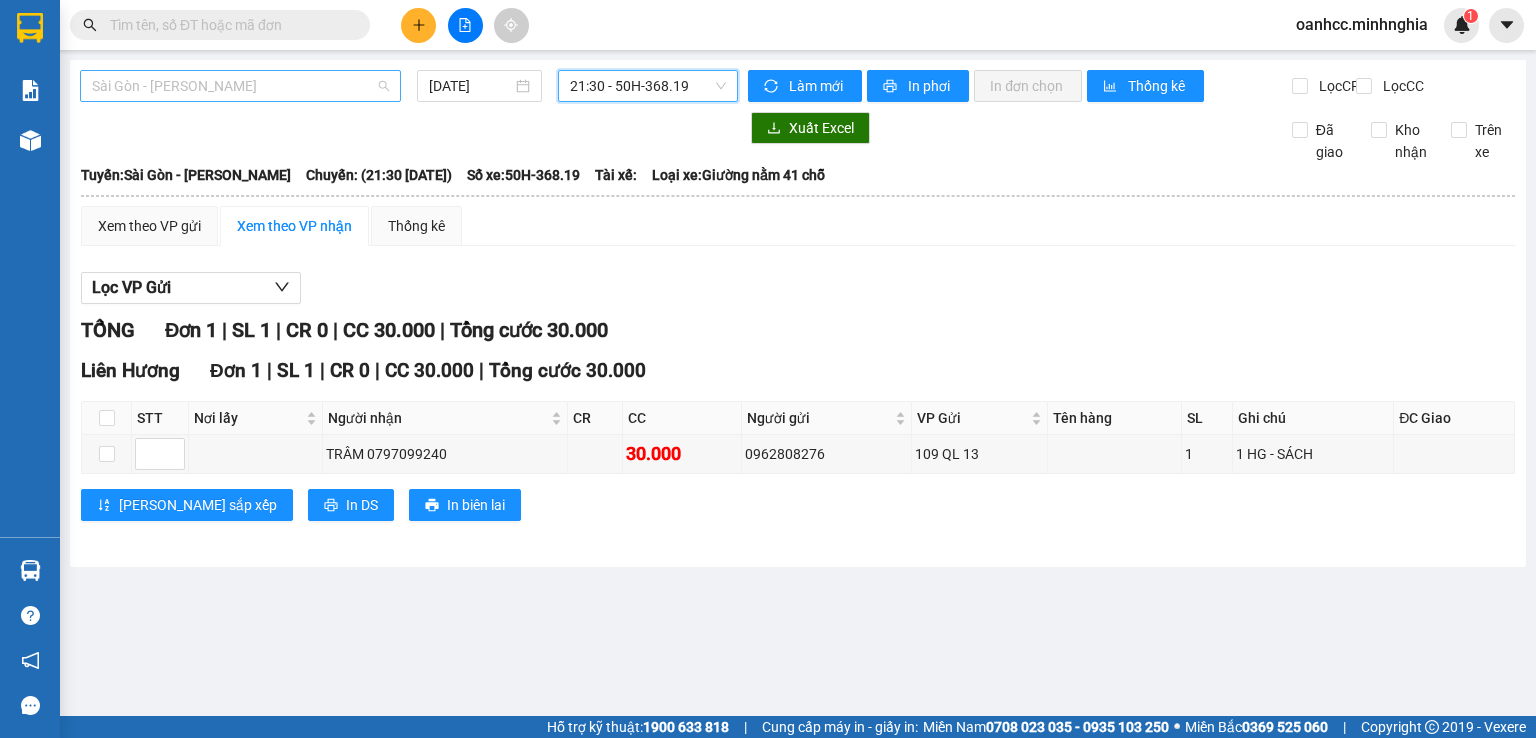 click on "Sài Gòn - [PERSON_NAME]" at bounding box center [240, 86] 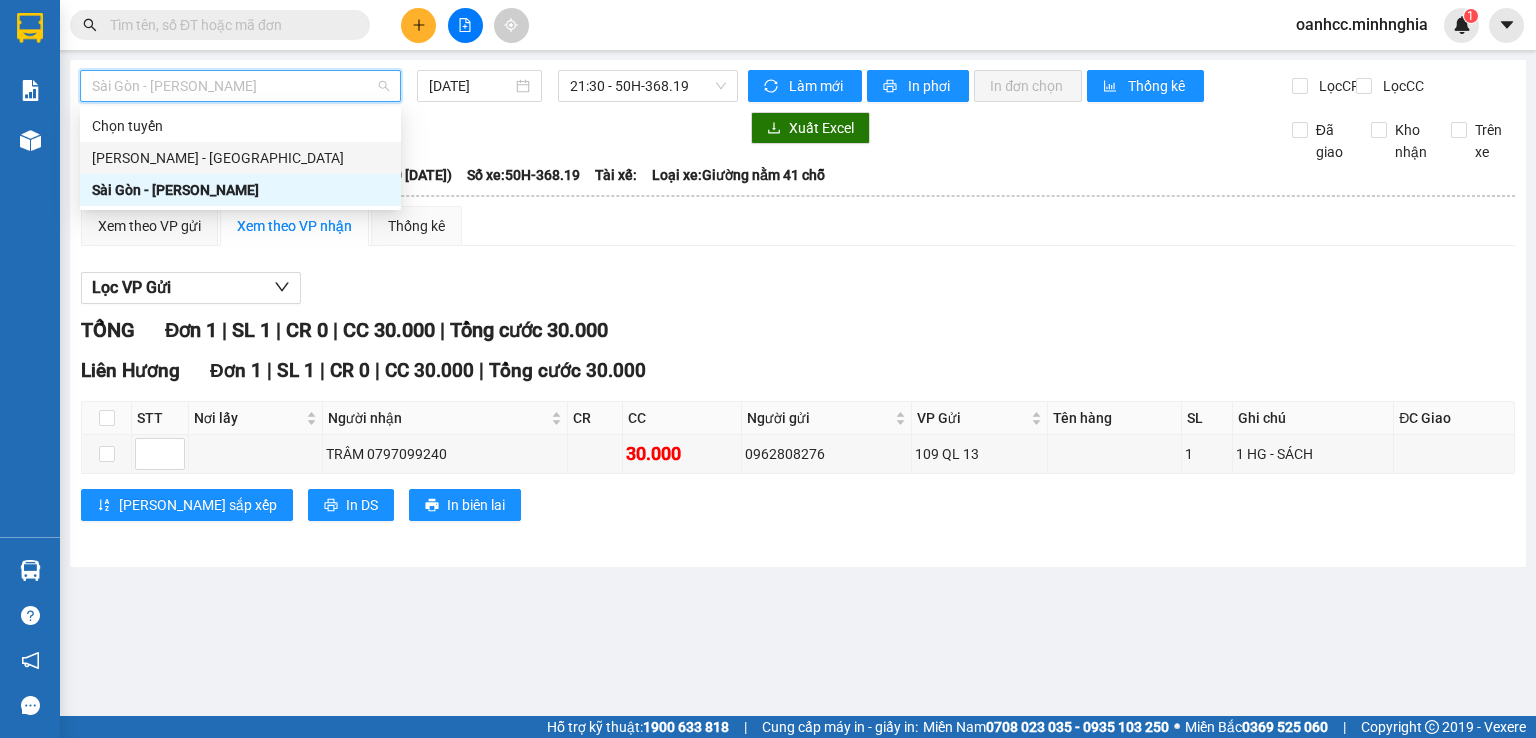 click on "[PERSON_NAME] - [GEOGRAPHIC_DATA]" at bounding box center (240, 158) 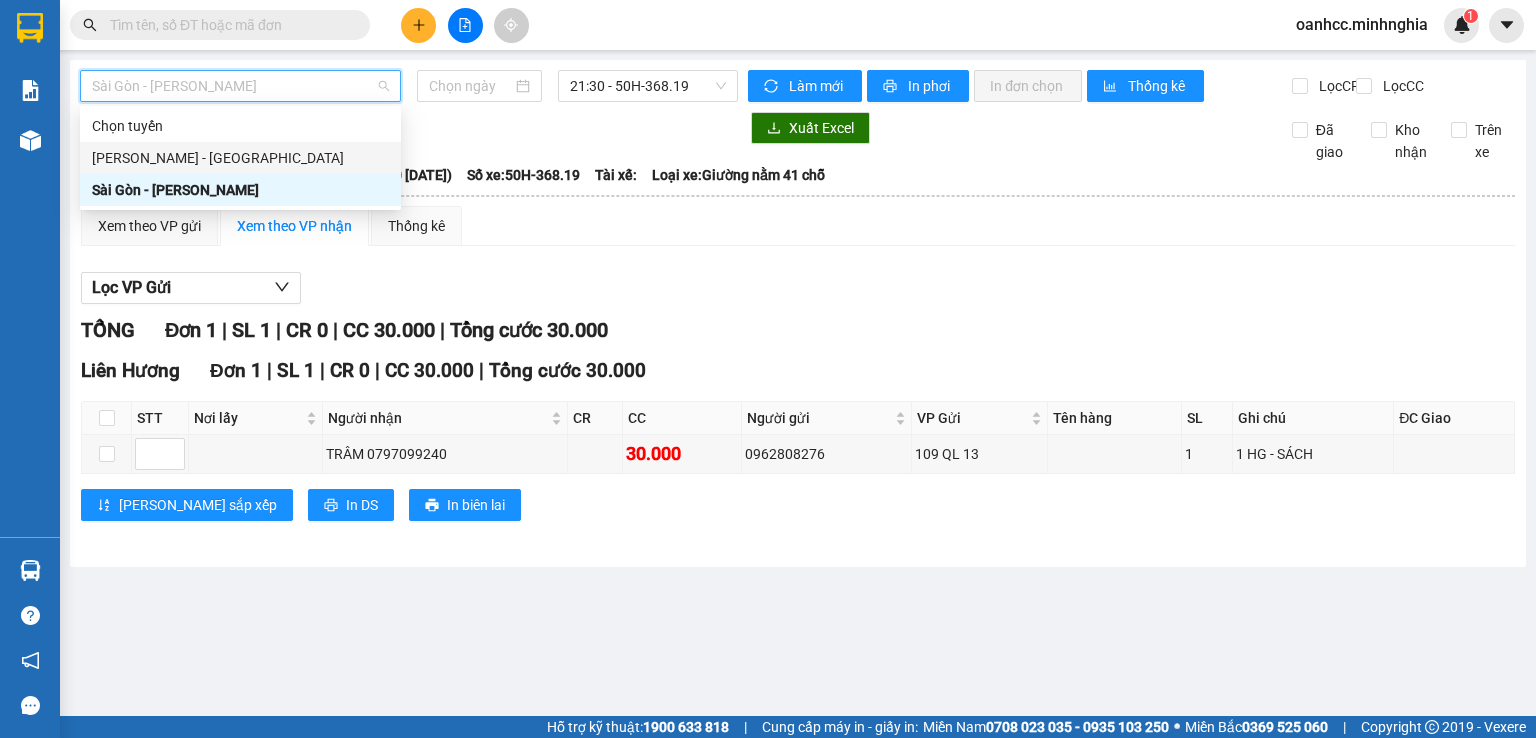 type on "[DATE]" 